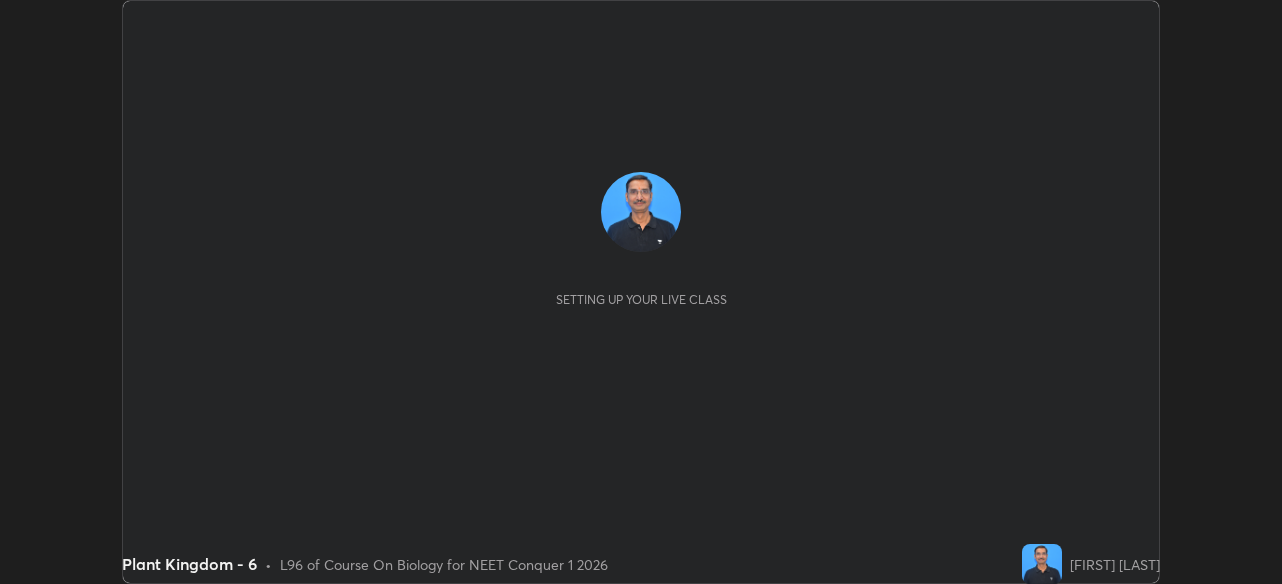 scroll, scrollTop: 0, scrollLeft: 0, axis: both 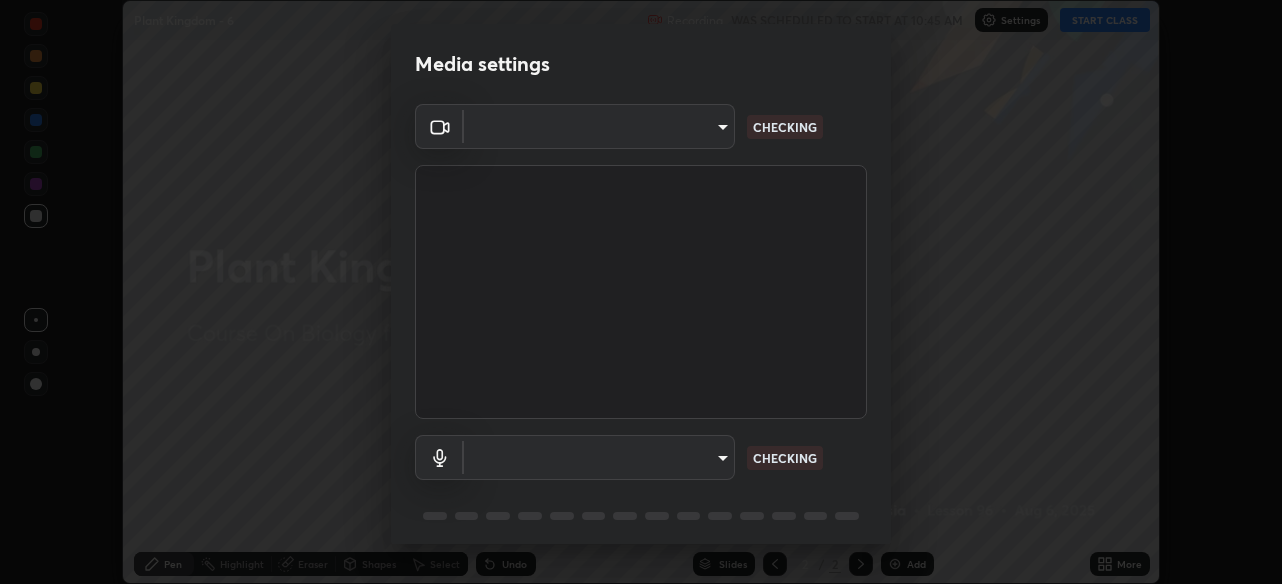 type on "28ae8228e1889e27b3560ed02dc6dc73f4b031919add1df3b3d257722d80b483" 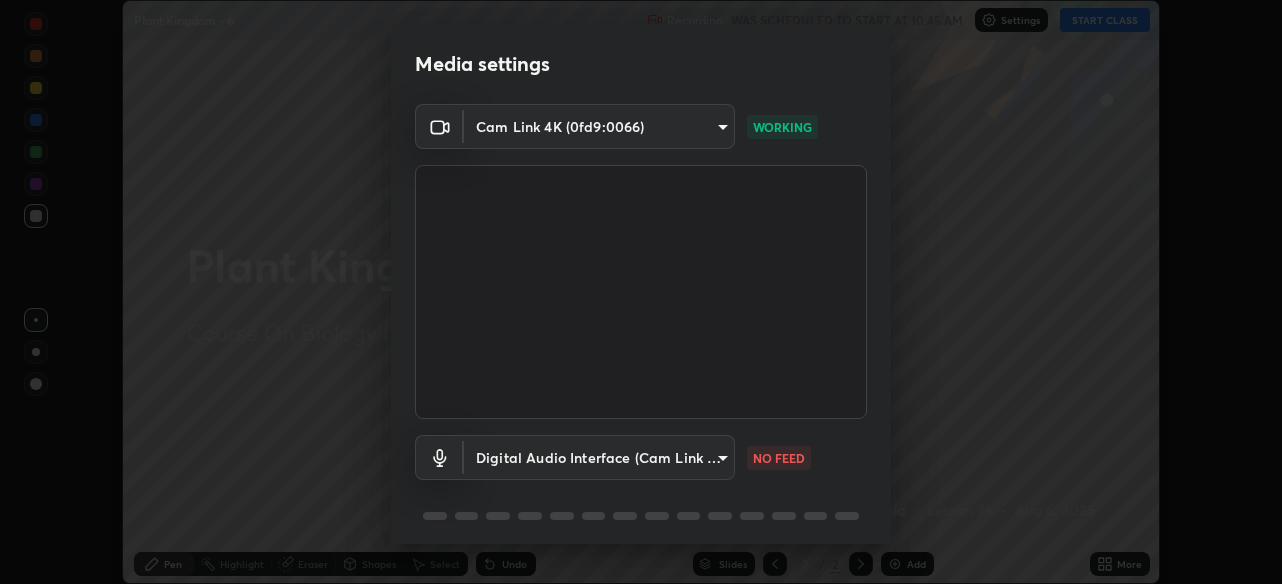 click on "Erase all Plant Kingdom - 6 Recording WAS SCHEDULED TO START AT 10:45 AM Settings START CLASS Setting up your live class Plant Kingdom - 6 • L96 of Course On Biology for NEET Conquer 1 2026 [FIRST] [LAST] Pen Highlight Eraser Shapes Select Undo Slides 2 / 2 Add More No doubts shared Encourage your learners to ask a doubt for better clarity Report an issue Reason for reporting Buffering Chat not working Audio - Video sync issue Educator video quality low ​ Attach an image Report Media settings Cam Link 4K (0fd9:0066) 28ae8228e1889e27b3560ed02dc6dc73f4b031919add1df3b3d257722d80b483 WORKING Digital Audio Interface (Cam Link 4K) f41bdf31f9cee4d3a2e2d73385c93911221b57b7c020636f80d5b143a78dd37a NO FEED 1 / 5 Next" at bounding box center (641, 292) 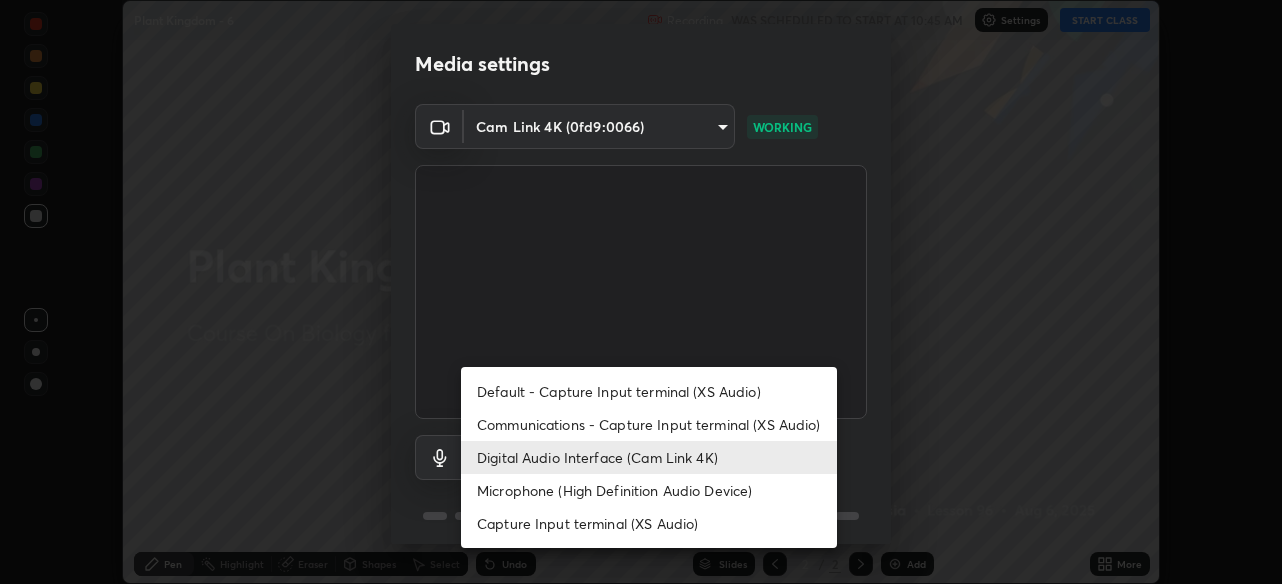 click on "Microphone (High Definition Audio Device)" at bounding box center [649, 490] 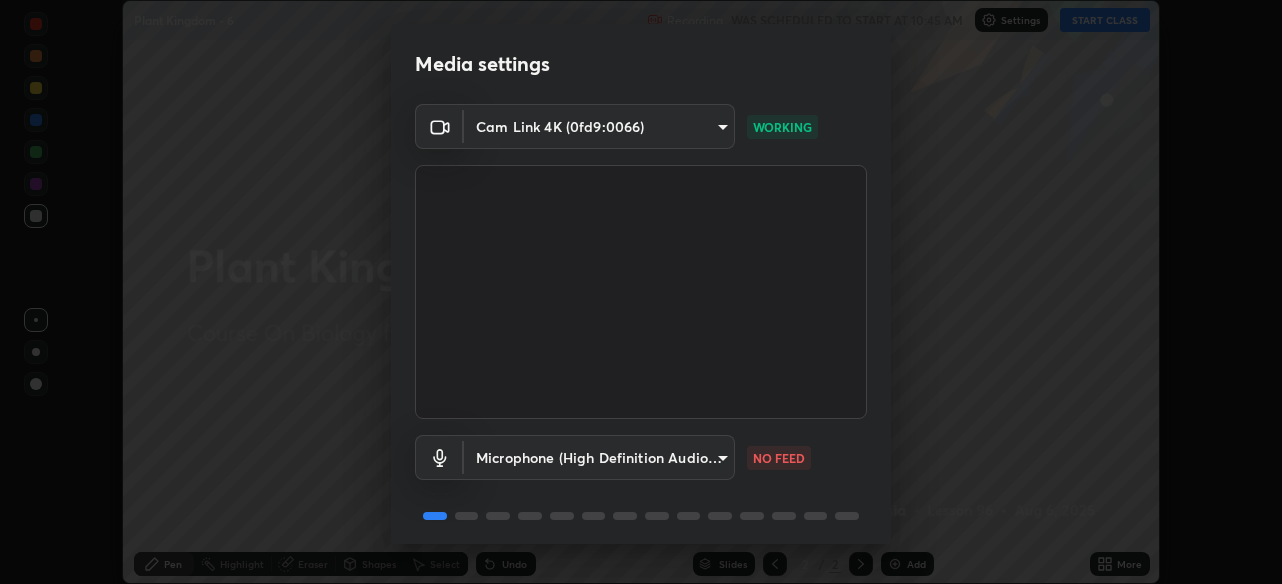 click on "Erase all Plant Kingdom - 6 Recording WAS SCHEDULED TO START AT 10:45 AM Settings START CLASS Setting up your live class Plant Kingdom - 6 • L96 of Course On Biology for NEET Conquer 1 2026 [FIRST] [LAST] Pen Highlight Eraser Shapes Select Undo Slides 2 / 2 Add More No doubts shared Encourage your learners to ask a doubt for better clarity Report an issue Reason for reporting Buffering Chat not working Audio - Video sync issue Educator video quality low ​ Attach an image Report Media settings Cam Link 4K (0fd9:0066) 28ae8228e1889e27b3560ed02dc6dc73f4b031919add1df3b3d257722d80b483 WORKING Microphone (High Definition Audio Device) 5617916a73526ef353ca500a0c102b67cb46703b74e0dd384d502c7a35500a64 NO FEED 1 / 5 Next" at bounding box center [641, 292] 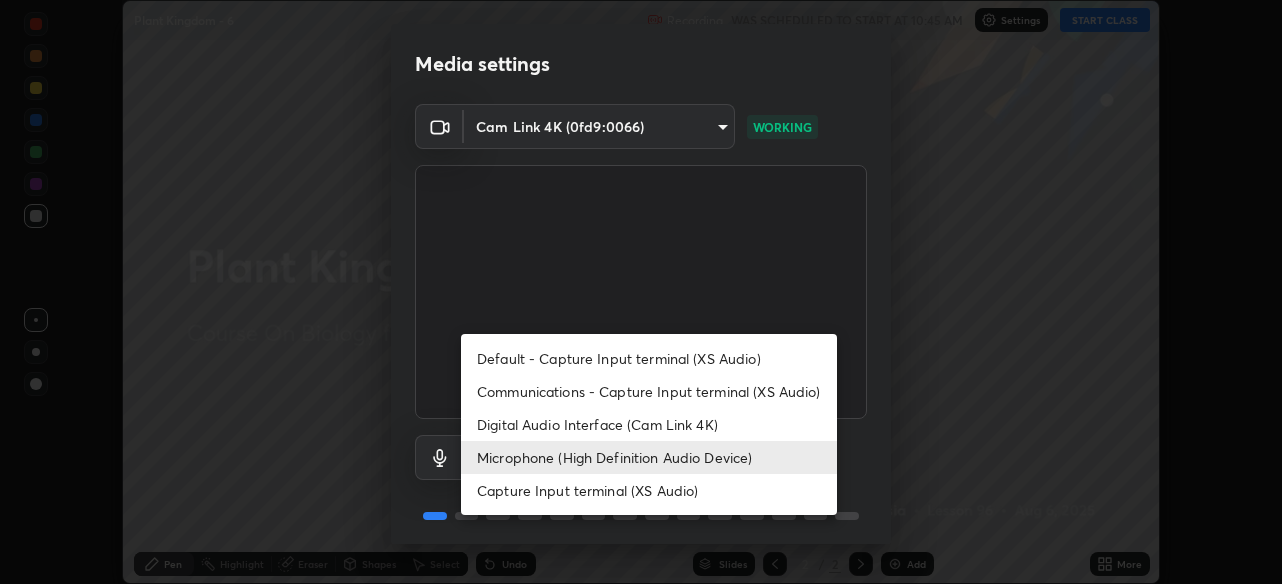 click on "Digital Audio Interface (Cam Link 4K)" at bounding box center (649, 424) 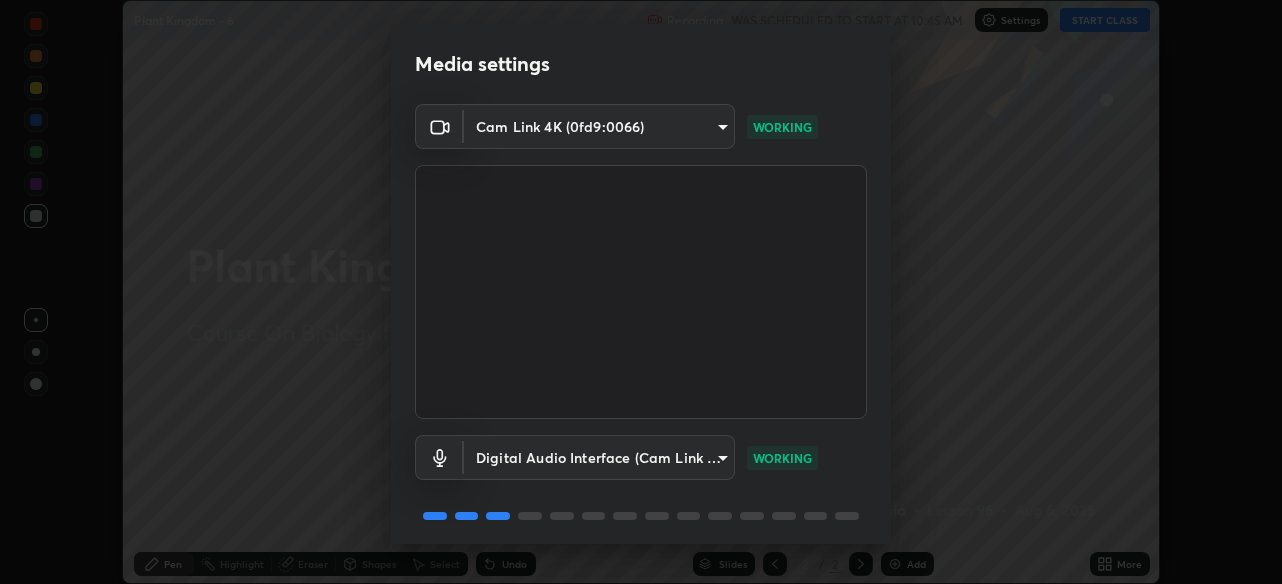 scroll, scrollTop: 72, scrollLeft: 0, axis: vertical 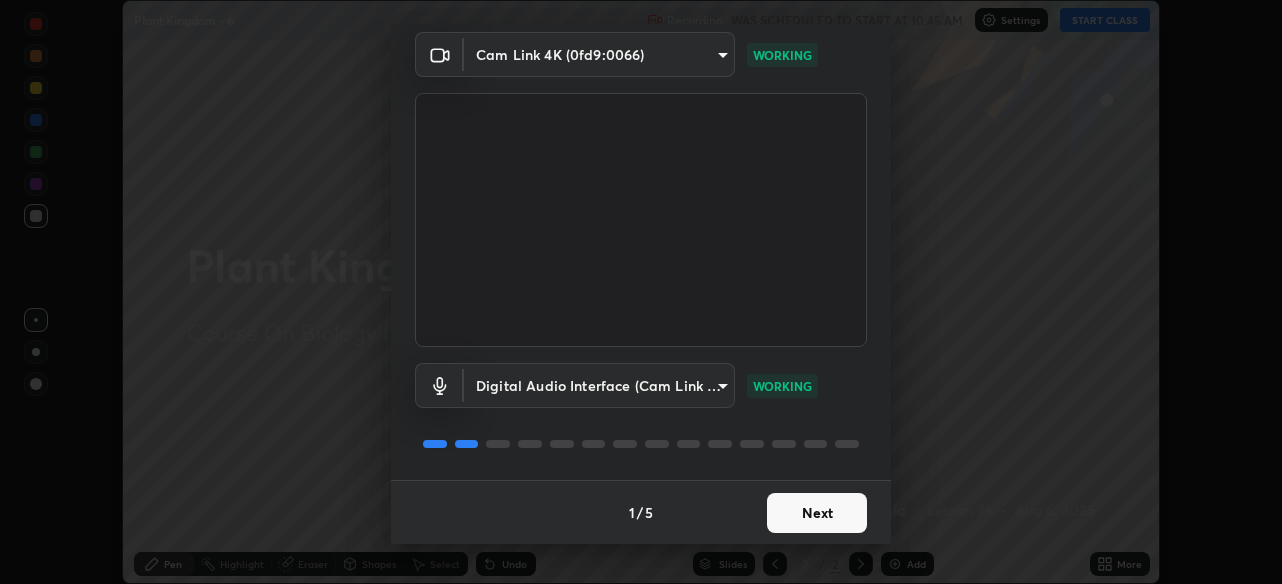 click on "Next" at bounding box center (817, 513) 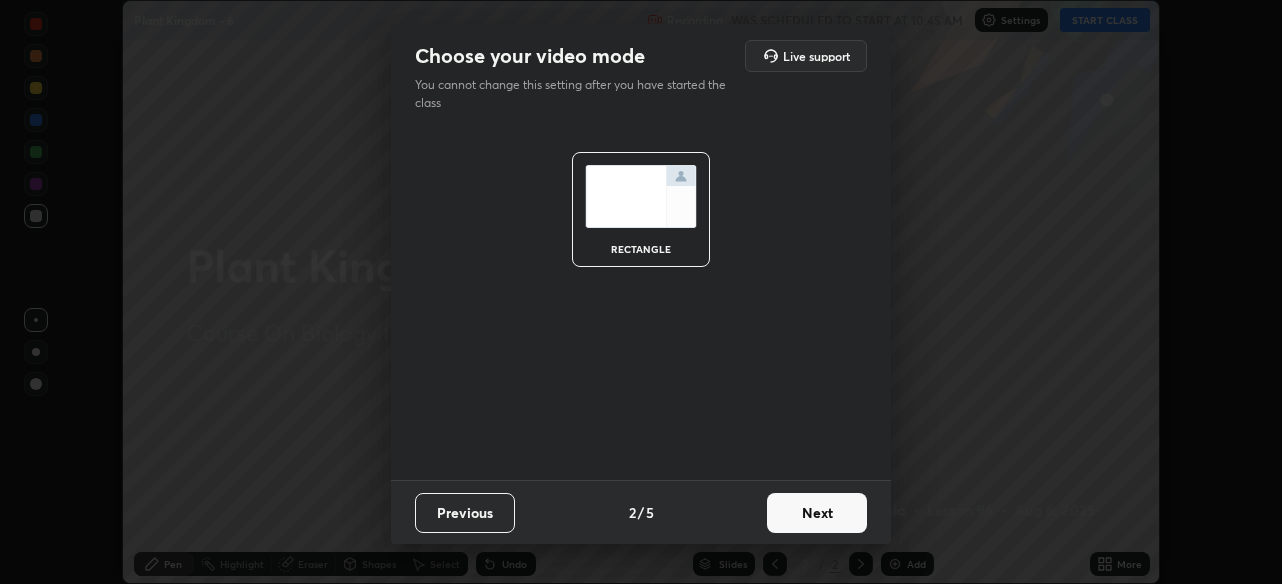 scroll, scrollTop: 0, scrollLeft: 0, axis: both 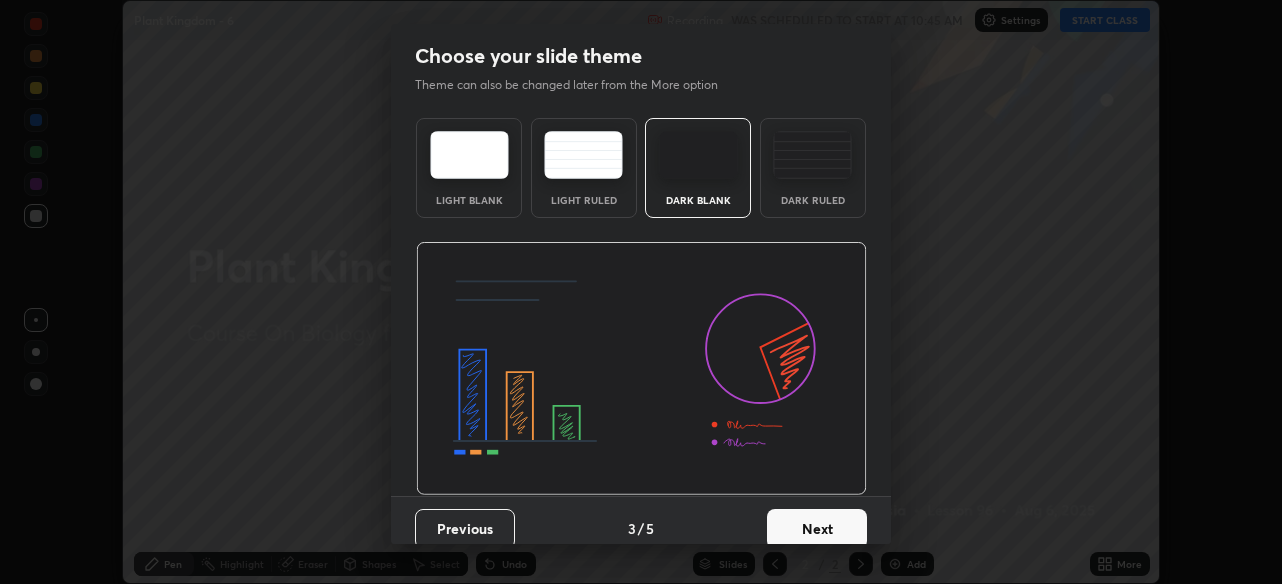 click on "Next" at bounding box center (817, 529) 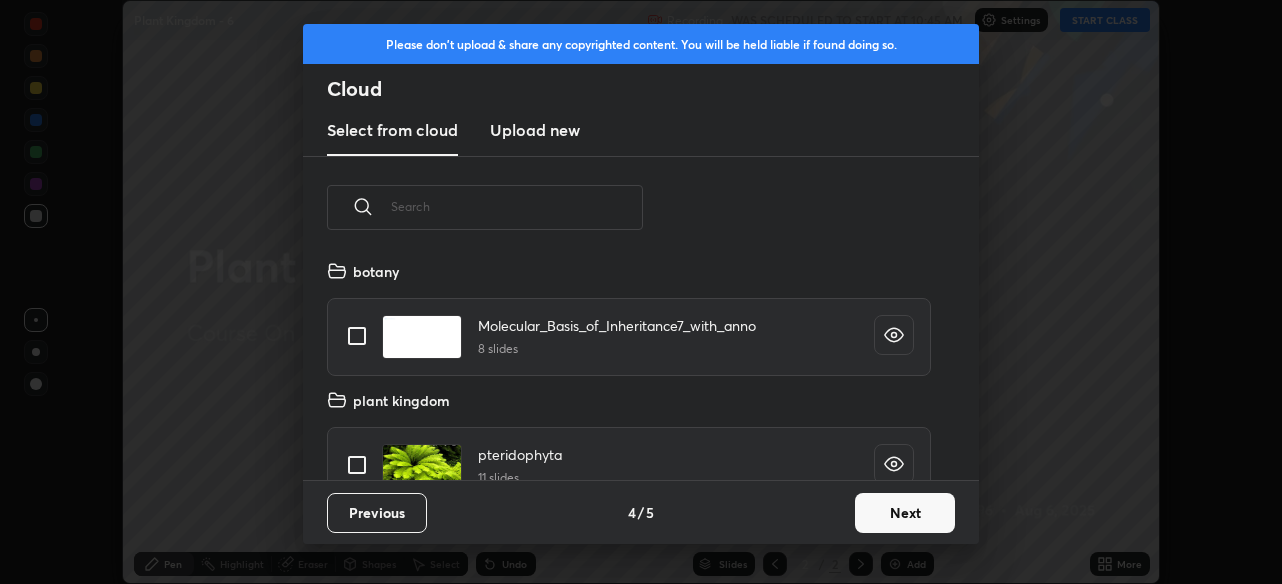 click on "Next" at bounding box center (905, 513) 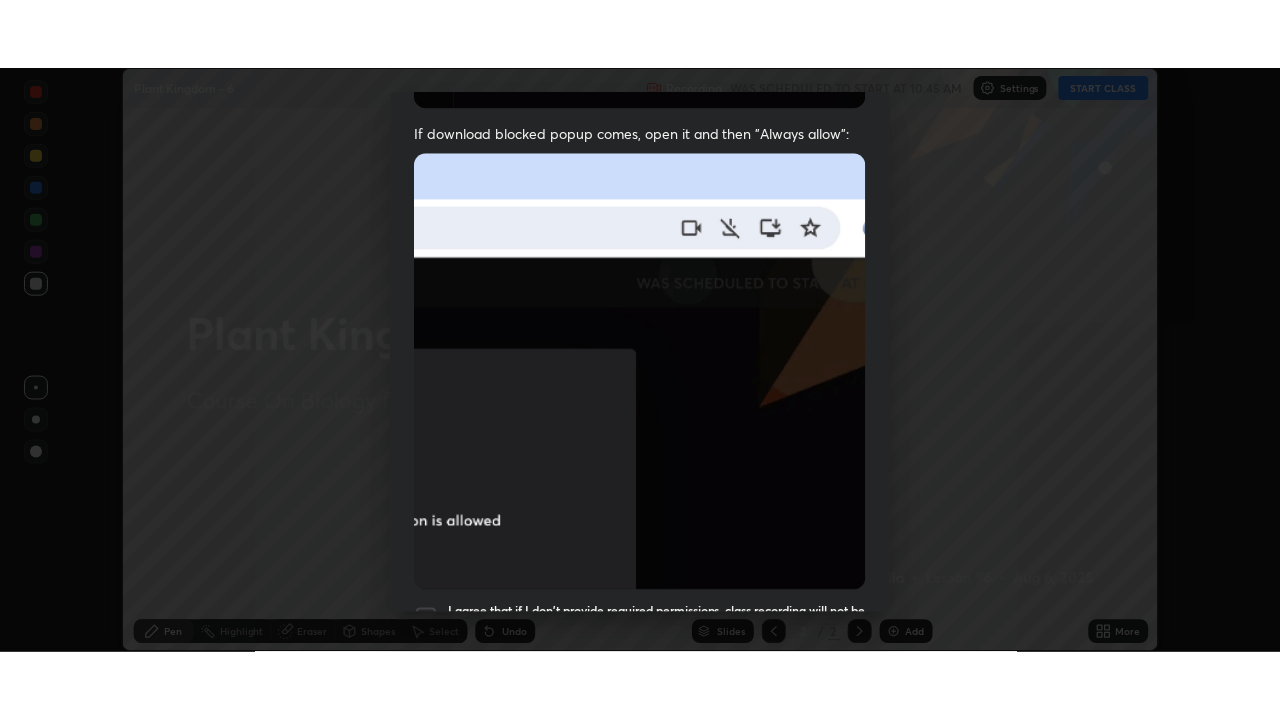 scroll, scrollTop: 480, scrollLeft: 0, axis: vertical 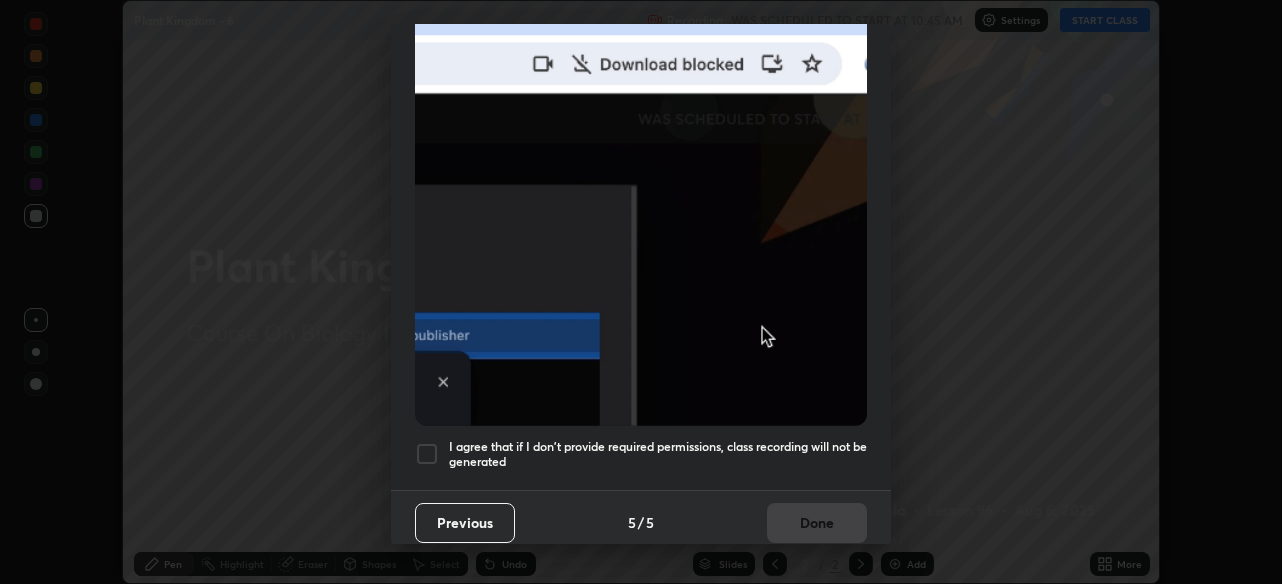 click at bounding box center (427, 454) 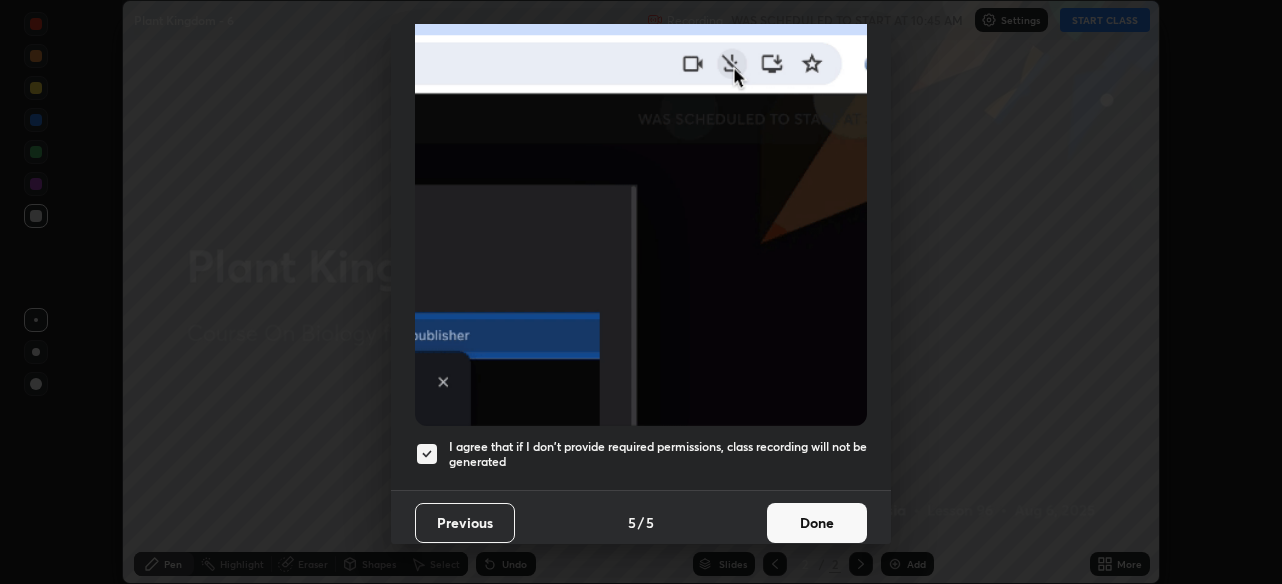 click on "Done" at bounding box center [817, 523] 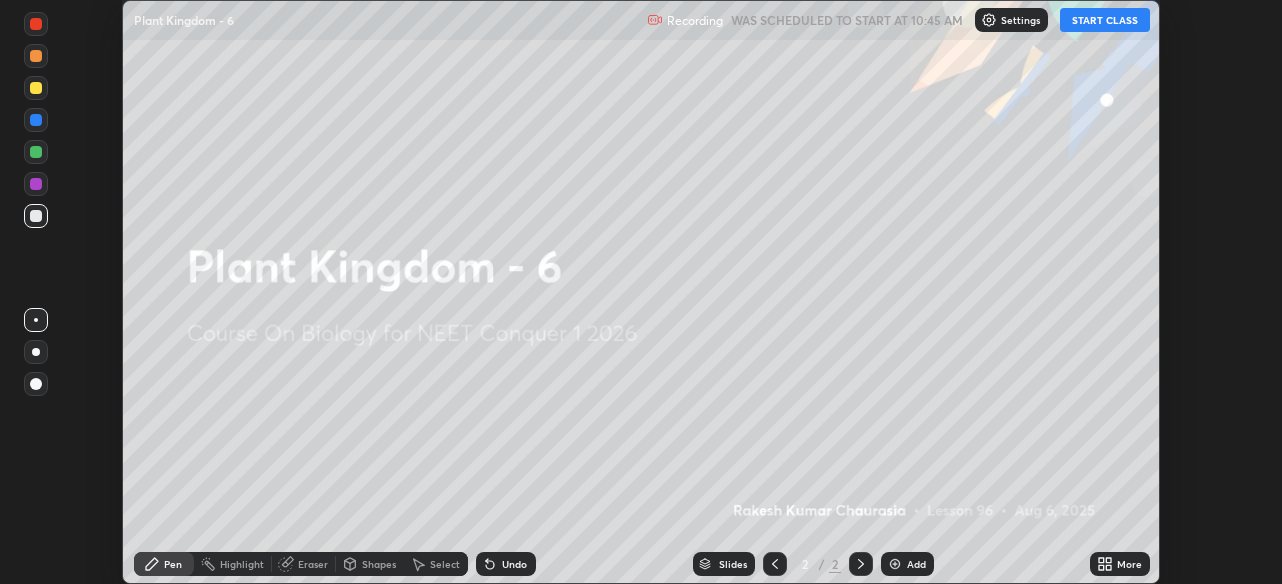 click 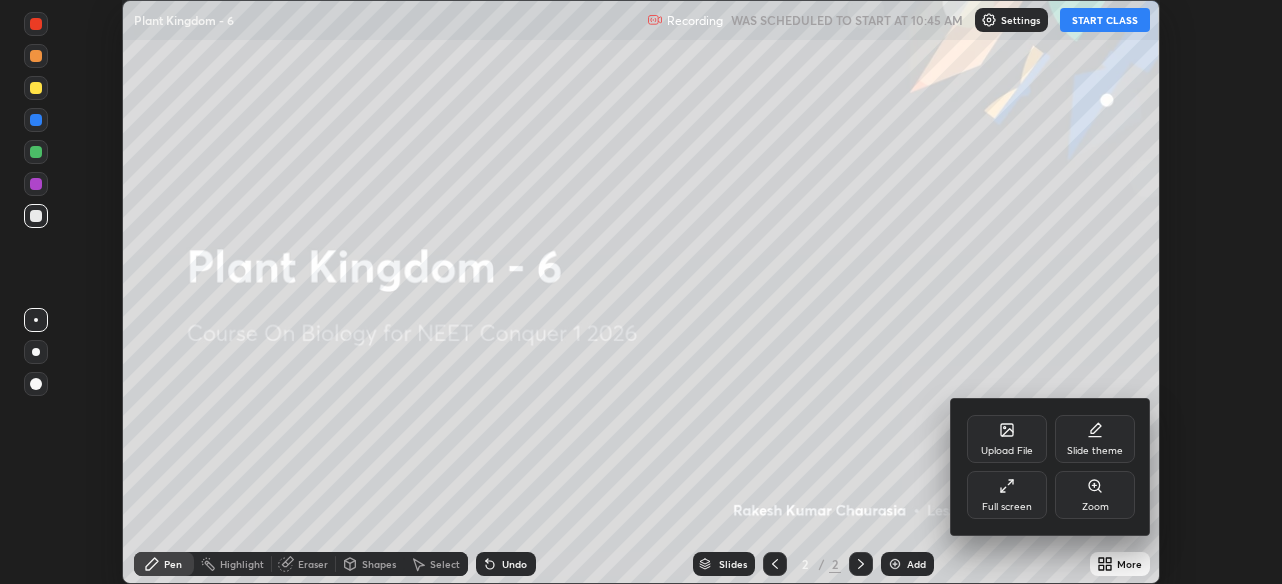 click on "Slide theme" at bounding box center [1095, 451] 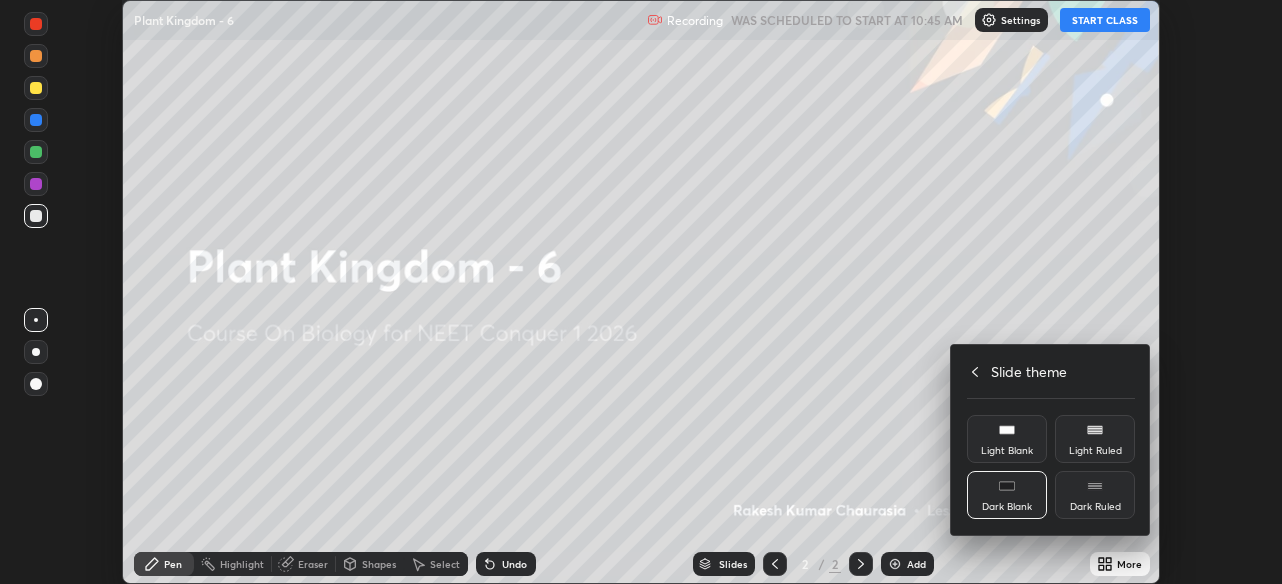 click on "Dark Ruled" at bounding box center (1095, 495) 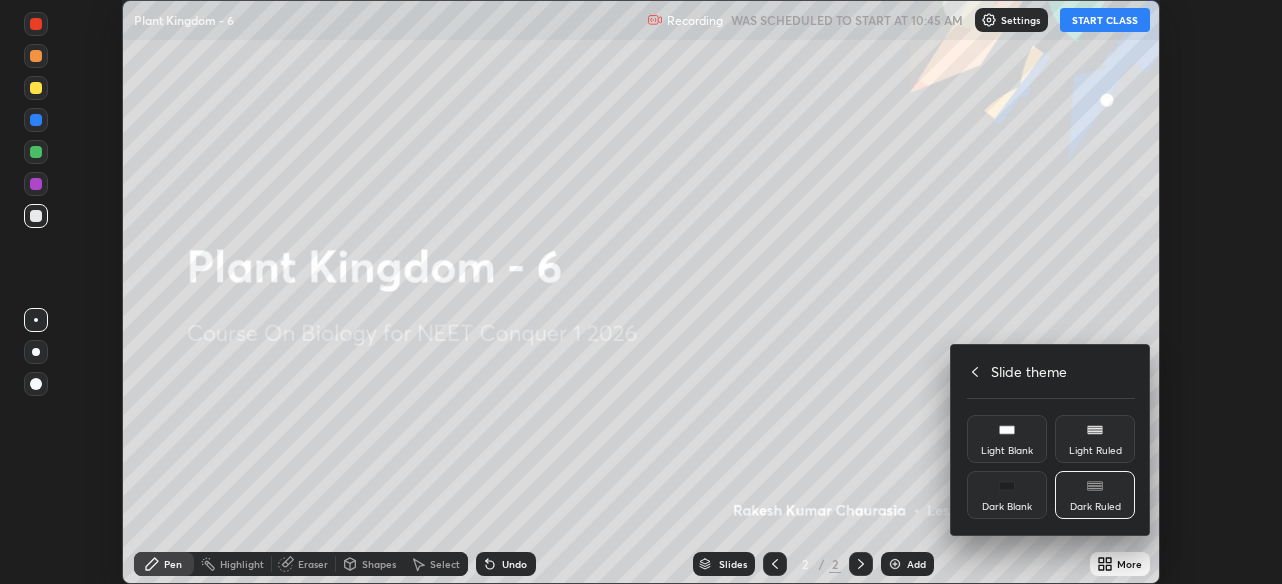 click 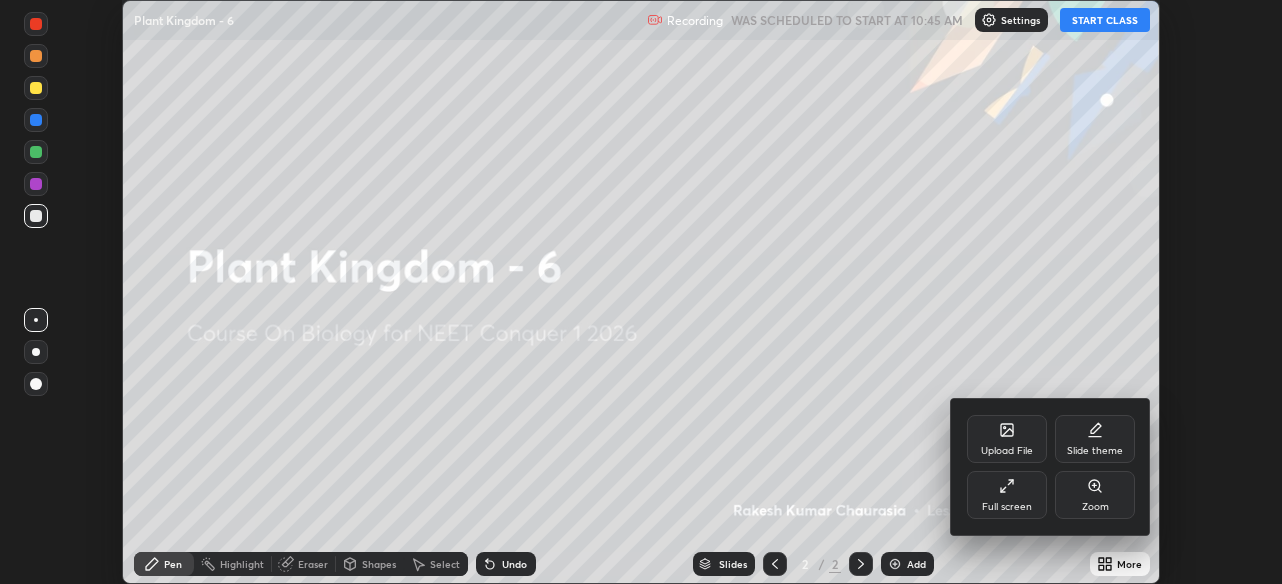 click on "Full screen" at bounding box center [1007, 507] 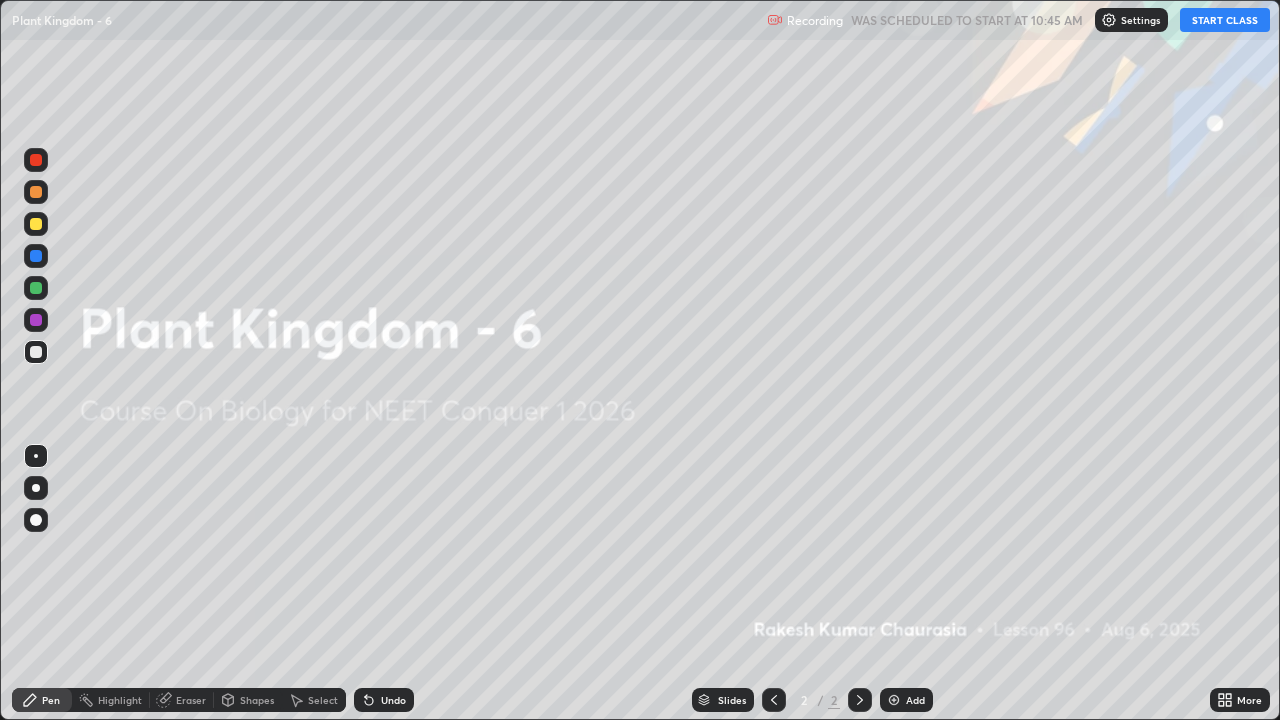 scroll, scrollTop: 99280, scrollLeft: 98720, axis: both 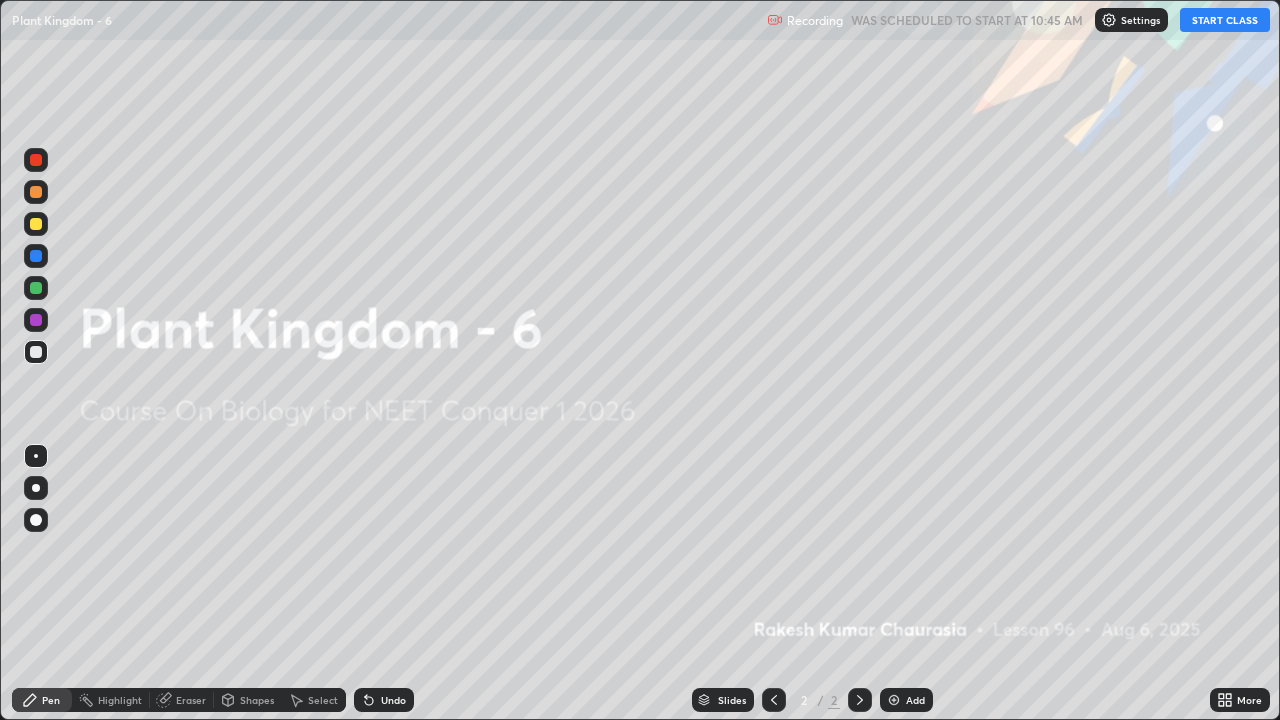 click on "START CLASS" at bounding box center [1225, 20] 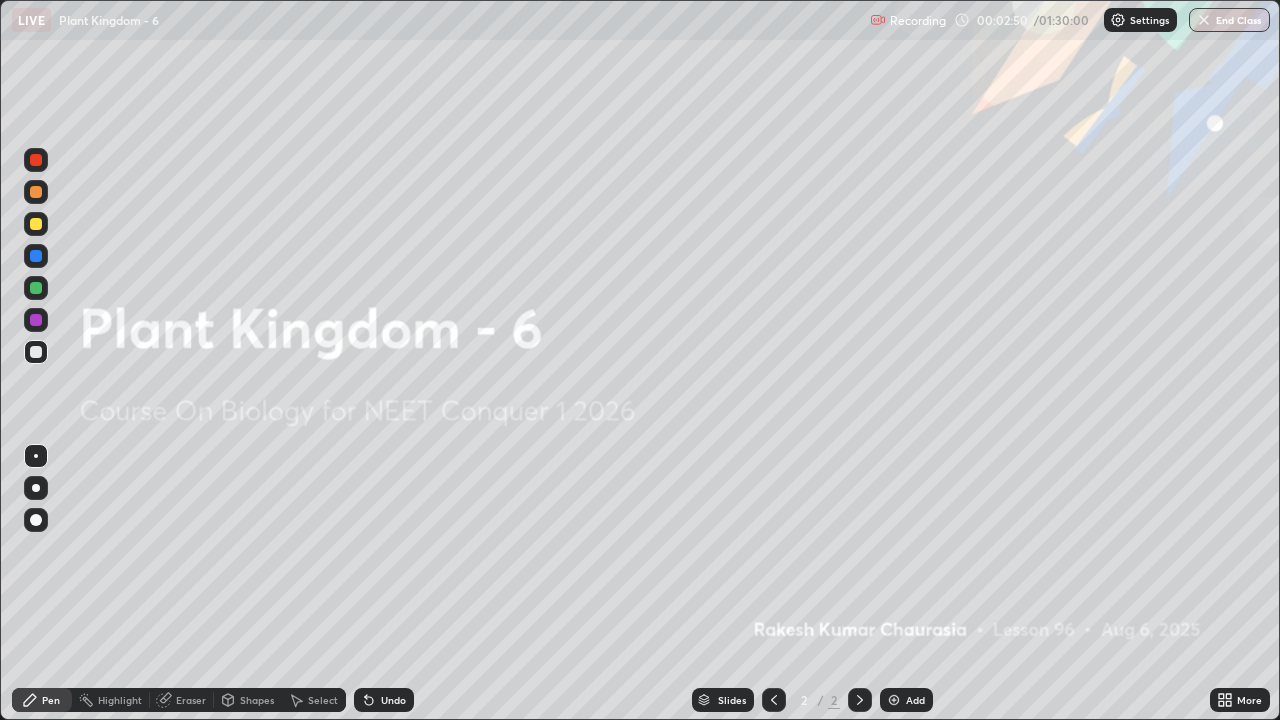 click at bounding box center (894, 700) 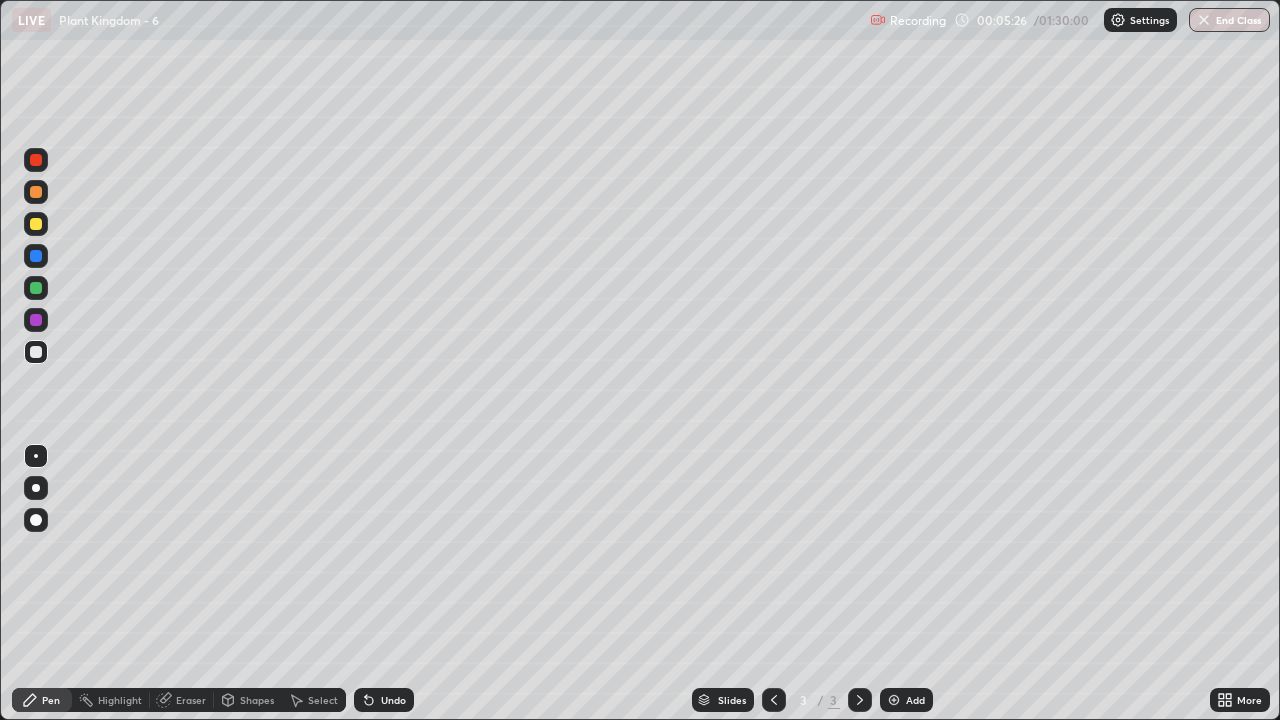 click on "Eraser" at bounding box center (191, 700) 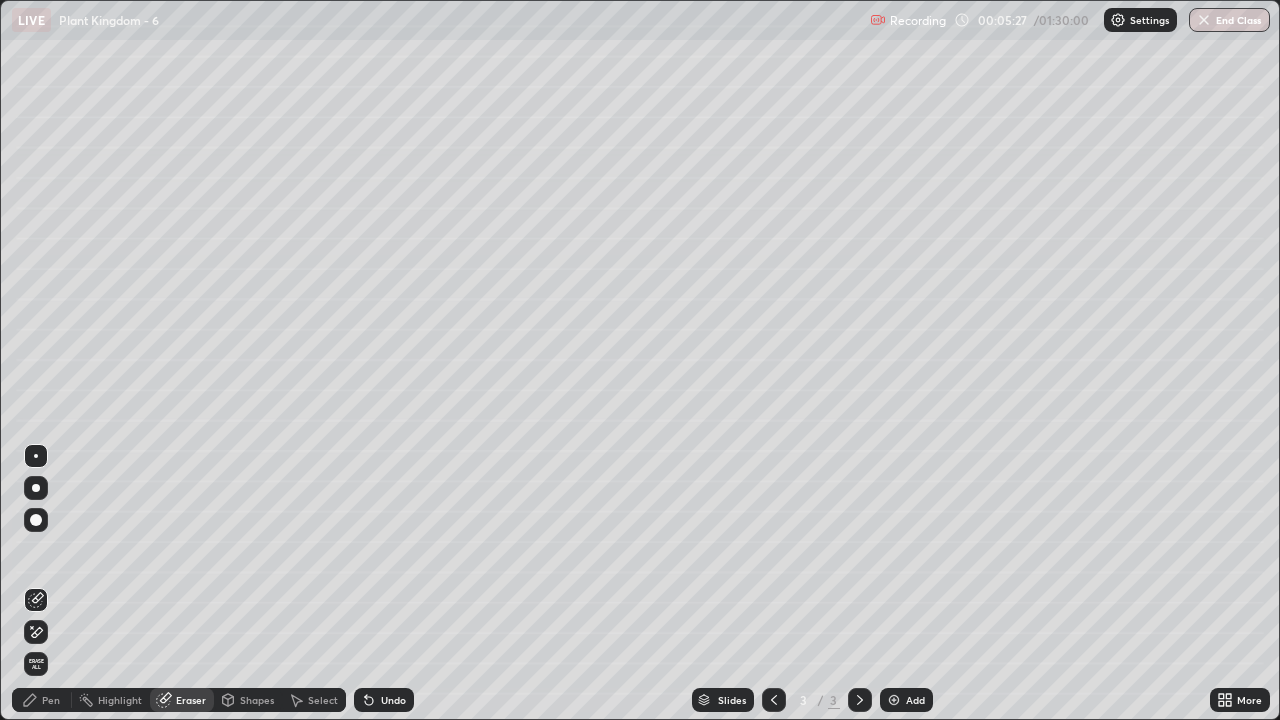click on "Erase all" at bounding box center (36, 664) 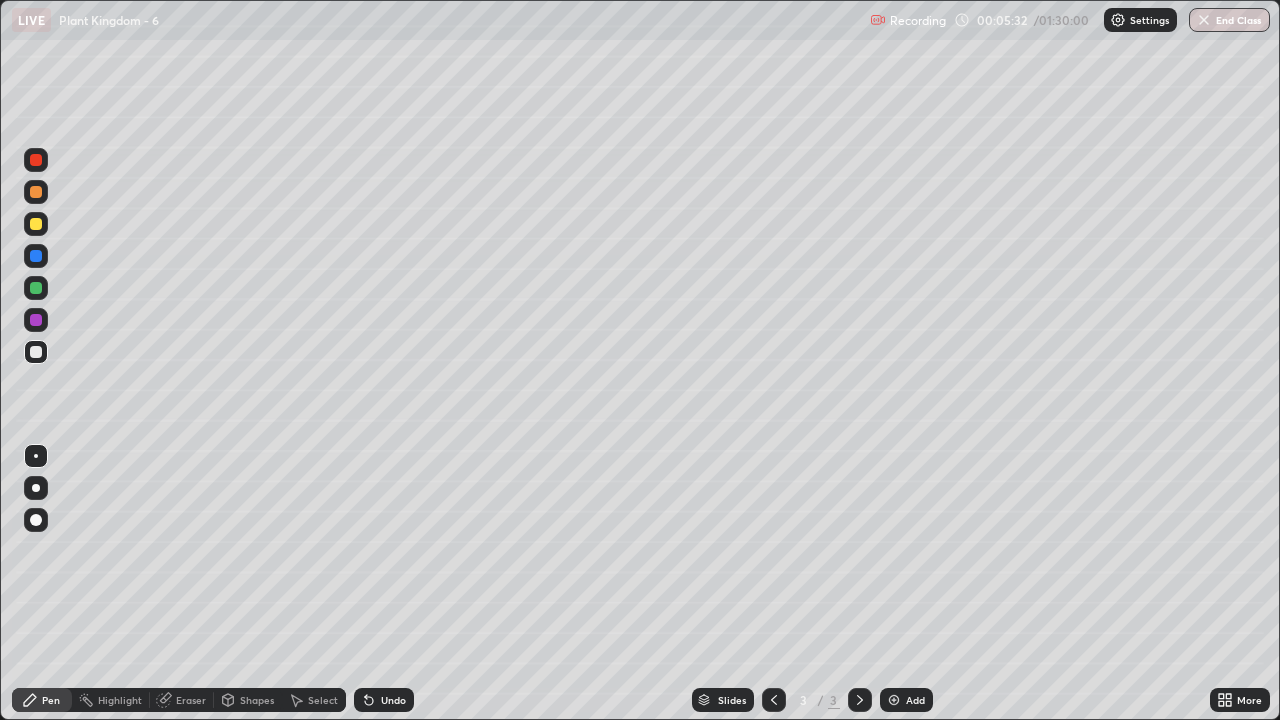 click at bounding box center [36, 288] 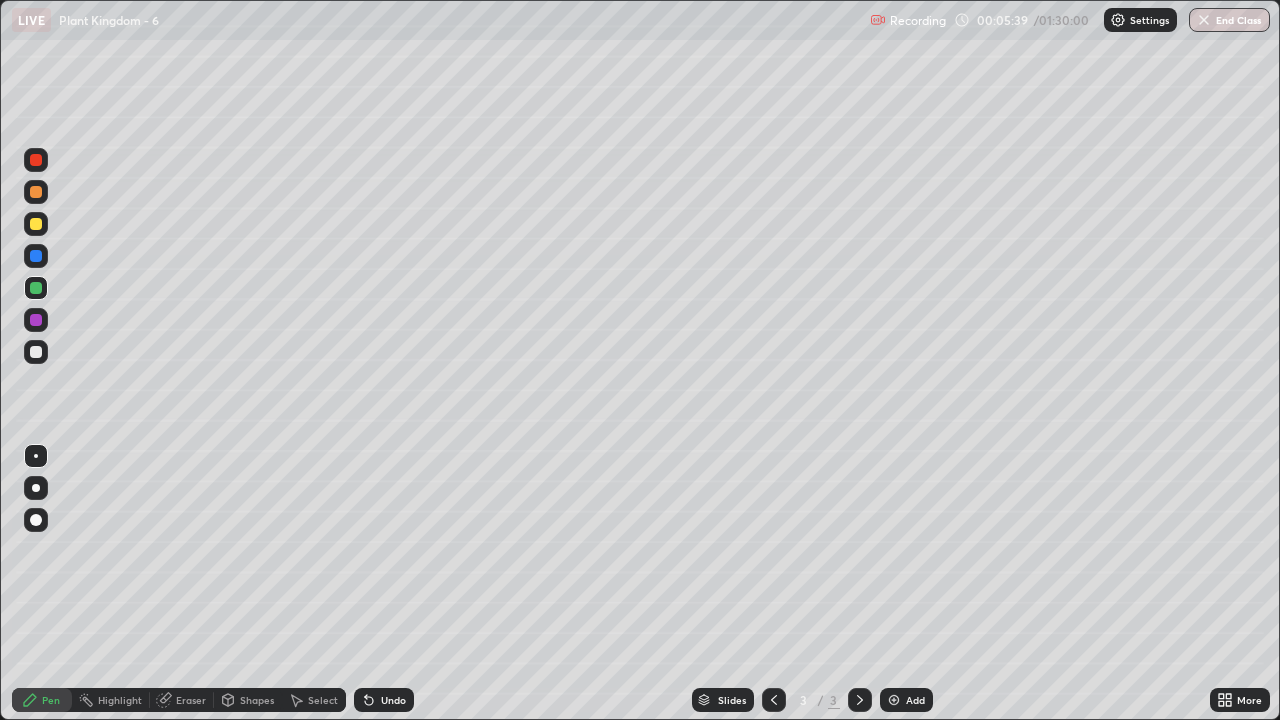 click on "Undo" at bounding box center [384, 700] 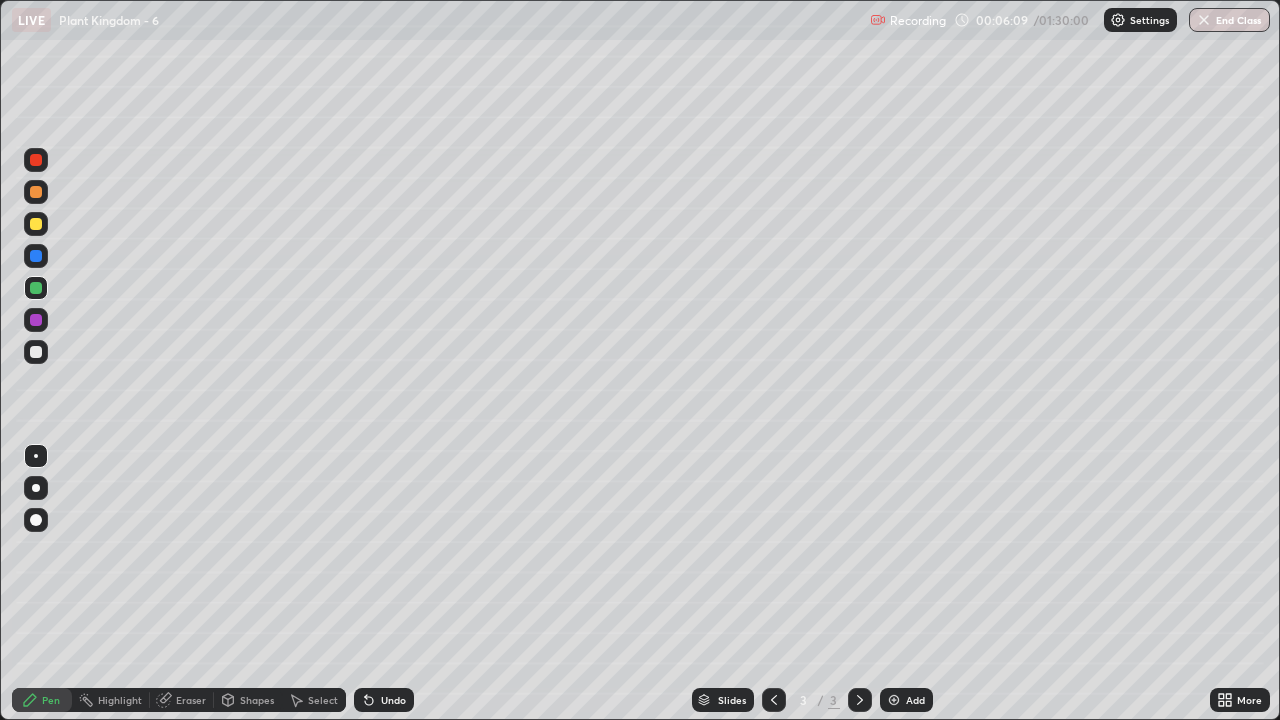 click at bounding box center (36, 192) 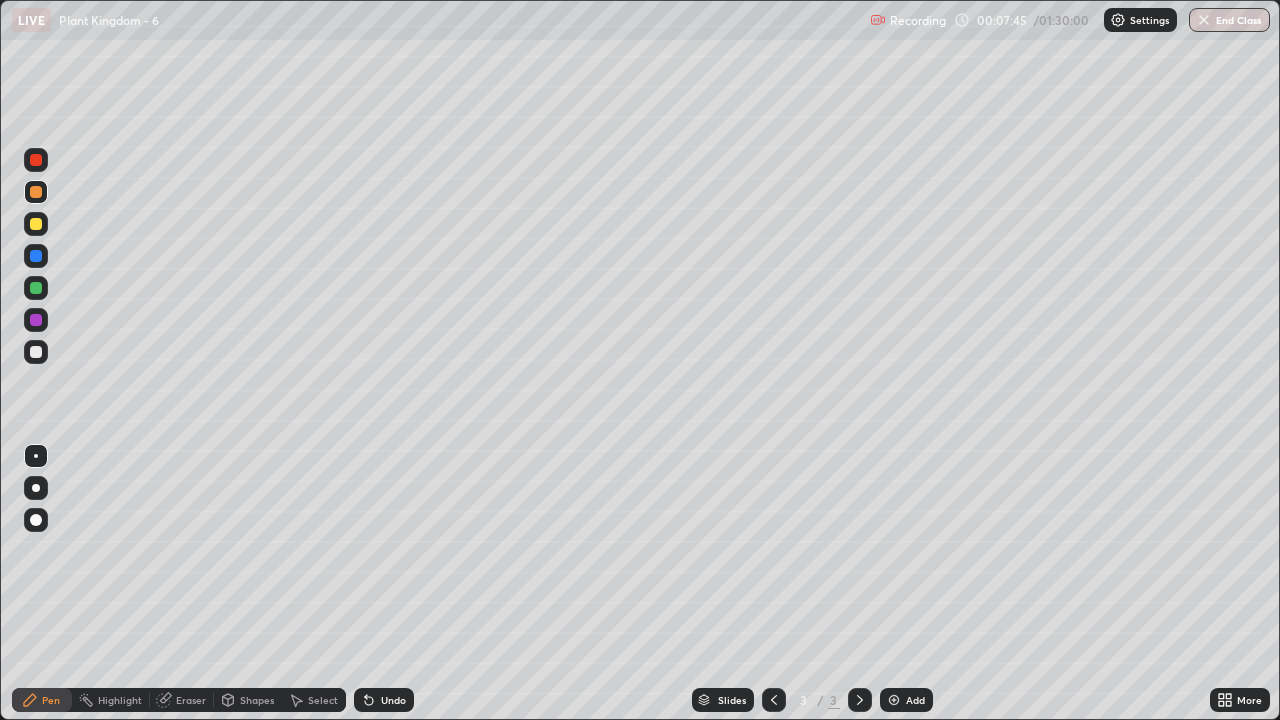 click at bounding box center [36, 352] 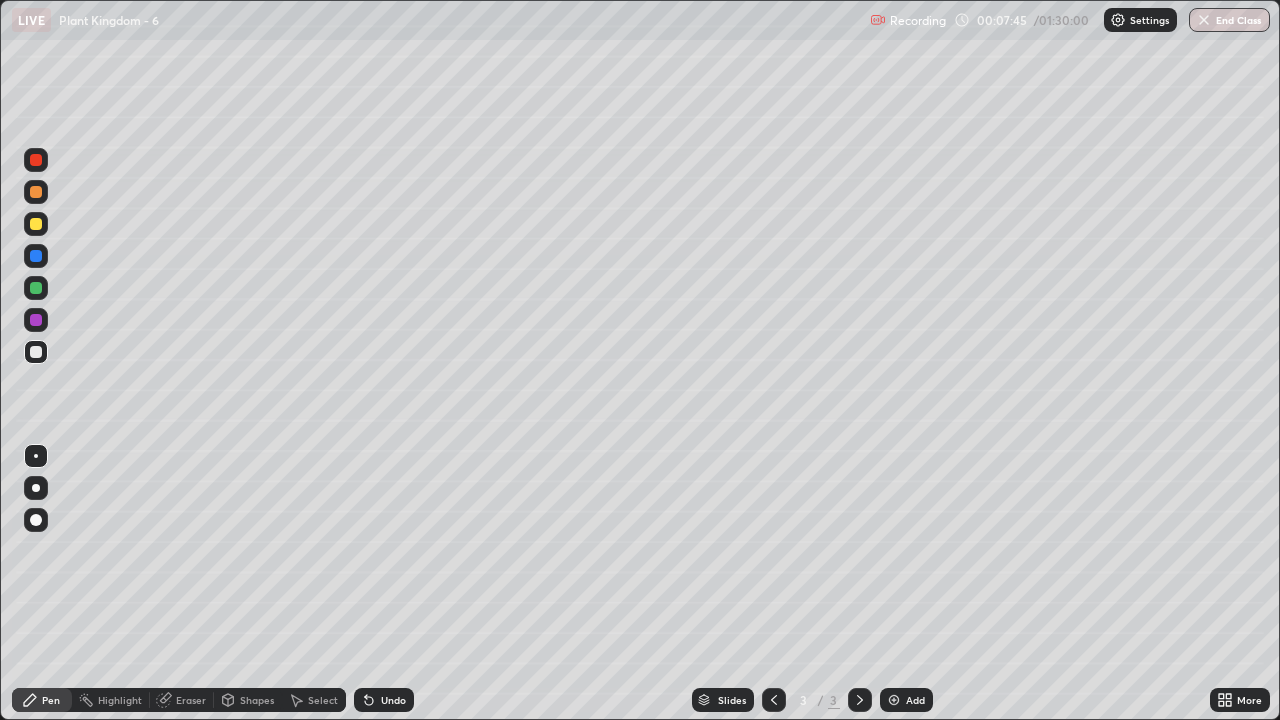 click at bounding box center (36, 456) 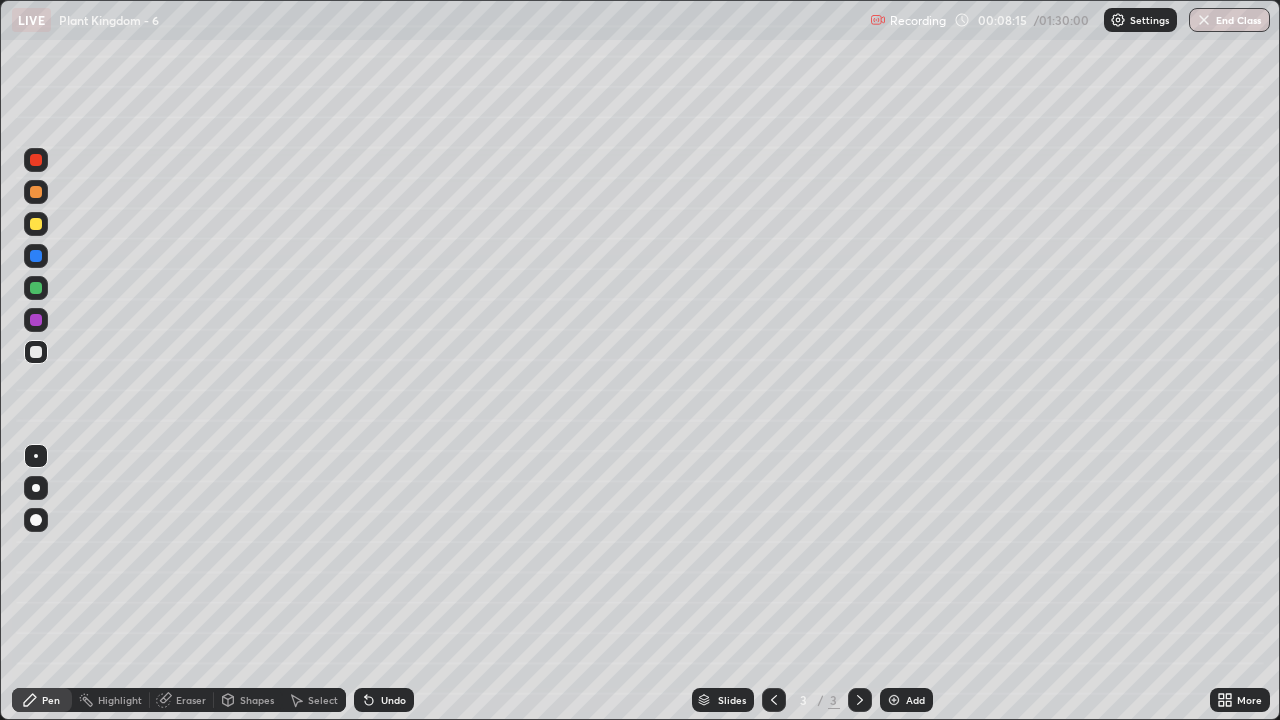 click on "Eraser" at bounding box center [191, 700] 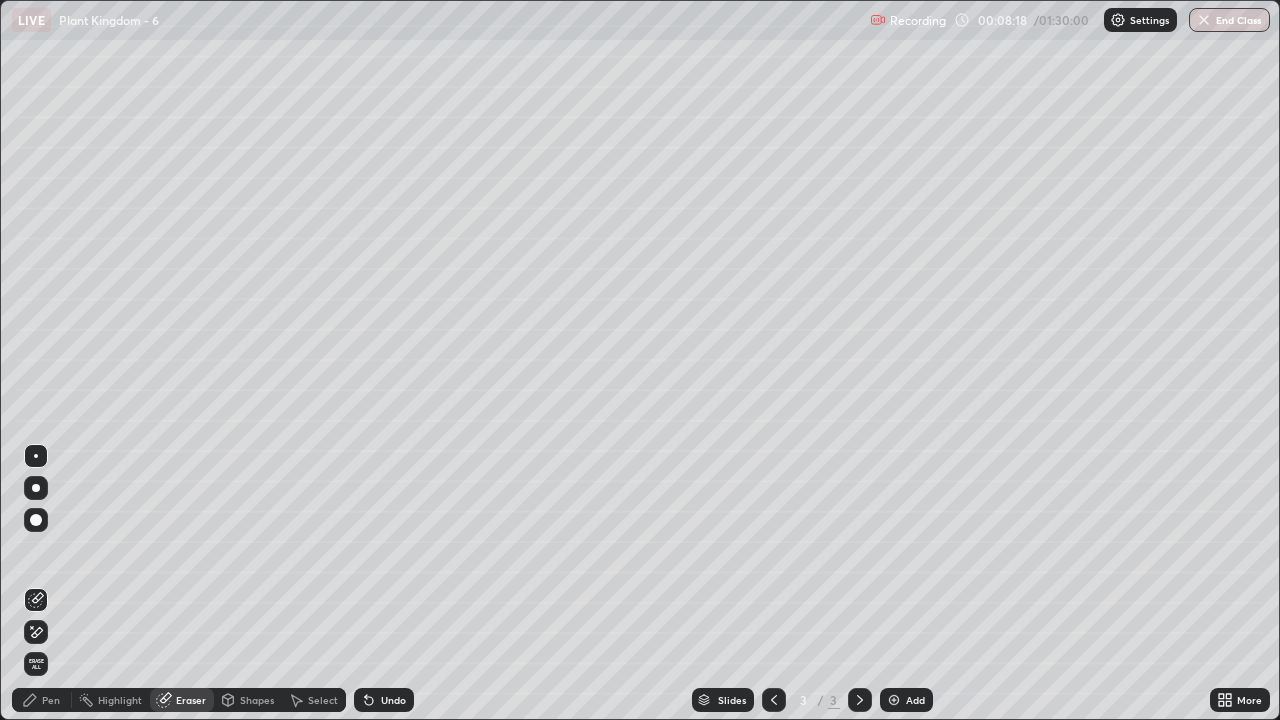 click on "Pen" at bounding box center [51, 700] 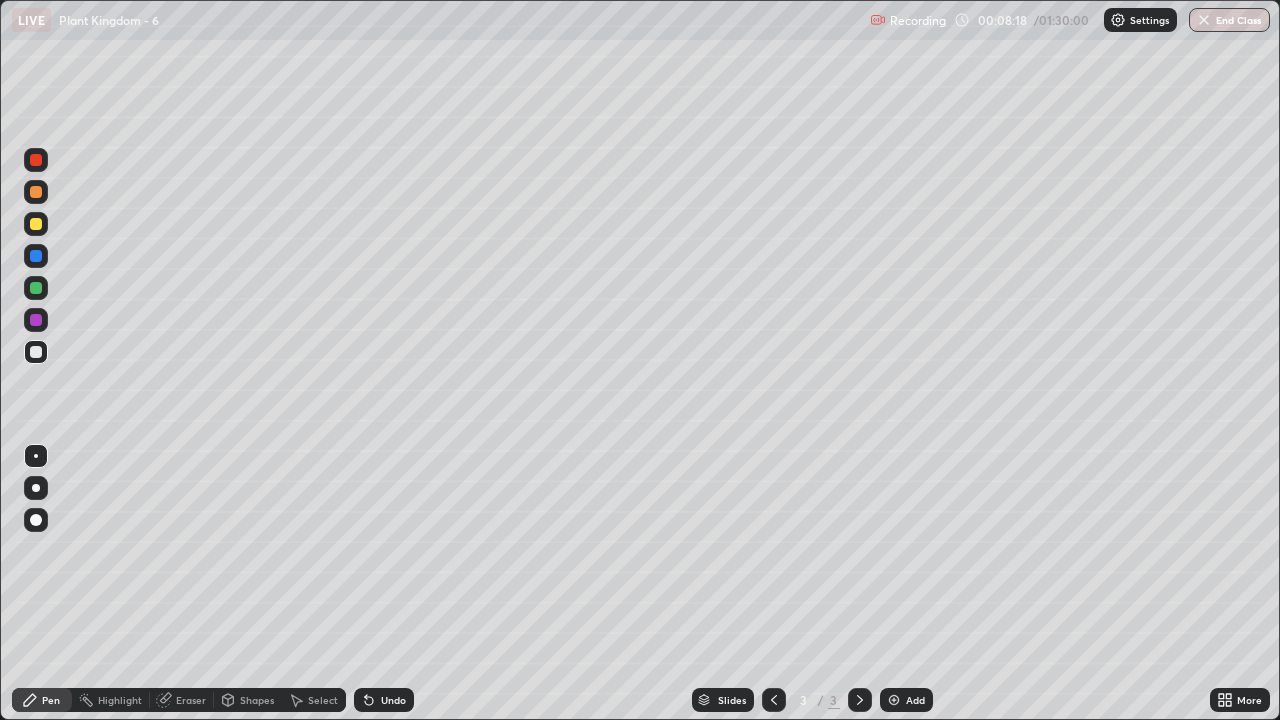 click at bounding box center [36, 352] 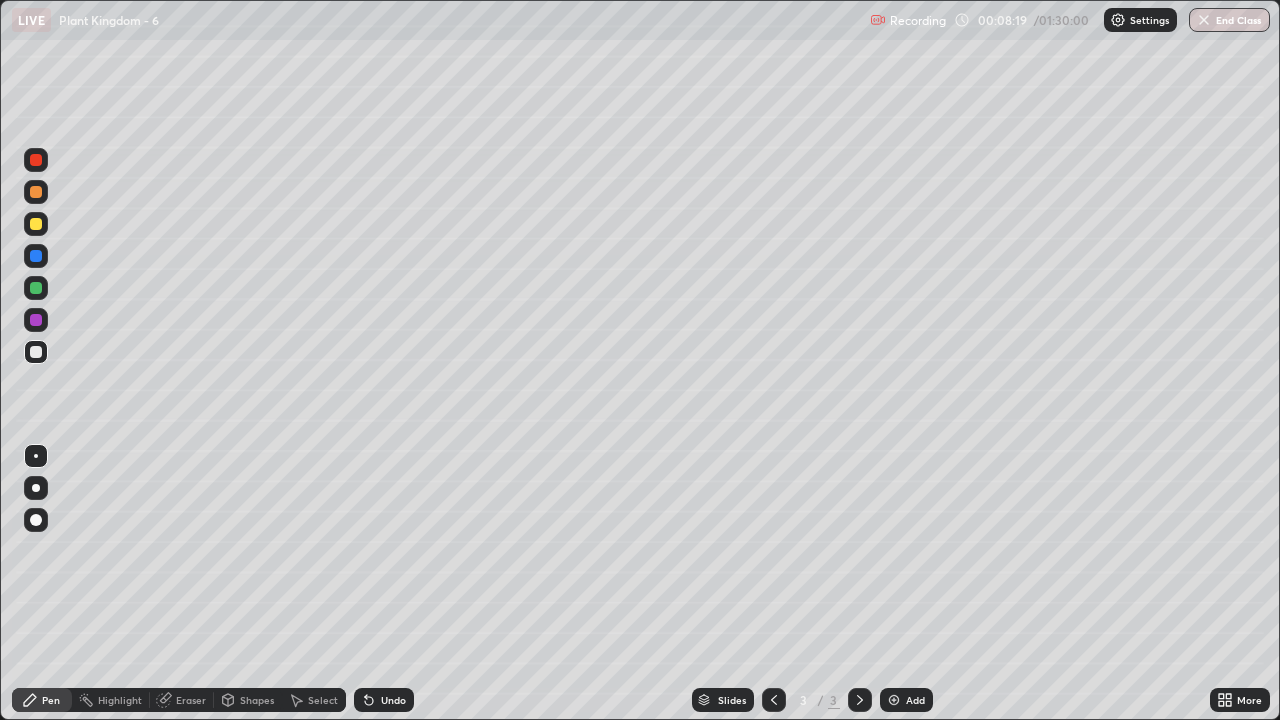 click at bounding box center [36, 456] 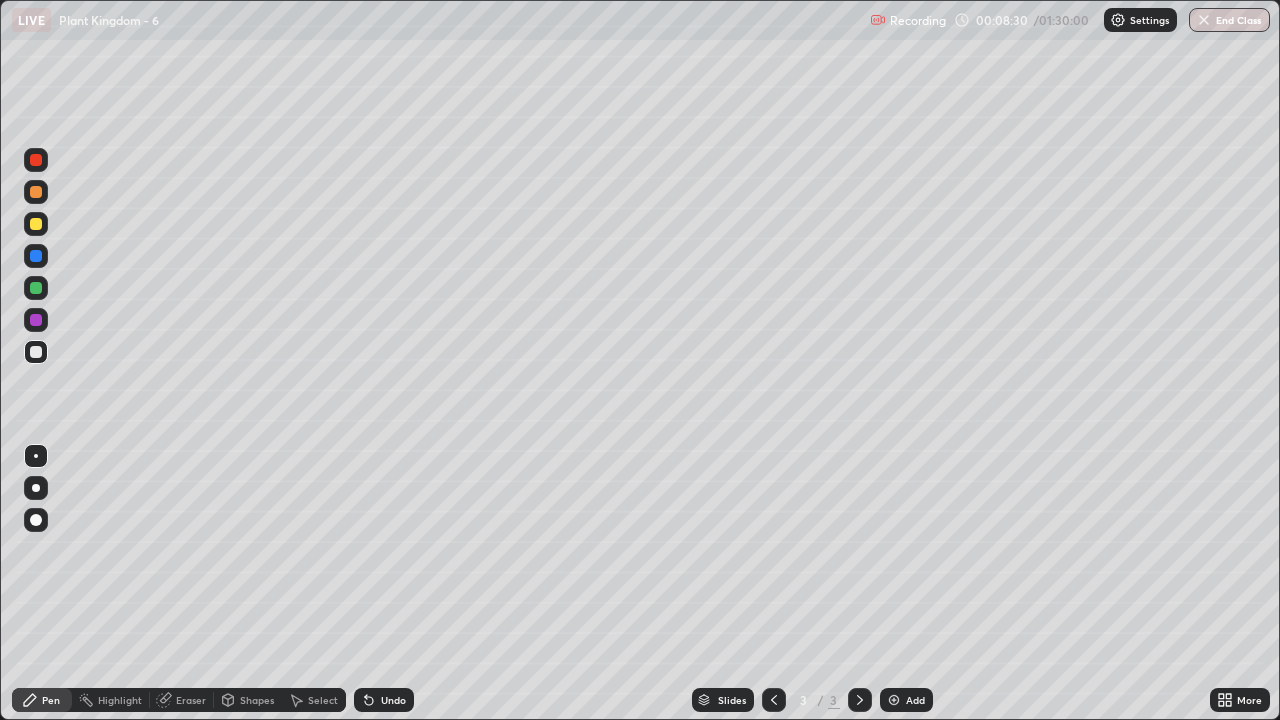 click at bounding box center [36, 224] 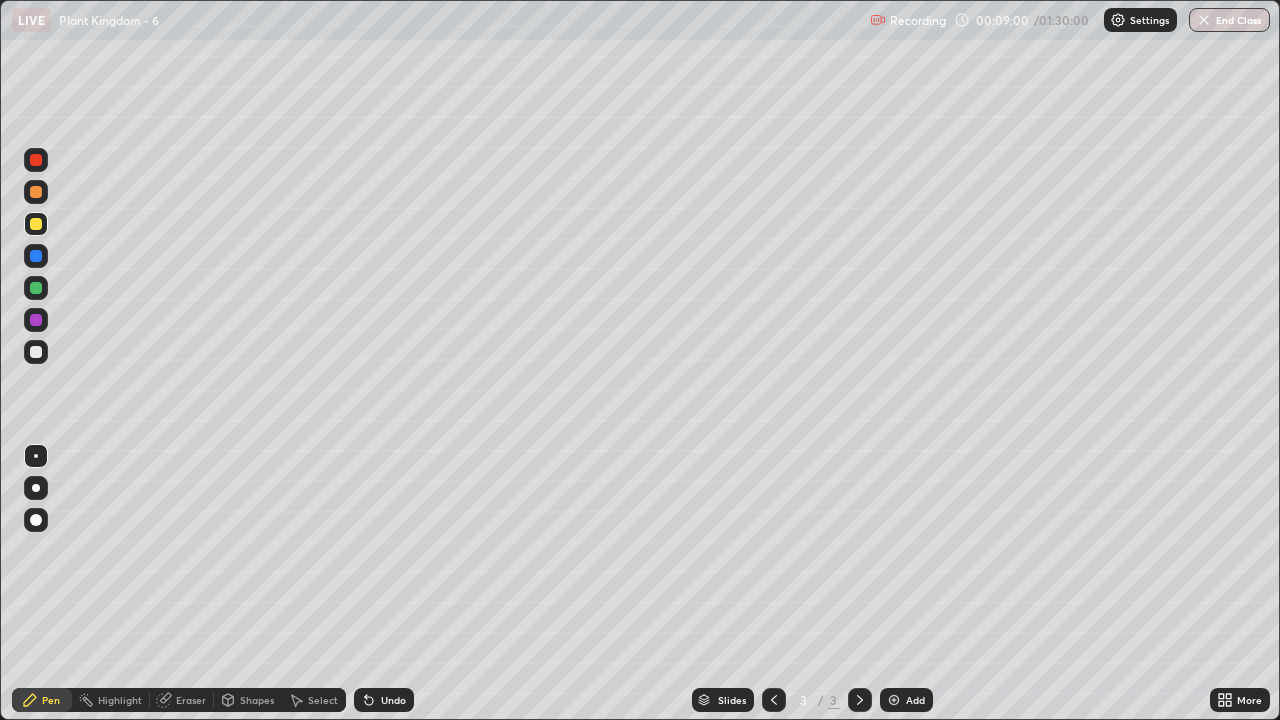 click at bounding box center [36, 352] 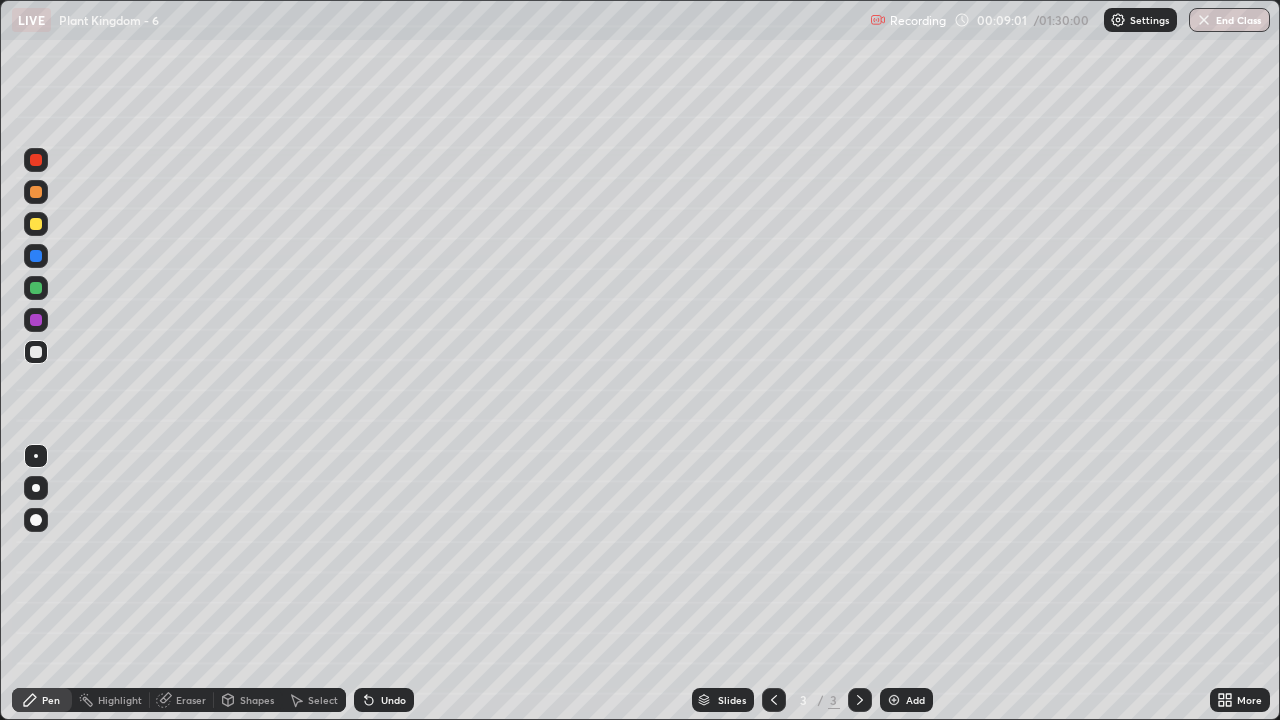 click at bounding box center (36, 352) 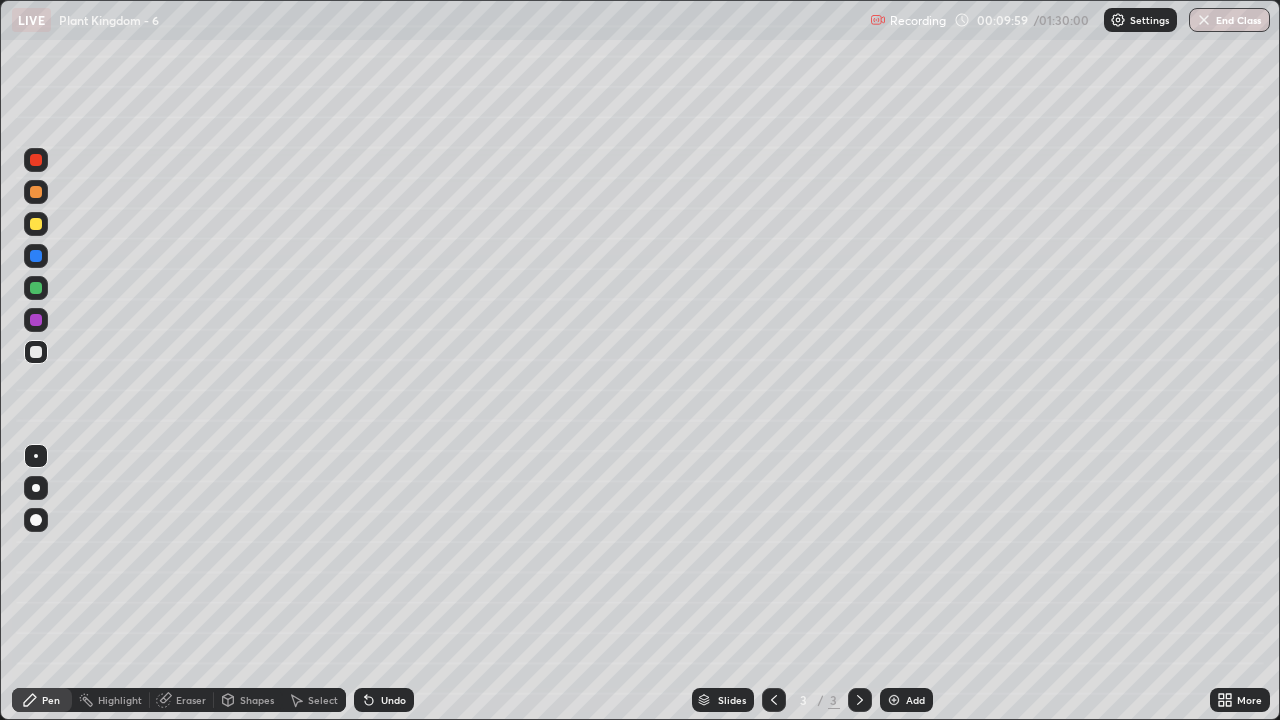 click at bounding box center (36, 224) 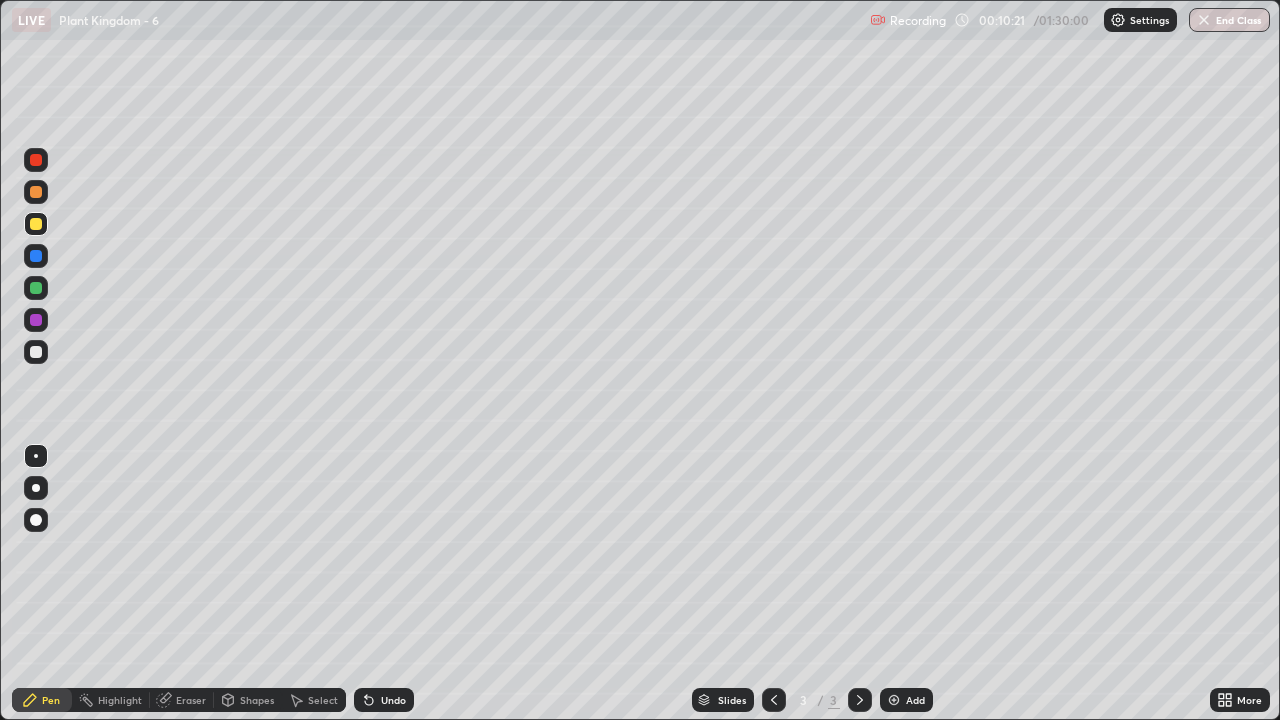 click at bounding box center (36, 288) 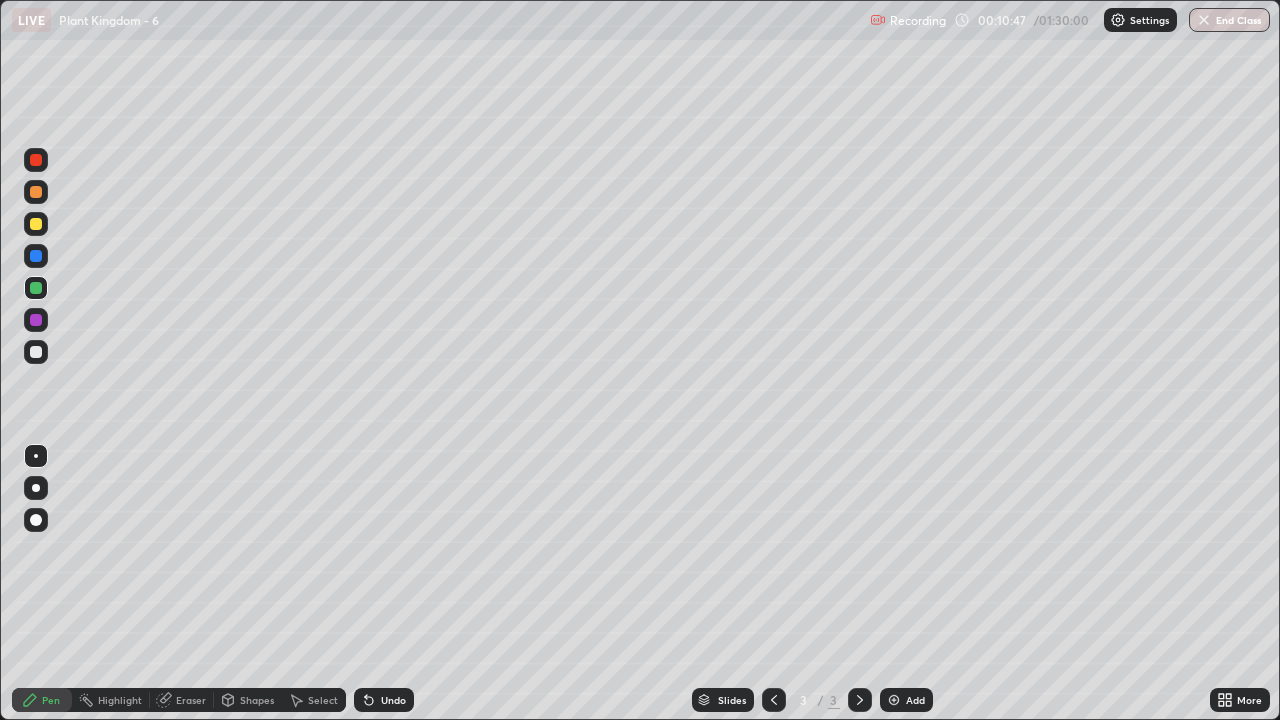 click at bounding box center (36, 352) 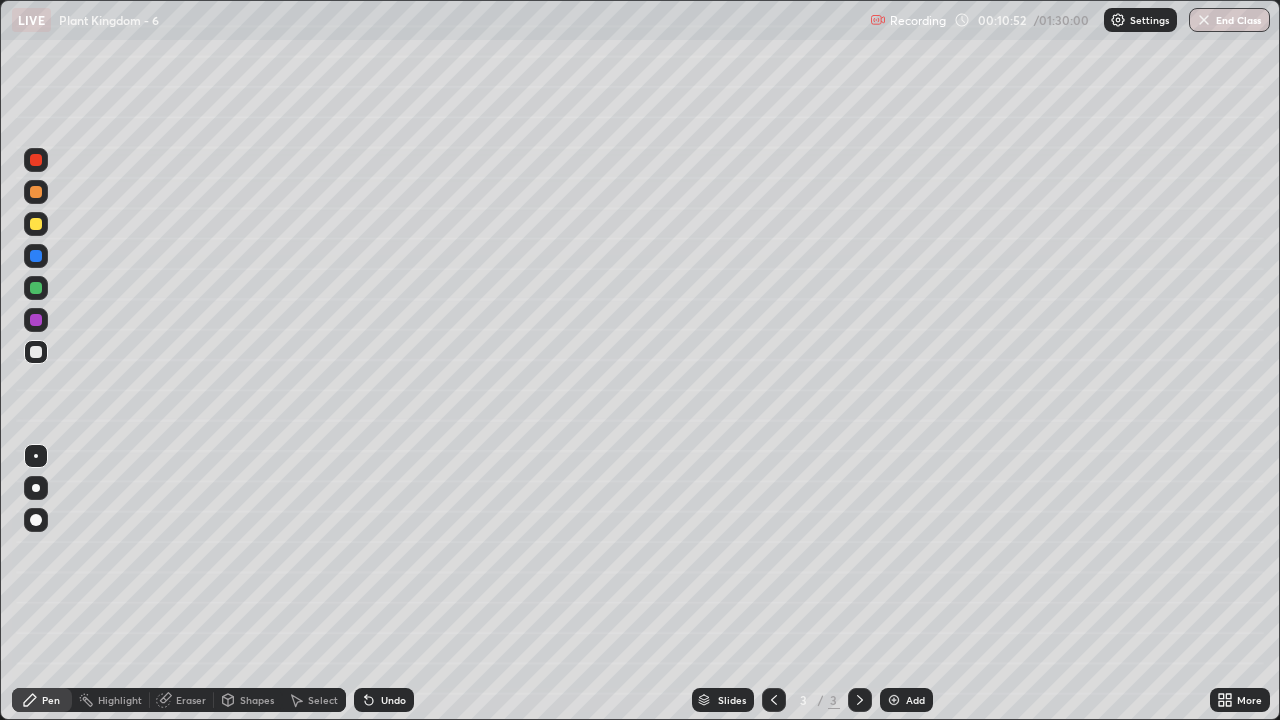 click at bounding box center [36, 224] 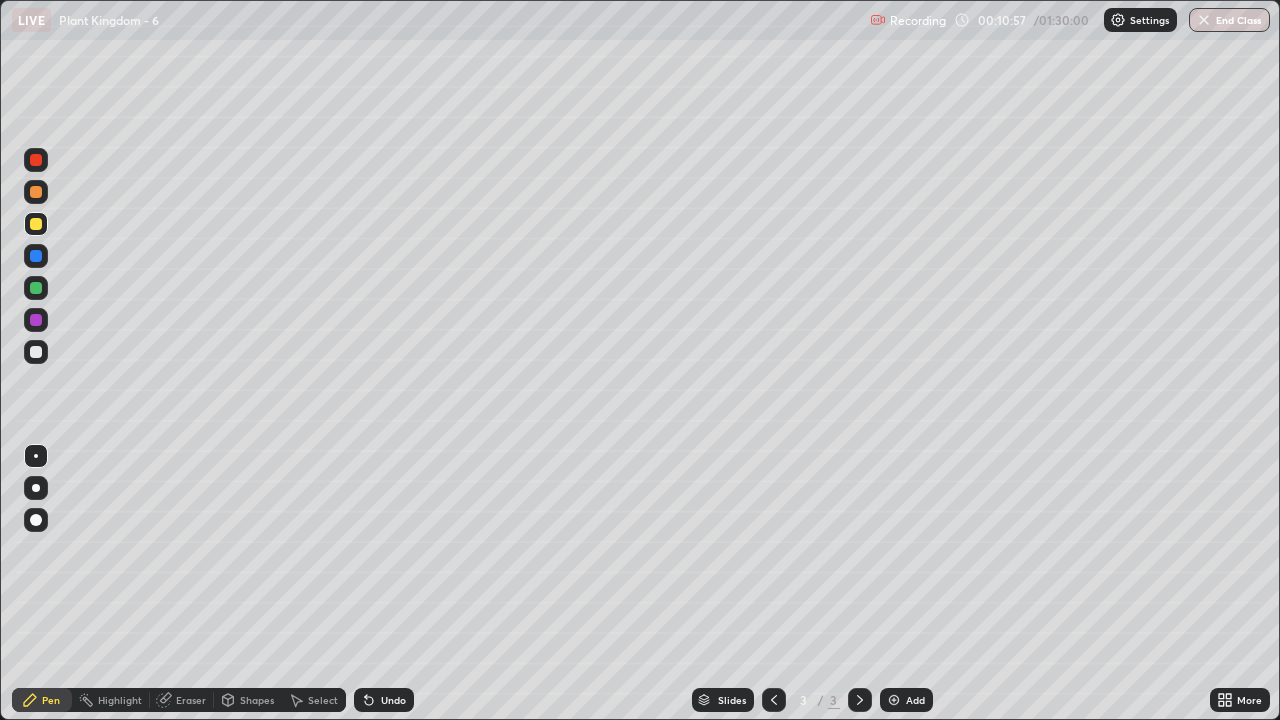 click at bounding box center (36, 352) 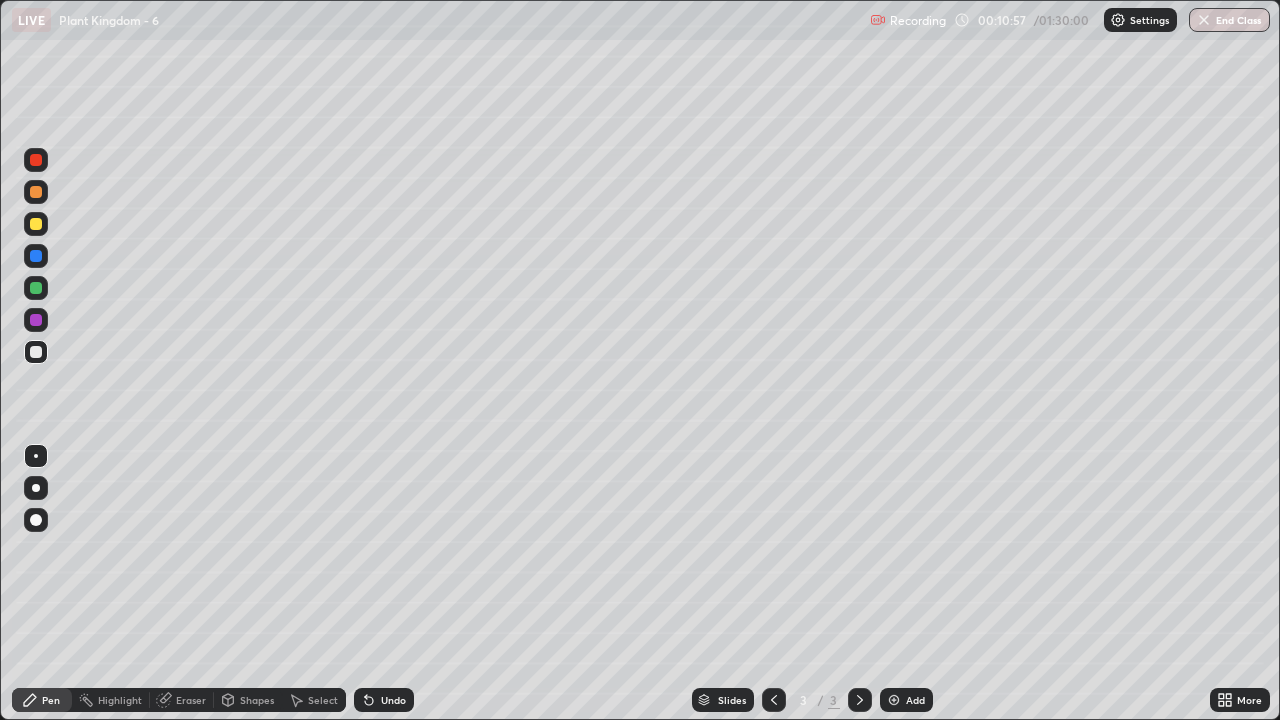 click at bounding box center [36, 456] 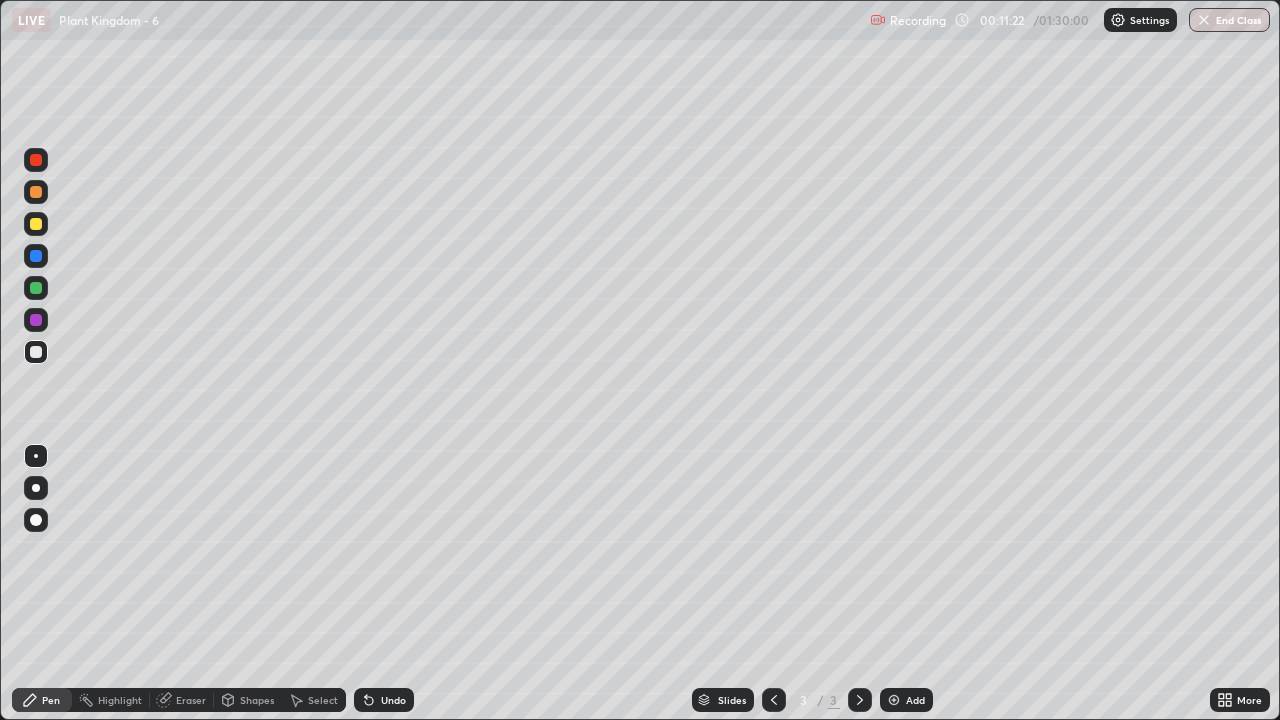 click at bounding box center [36, 224] 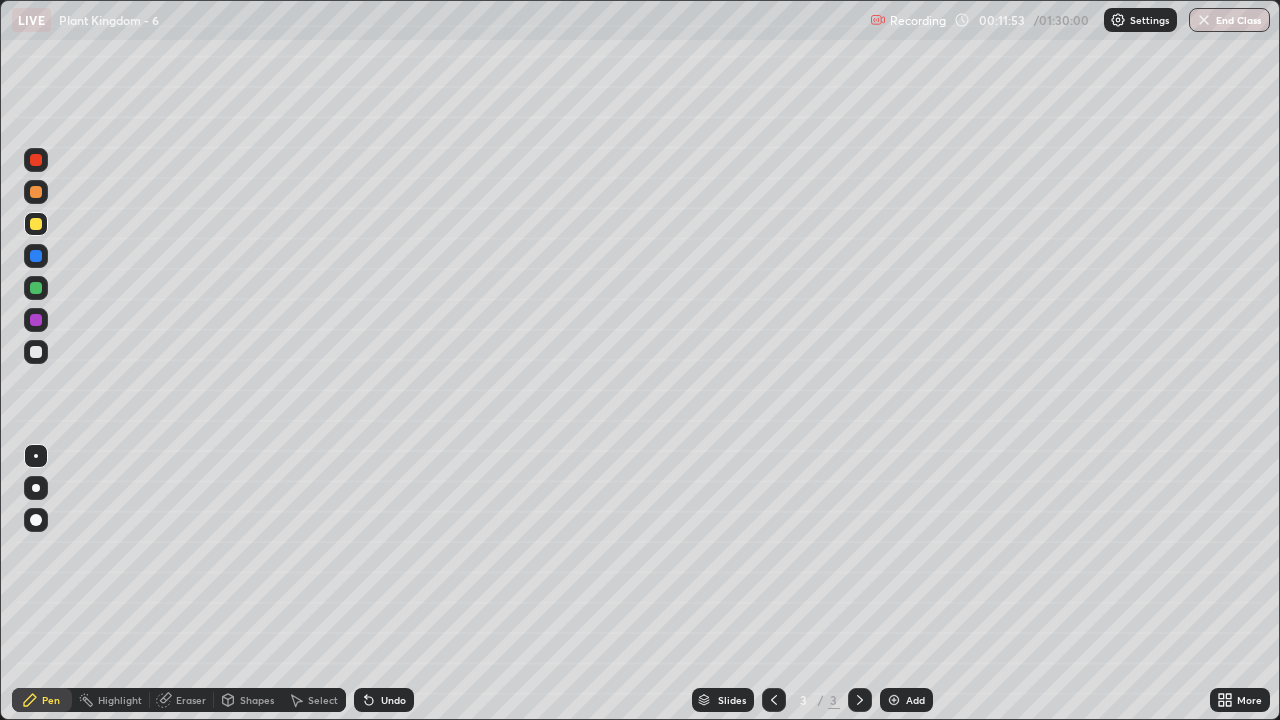 click at bounding box center (36, 288) 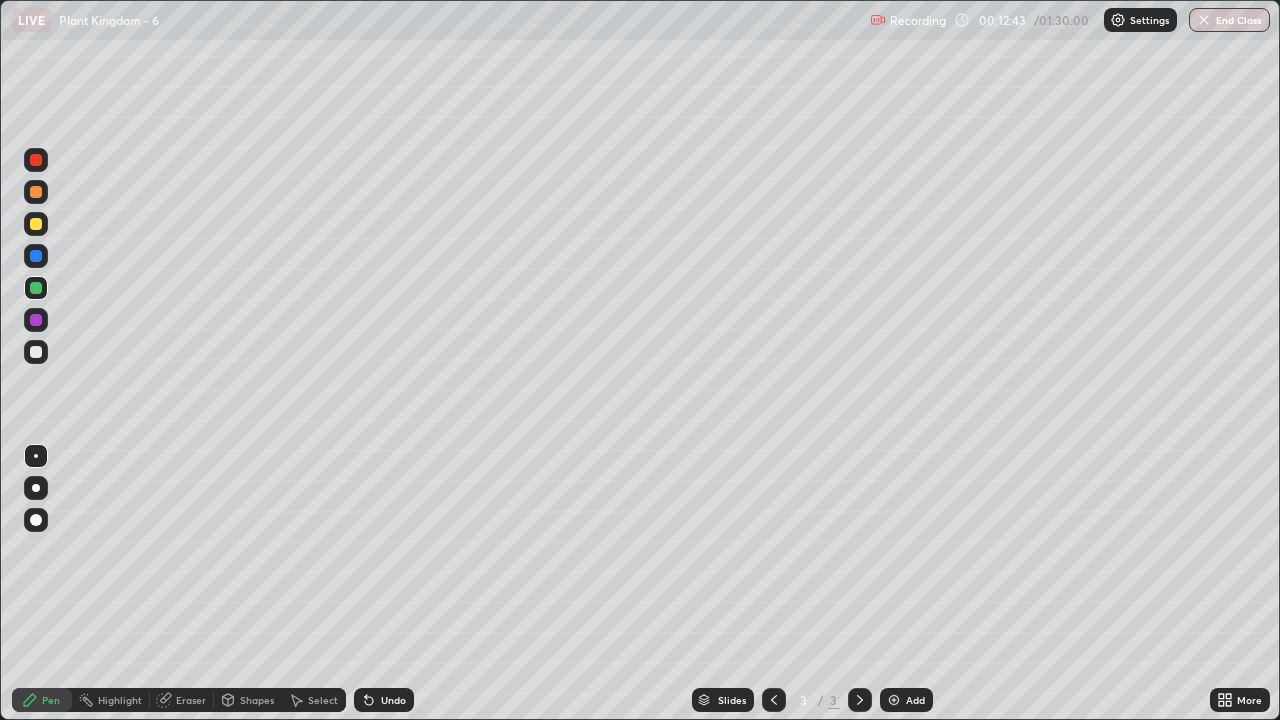 click at bounding box center (36, 288) 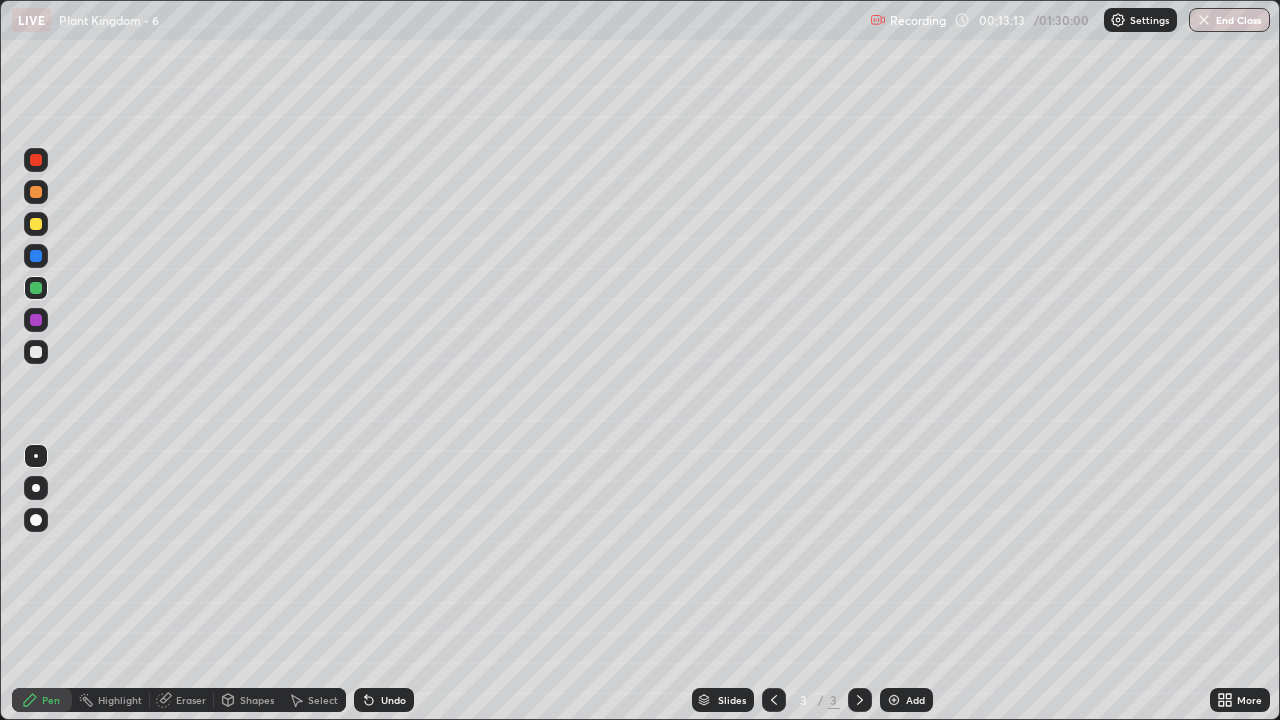 click at bounding box center (36, 352) 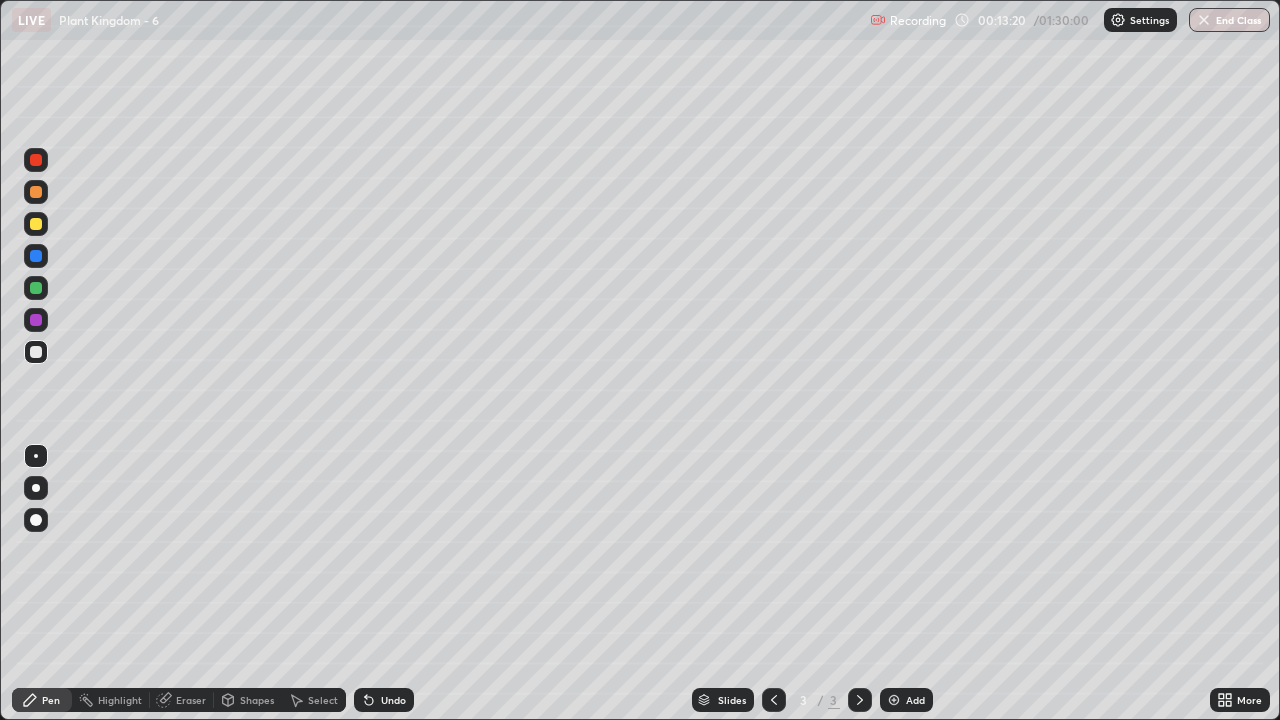 click at bounding box center (36, 352) 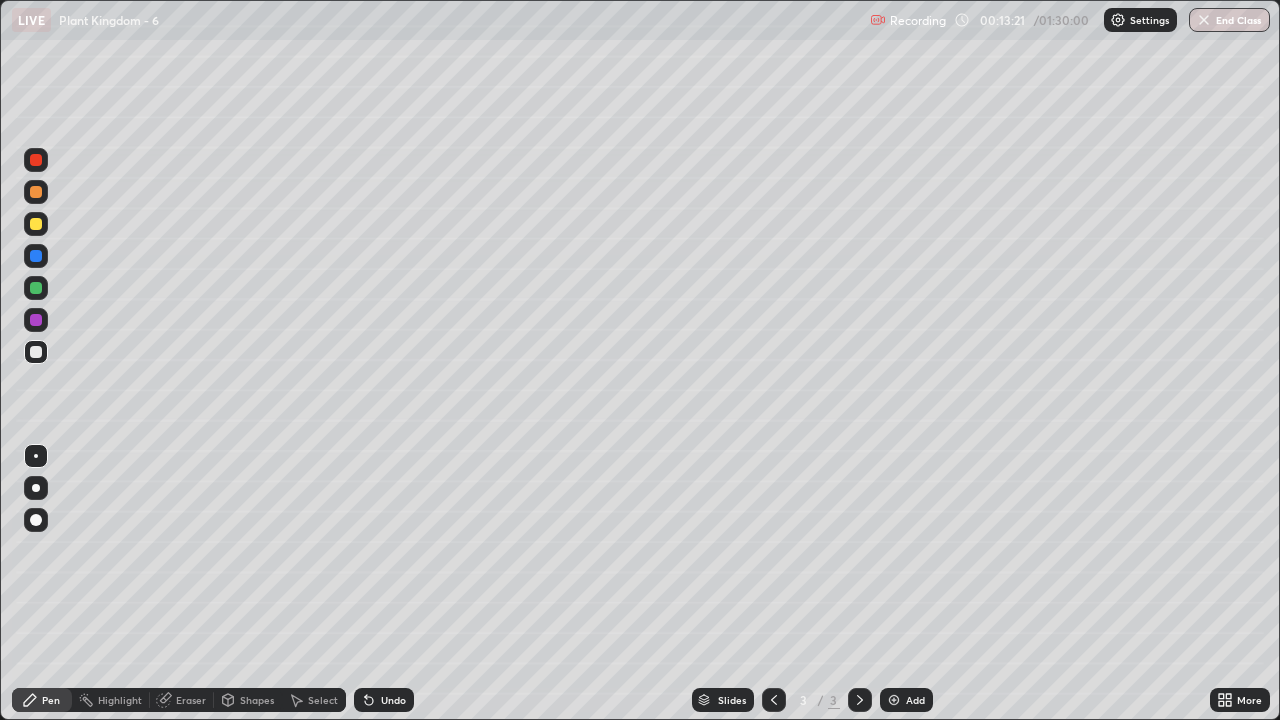 click at bounding box center [36, 456] 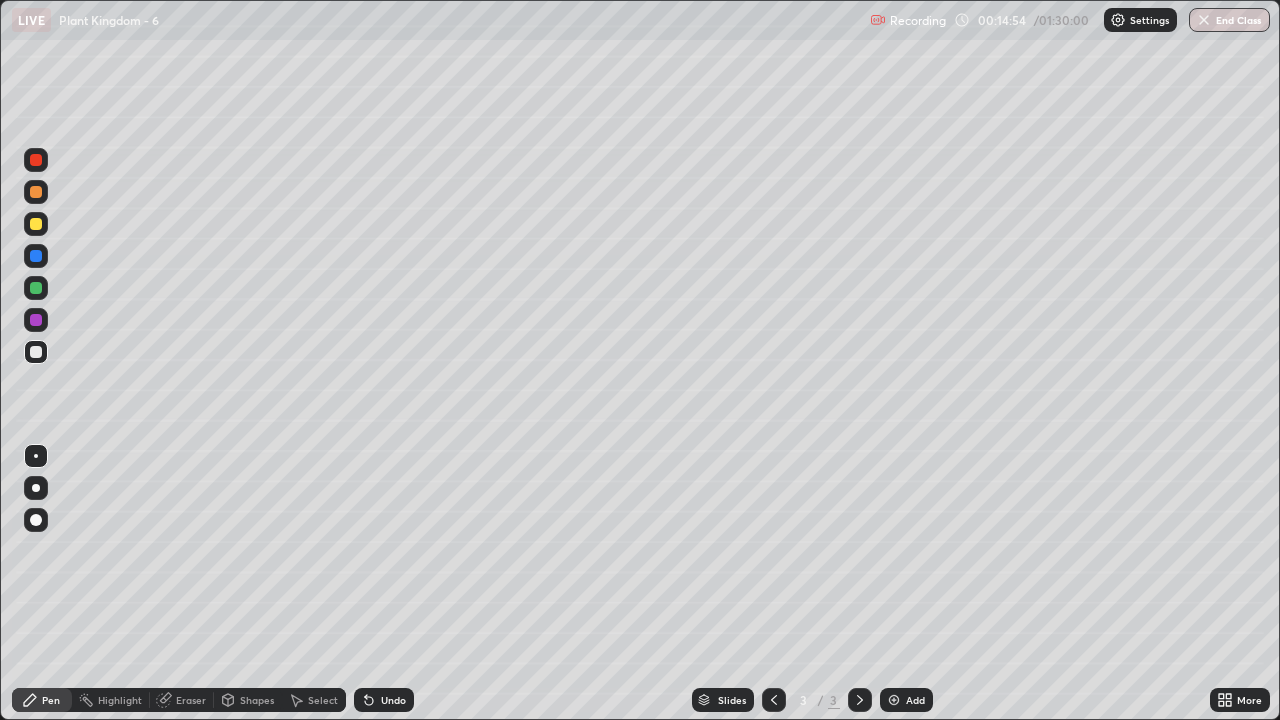 click at bounding box center [36, 224] 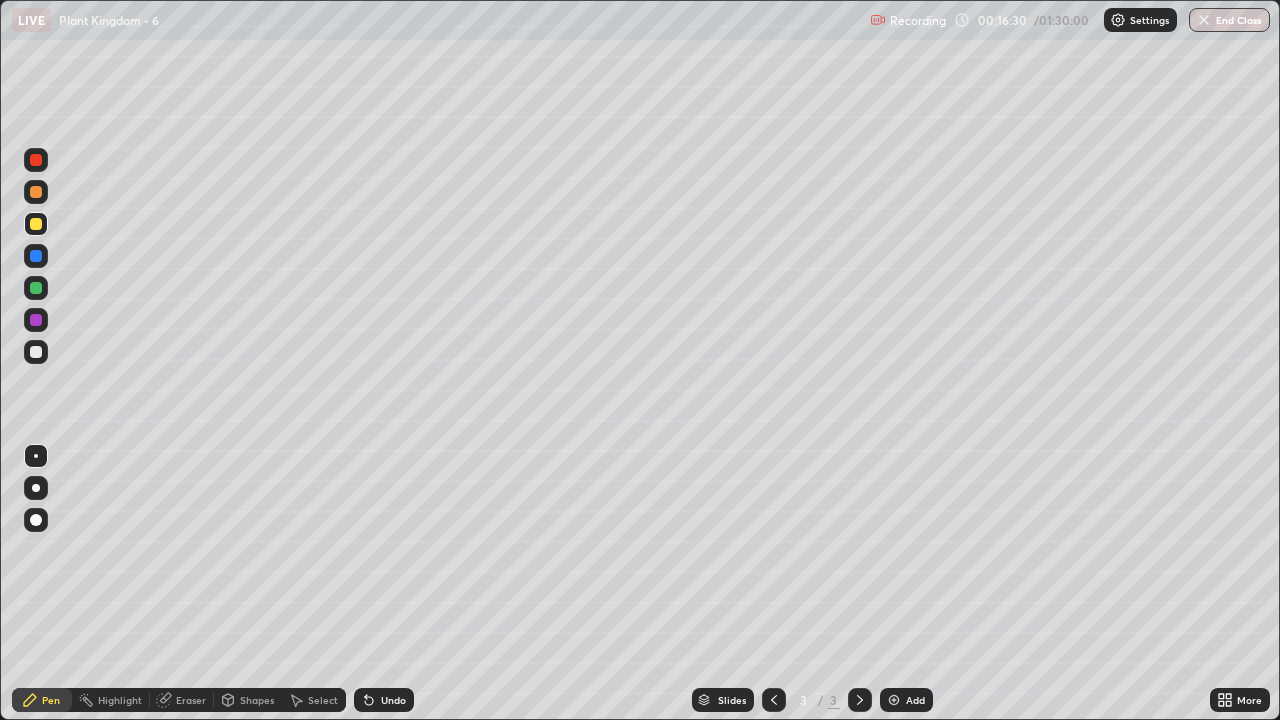 click at bounding box center [36, 352] 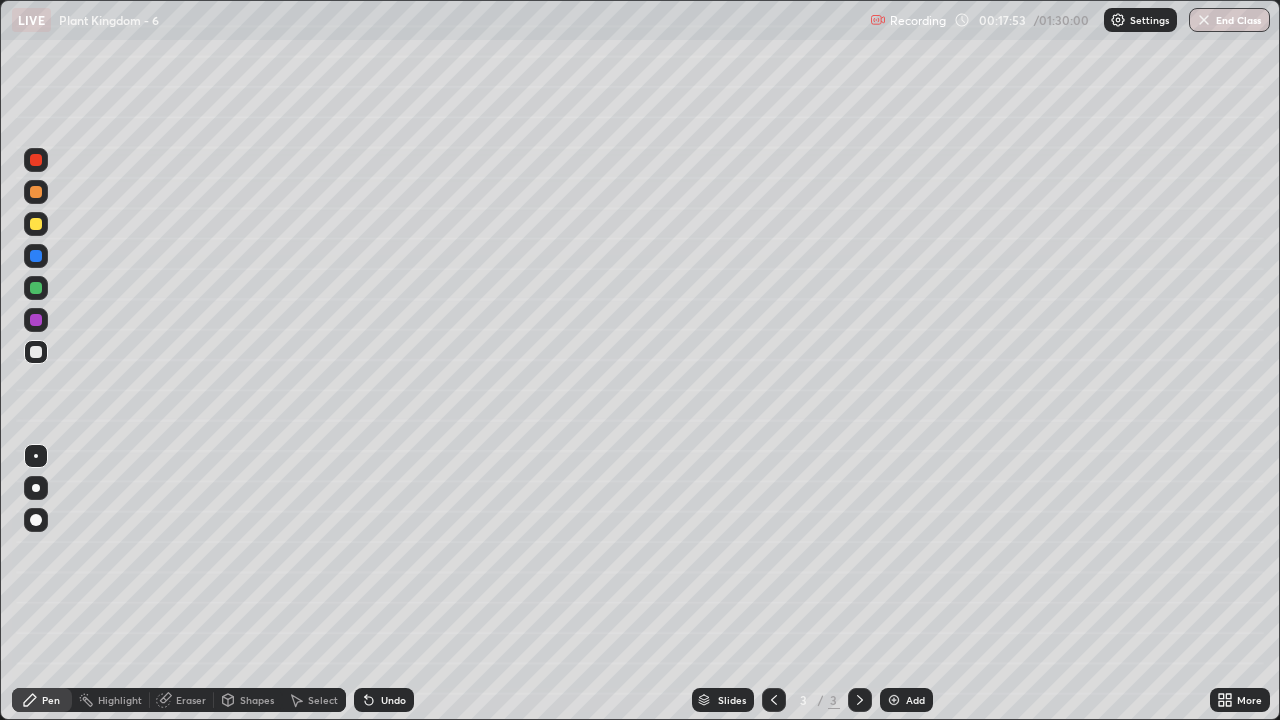 click on "Undo" at bounding box center (384, 700) 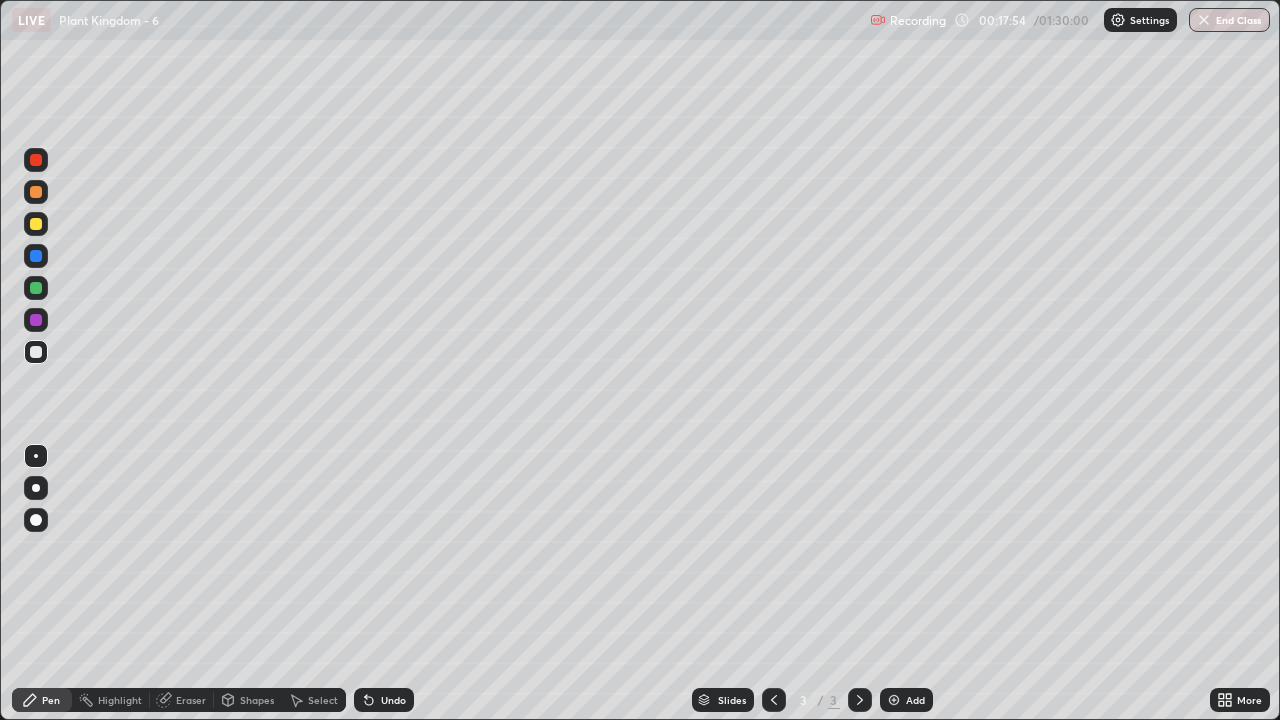 click on "Undo" at bounding box center (384, 700) 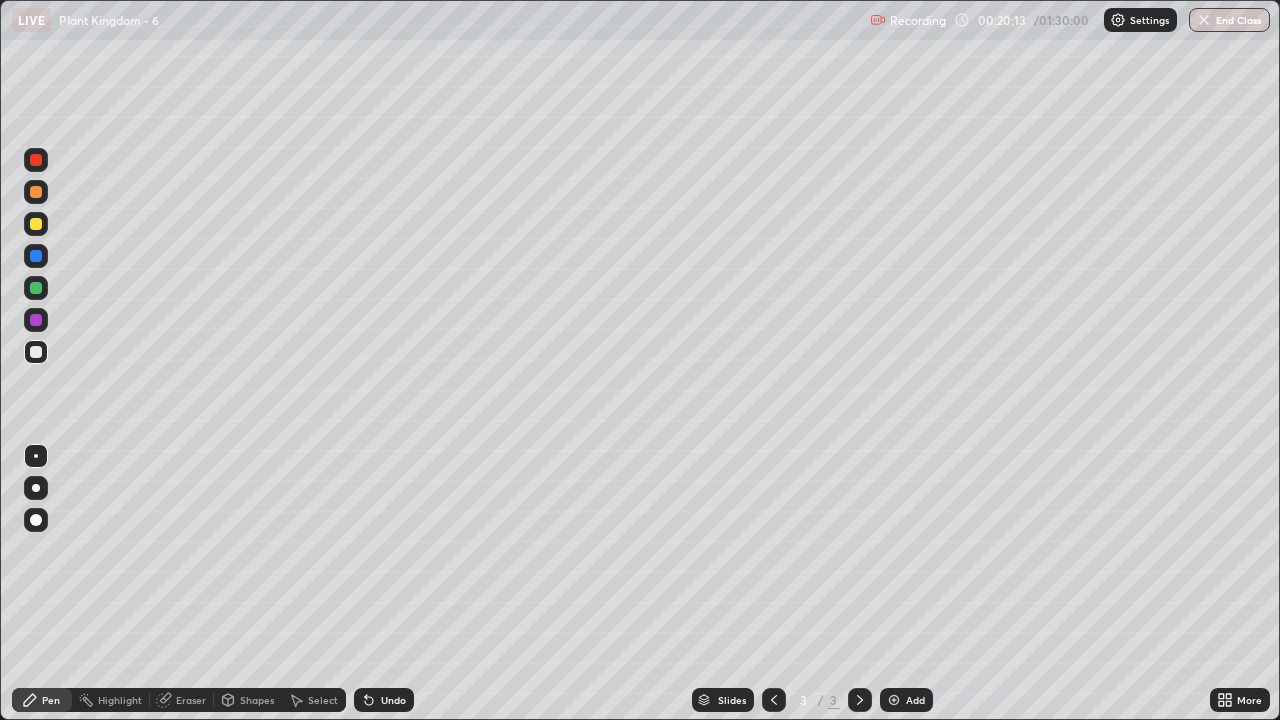 click at bounding box center (36, 224) 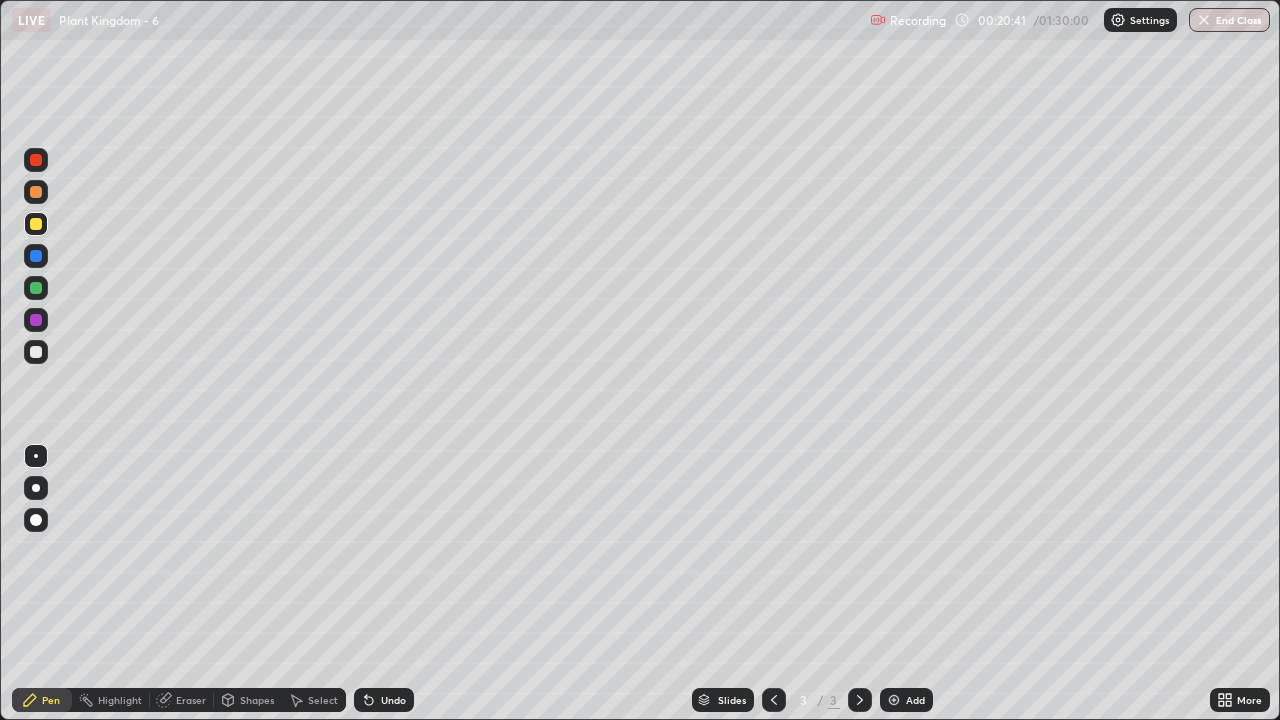 click at bounding box center [36, 352] 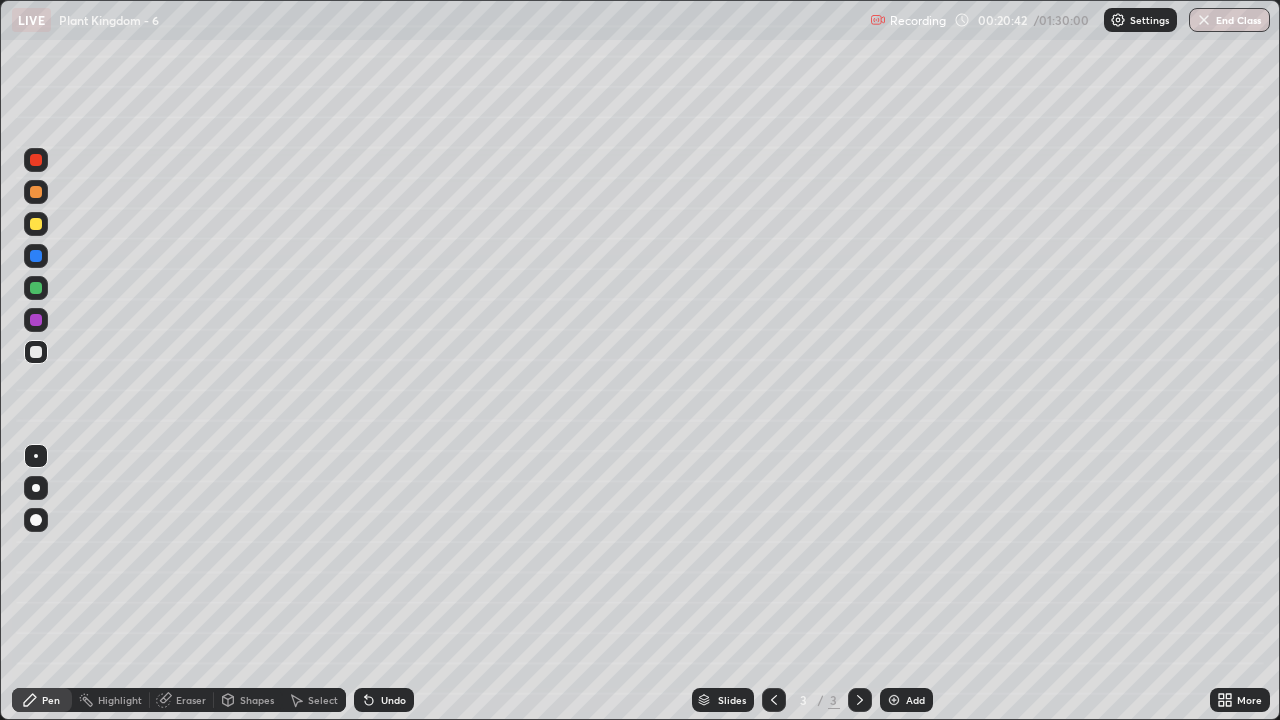 click at bounding box center (36, 456) 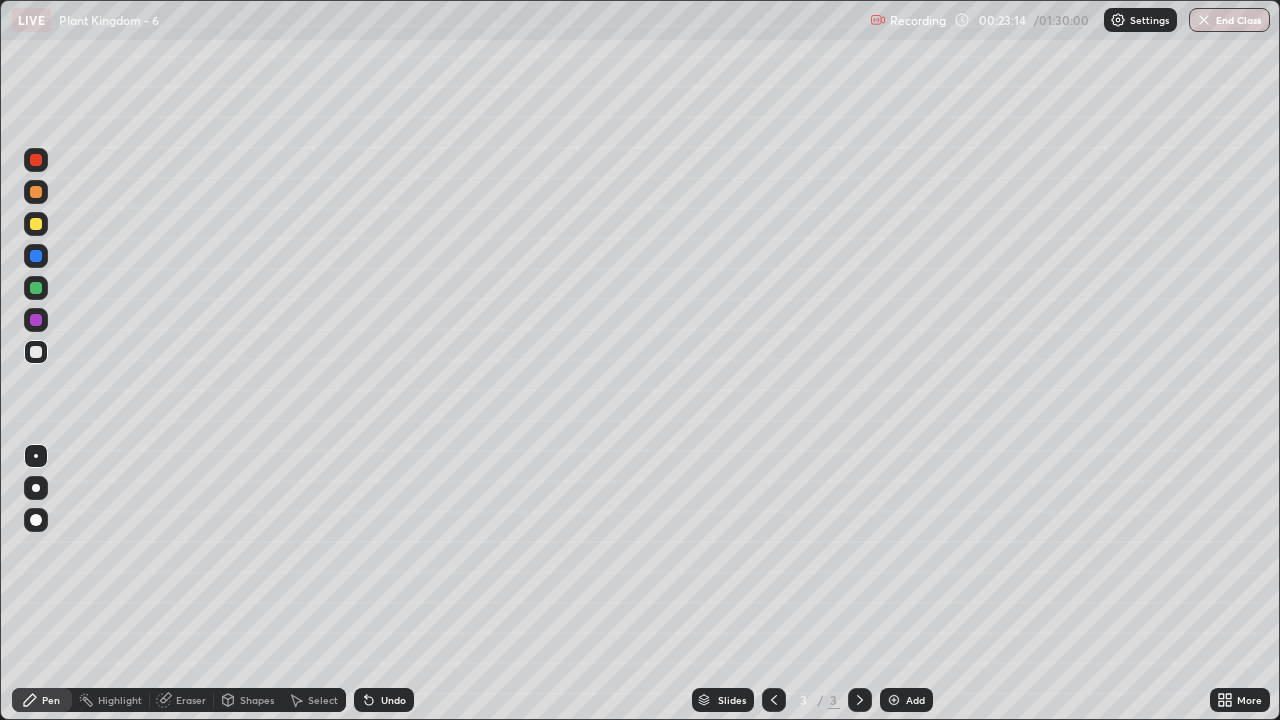 click on "Add" at bounding box center (906, 700) 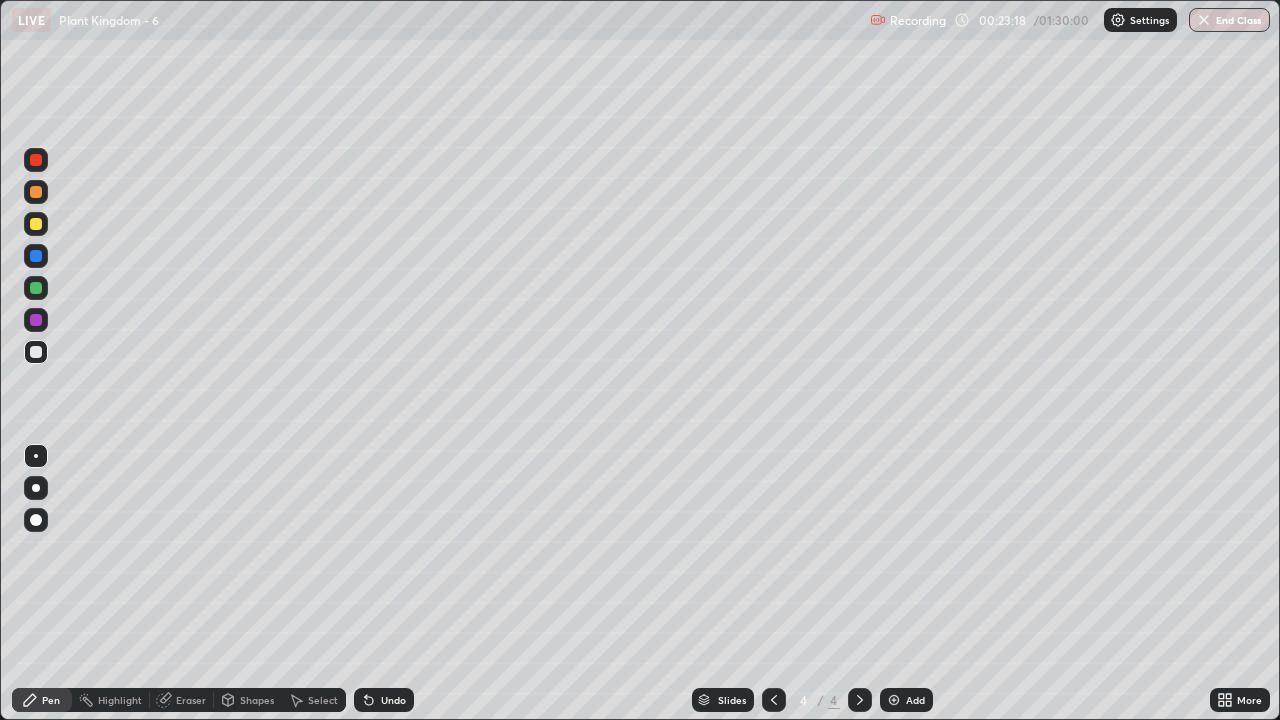 click at bounding box center (774, 700) 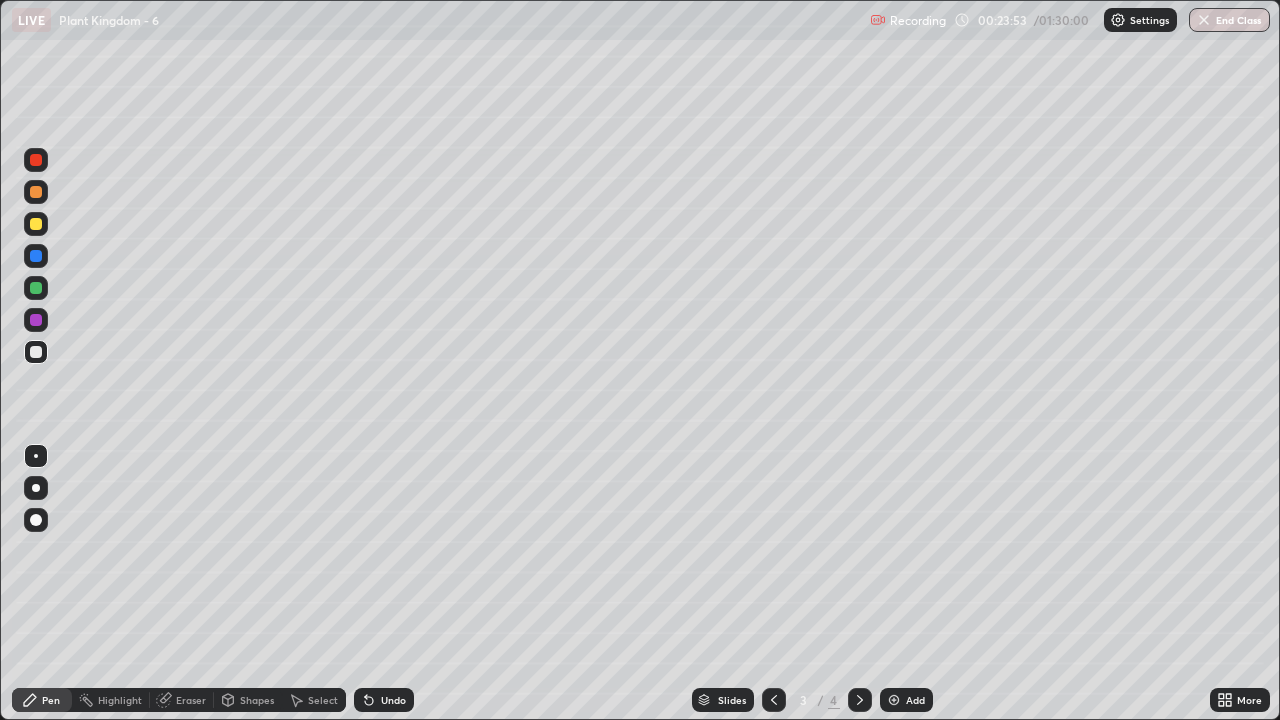 click 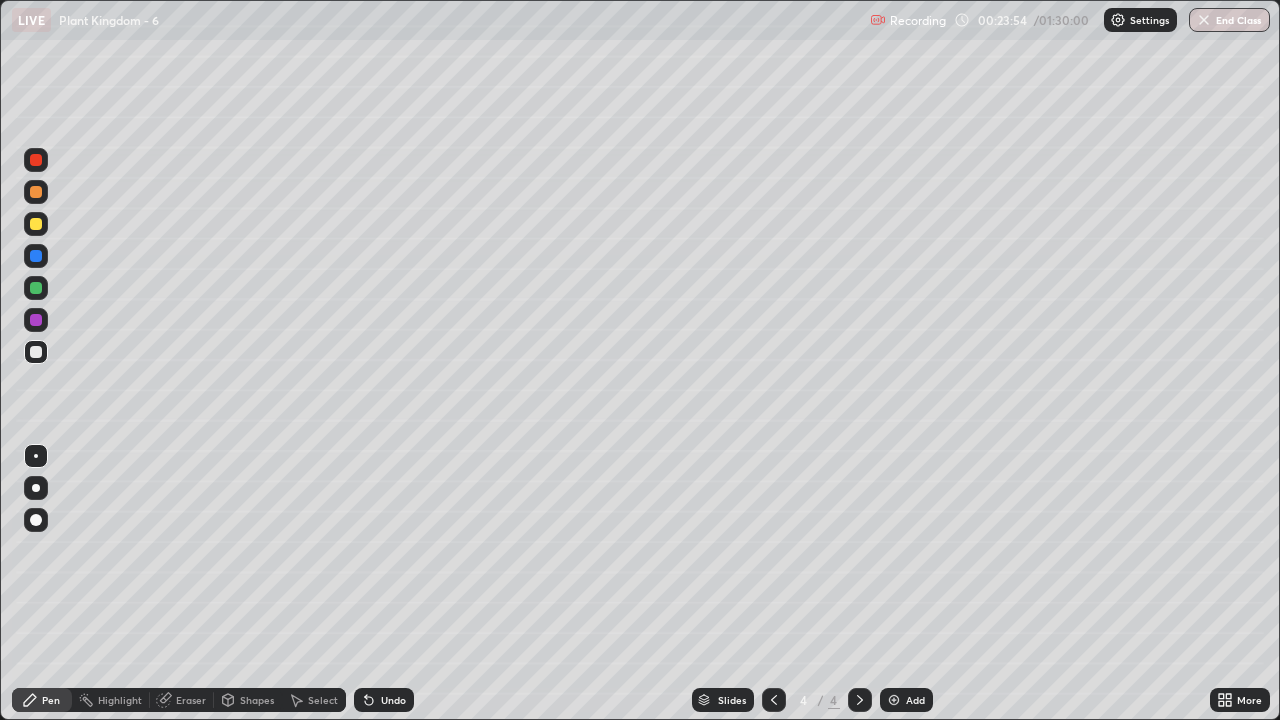 click at bounding box center [36, 352] 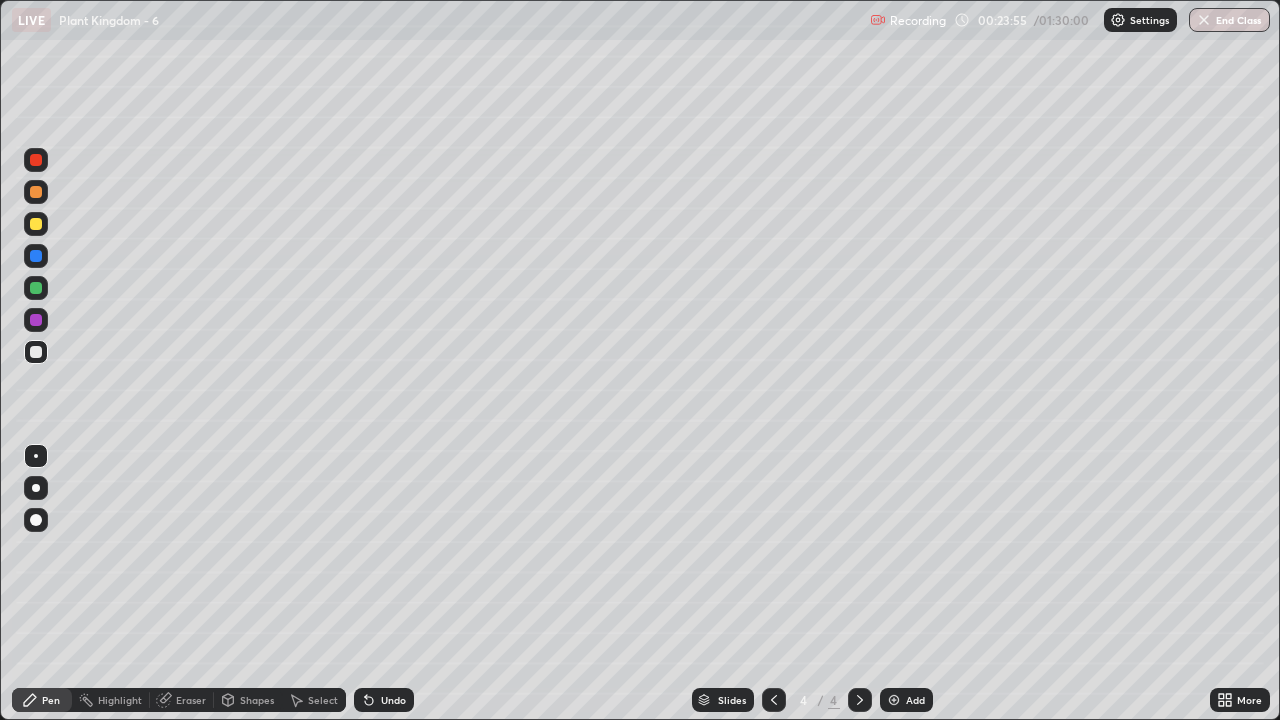 click at bounding box center (36, 456) 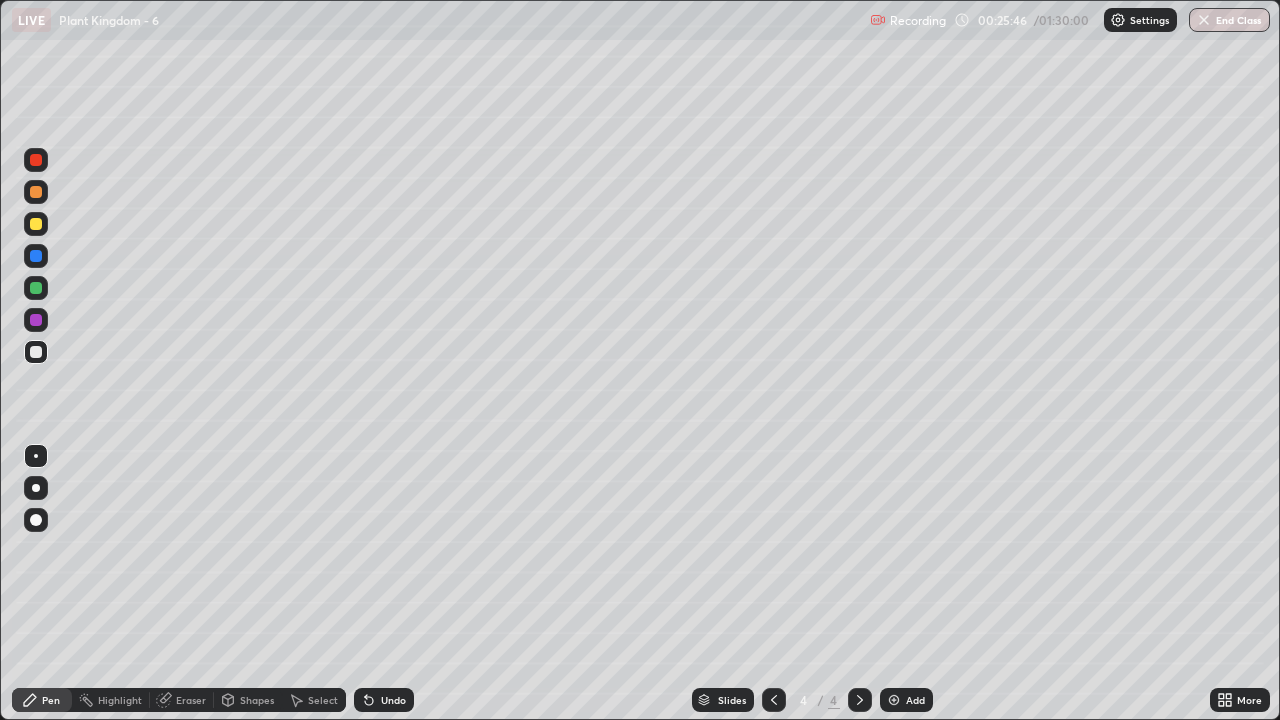 click at bounding box center (36, 288) 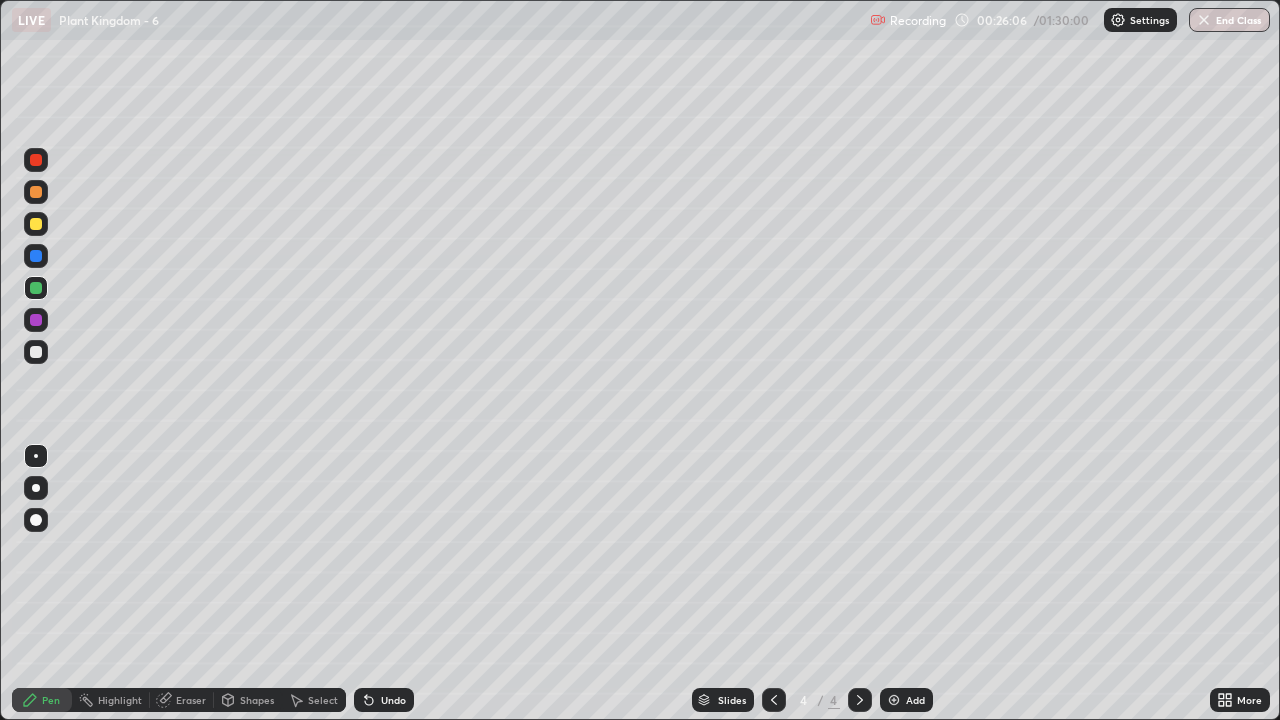 click on "Undo" at bounding box center [393, 700] 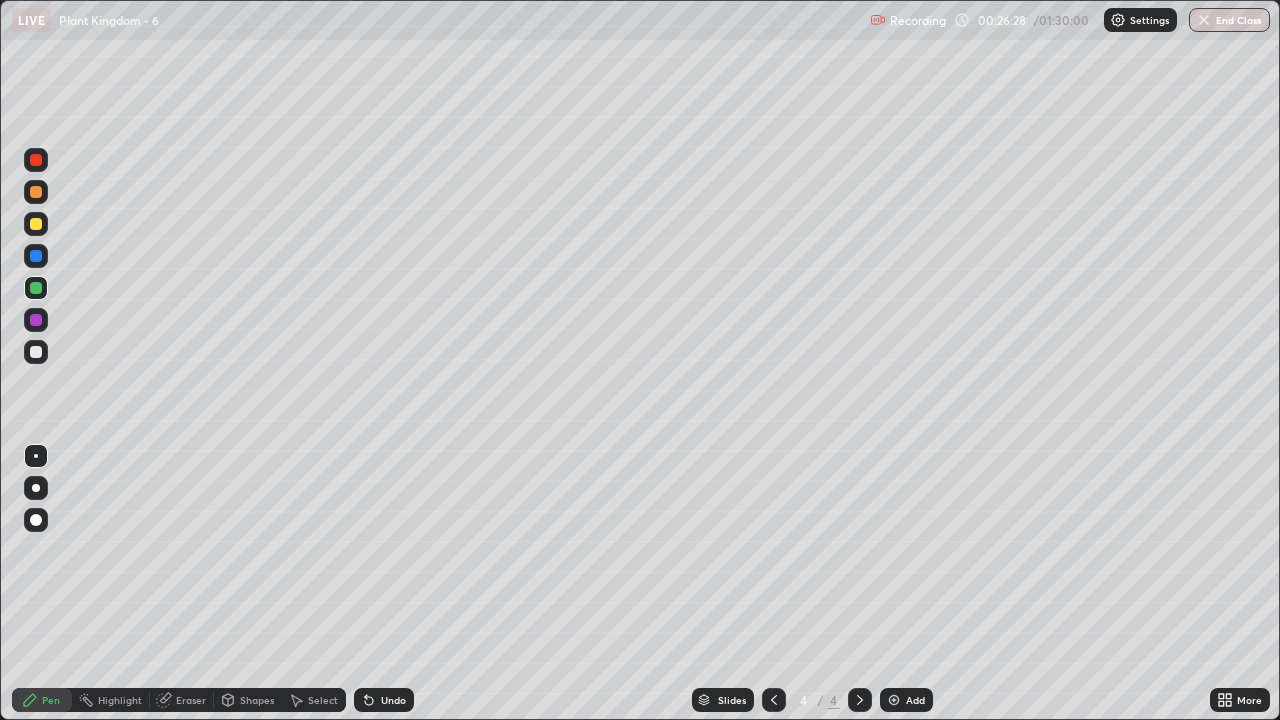 click at bounding box center (36, 352) 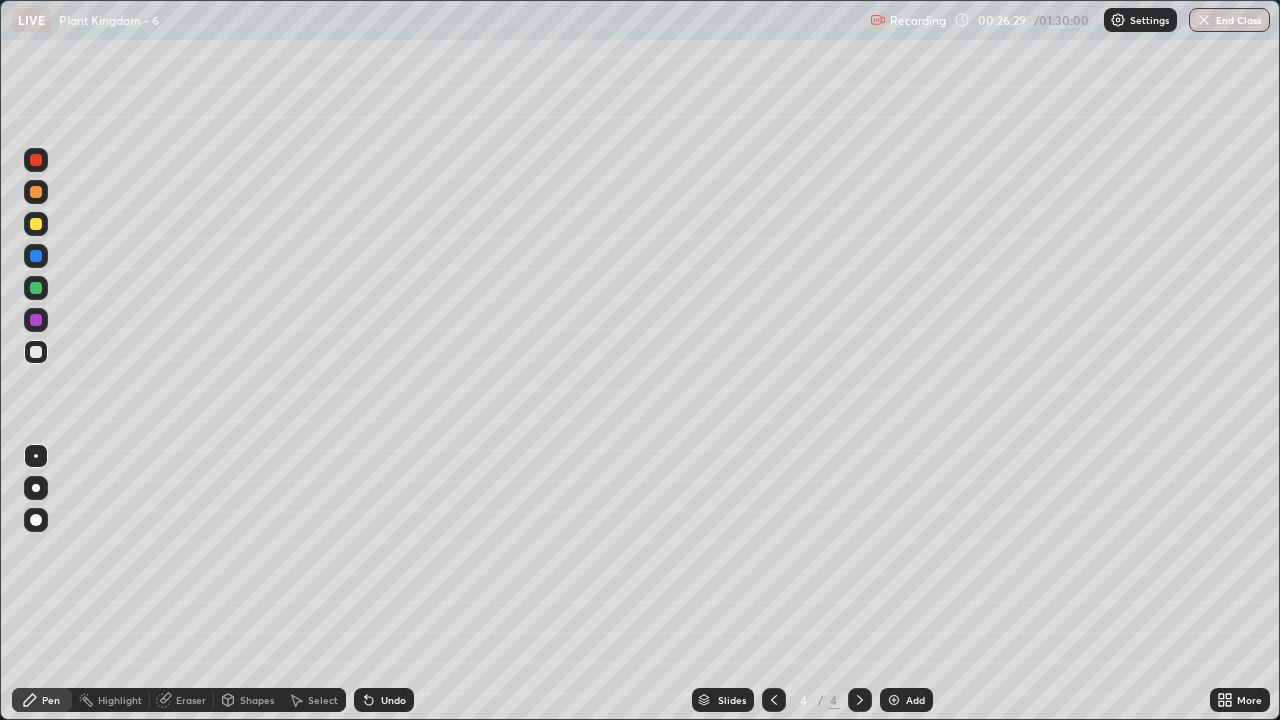 click at bounding box center (36, 456) 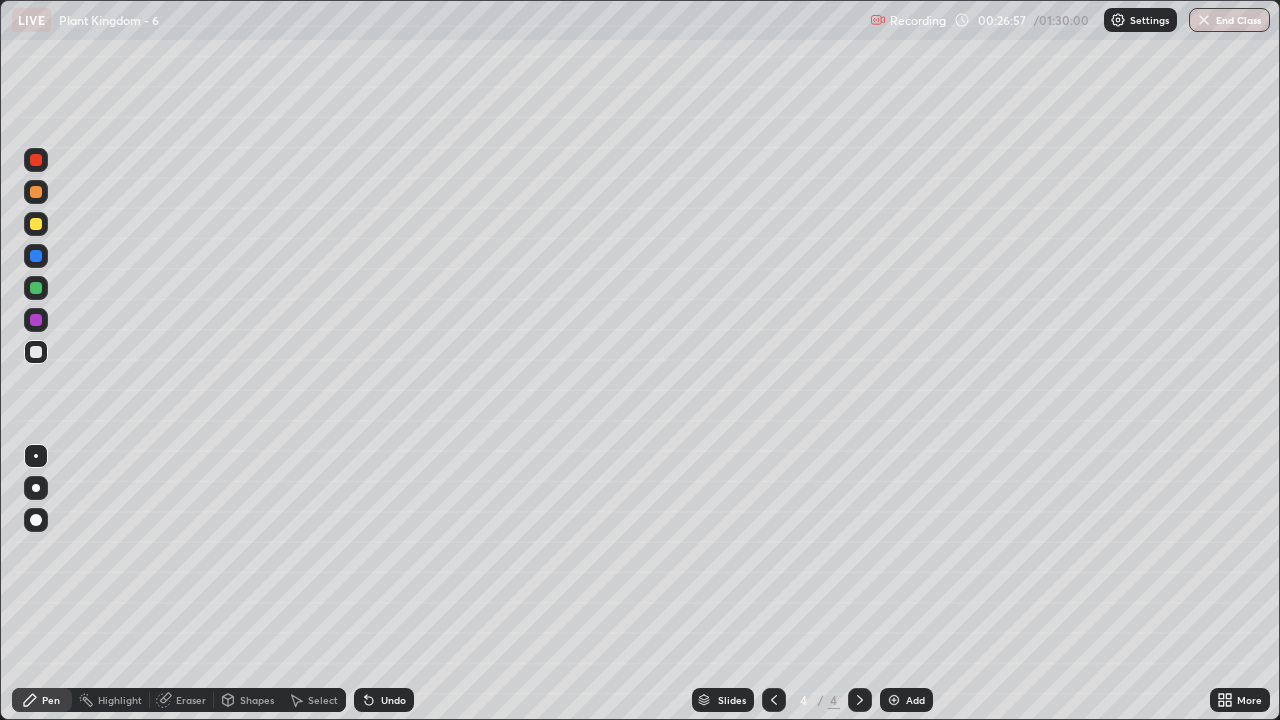 click on "Undo" at bounding box center [393, 700] 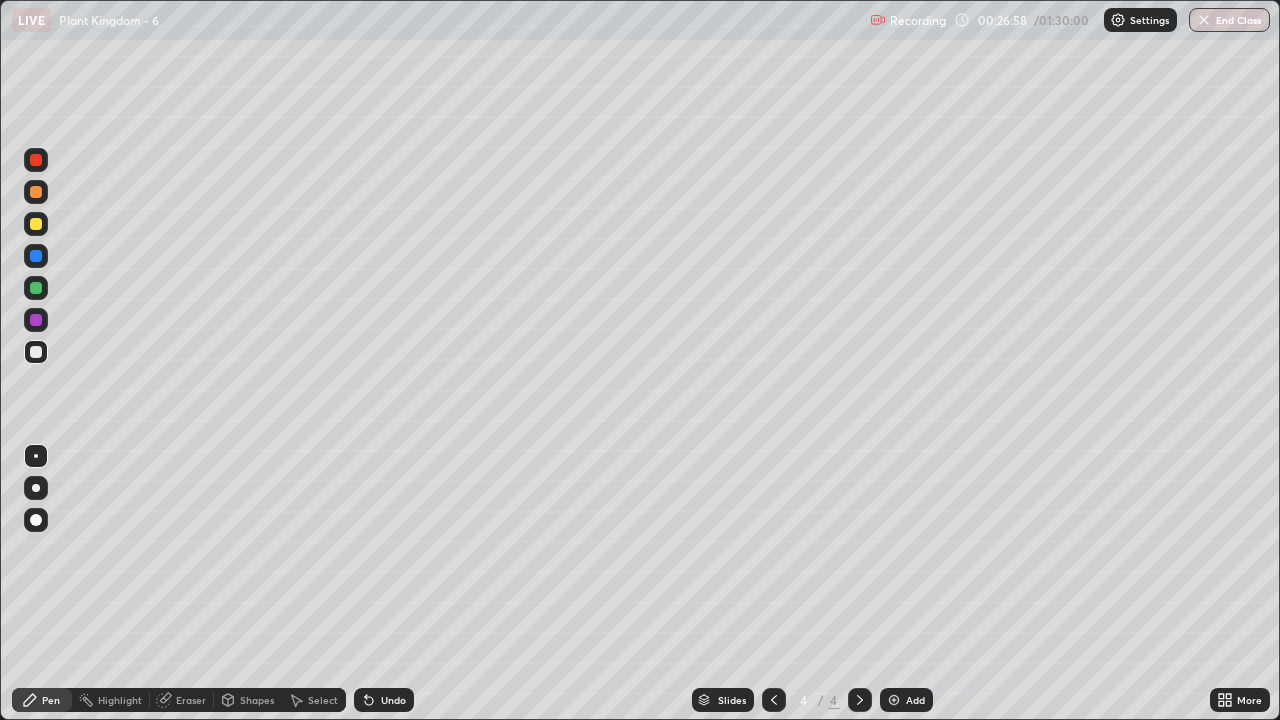 click 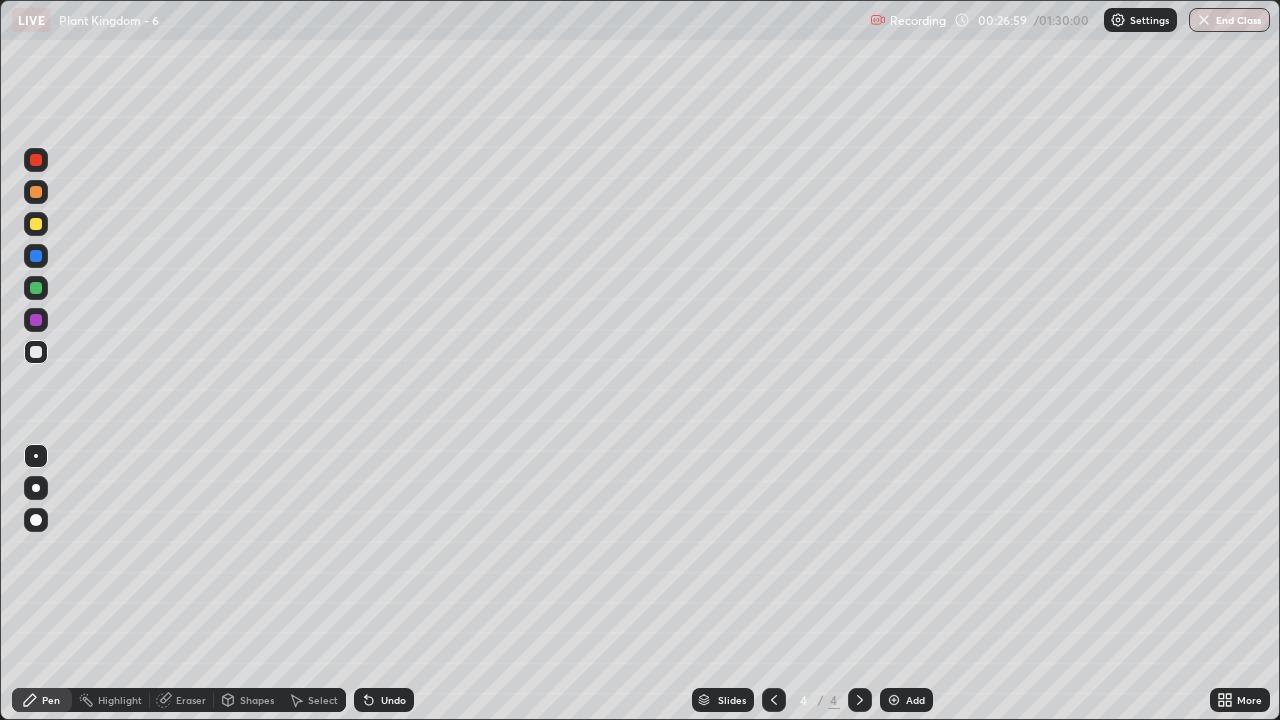 click on "Undo" at bounding box center (384, 700) 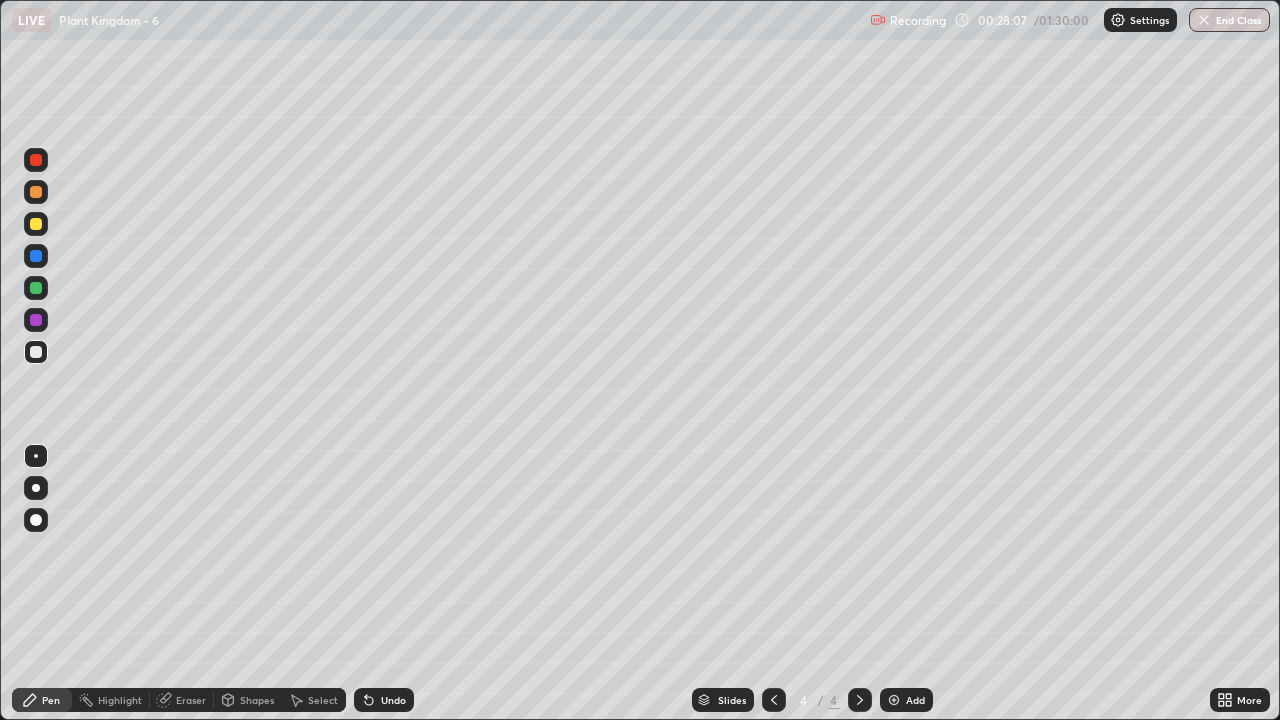click at bounding box center [36, 288] 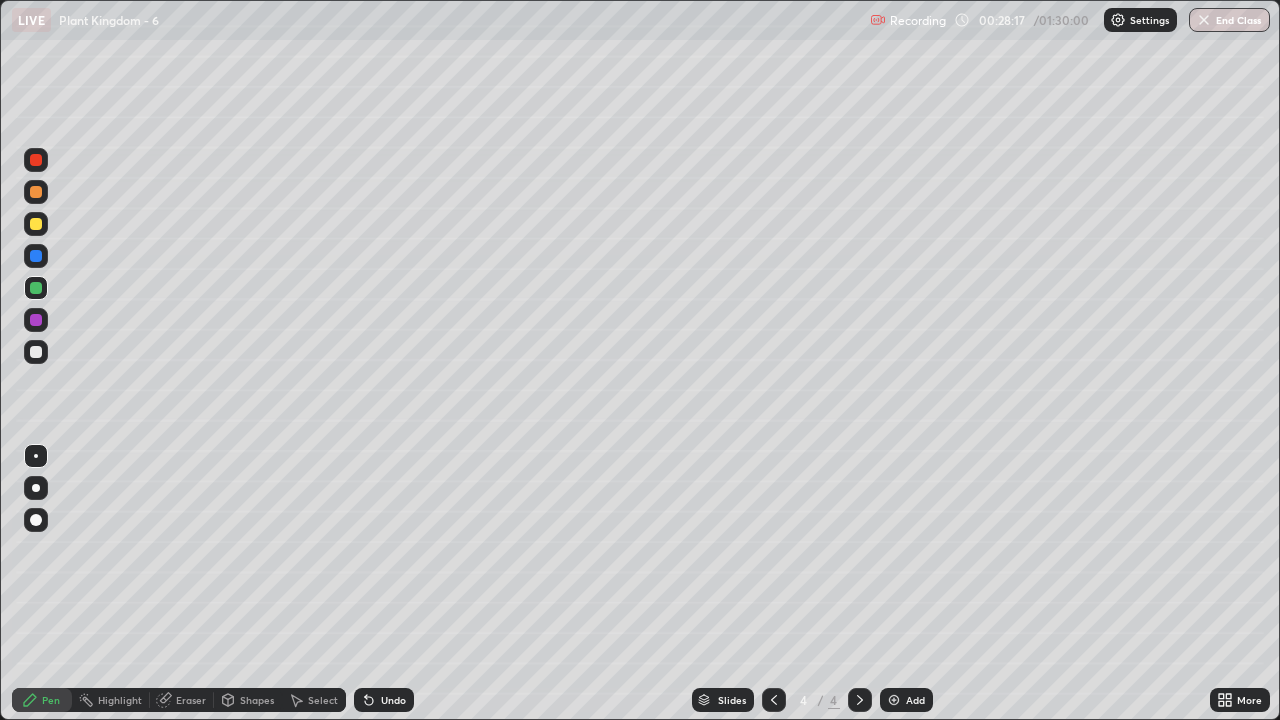 click on "Undo" at bounding box center [384, 700] 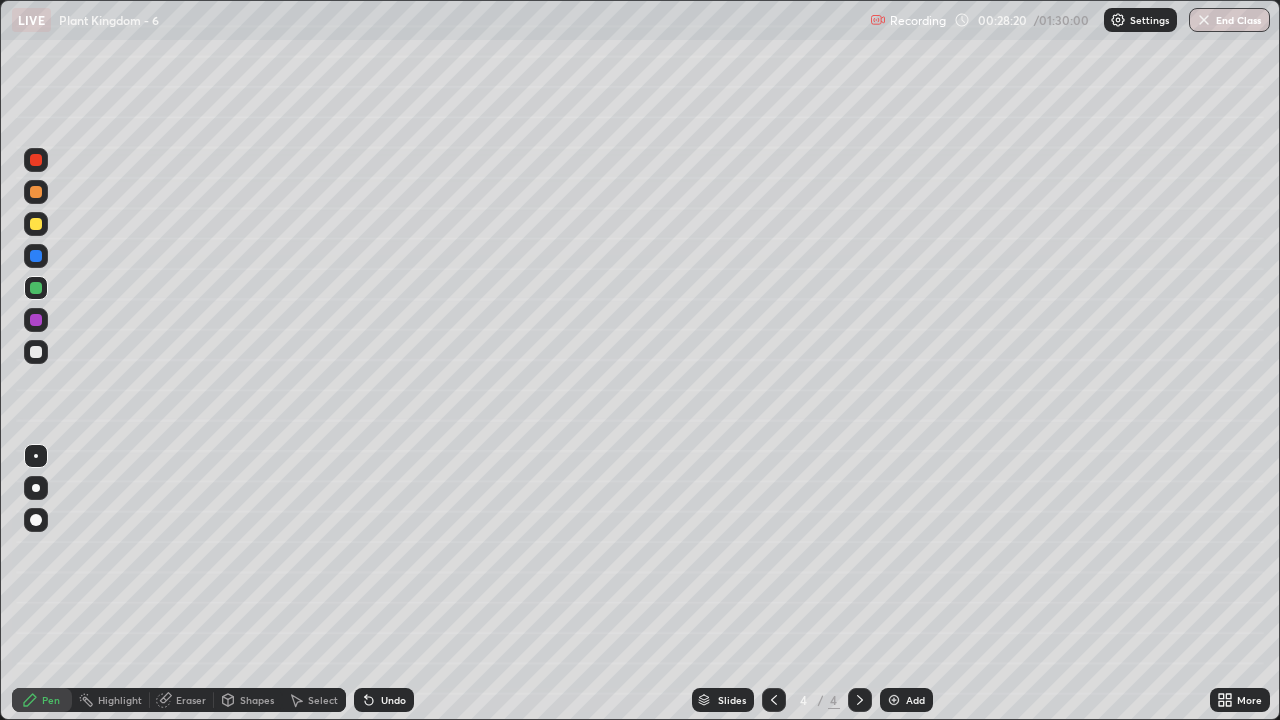 click on "Undo" at bounding box center (384, 700) 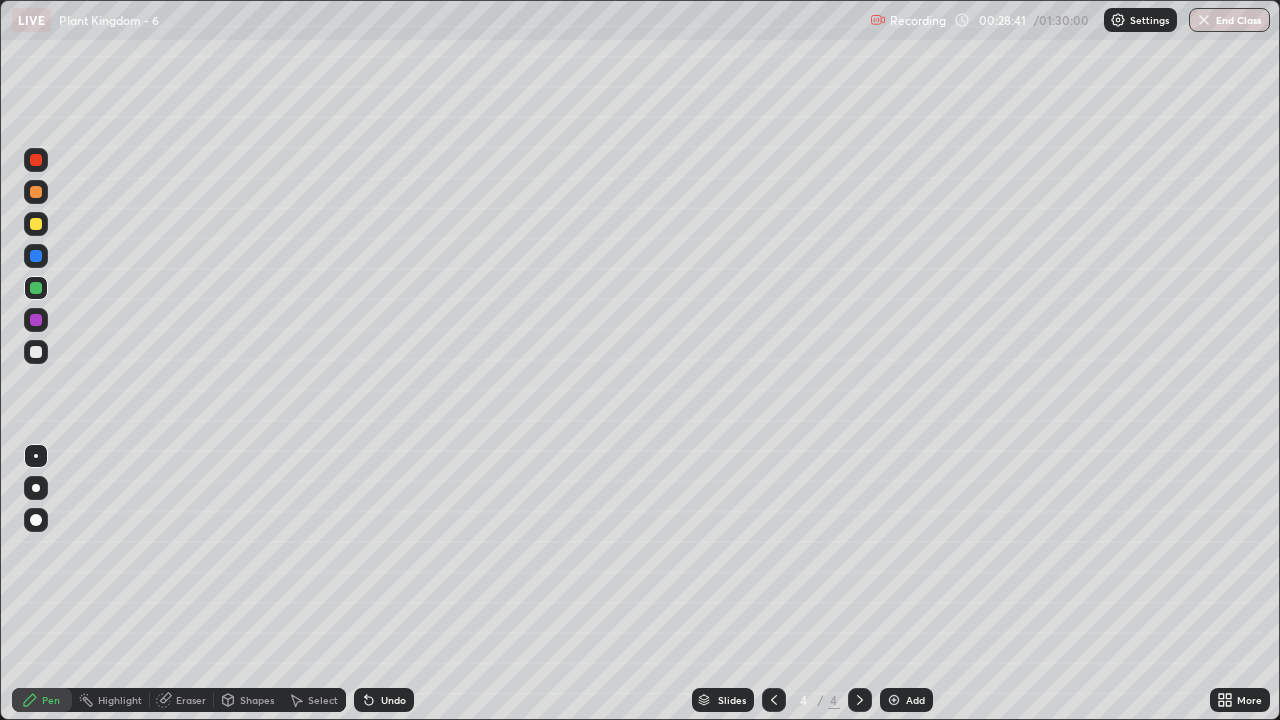click at bounding box center (36, 160) 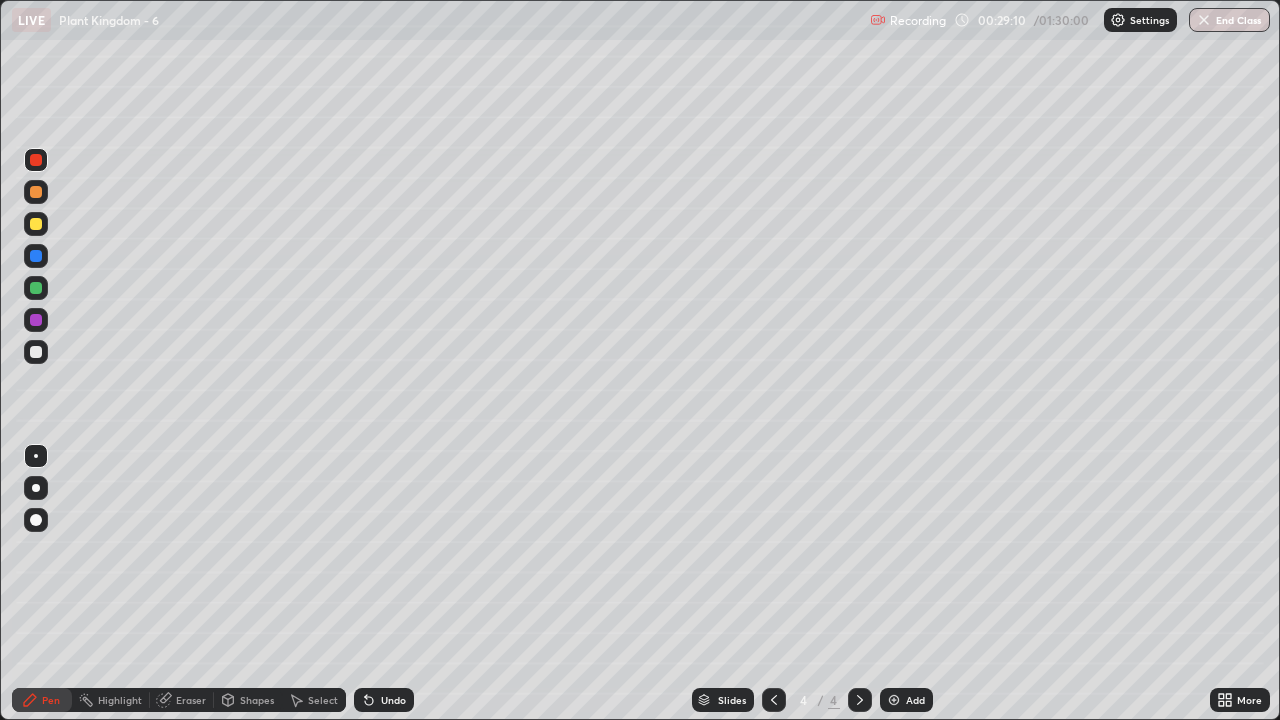 click at bounding box center [36, 224] 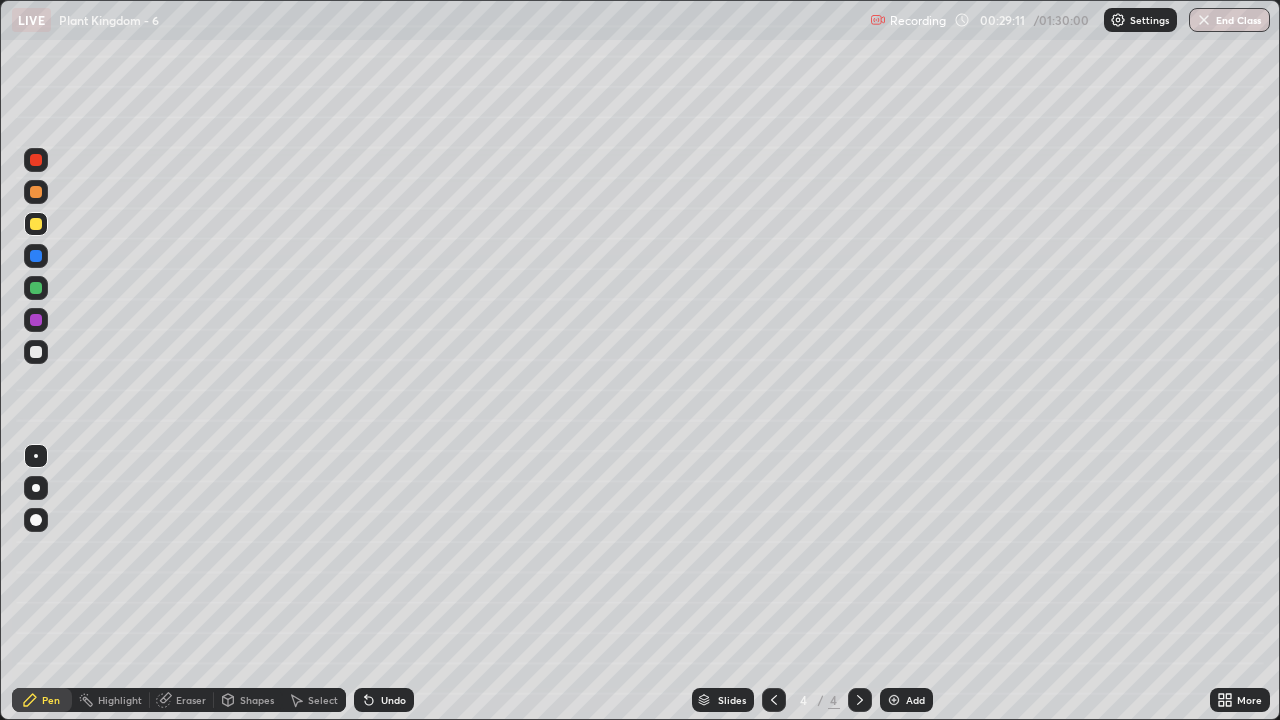 click at bounding box center (36, 320) 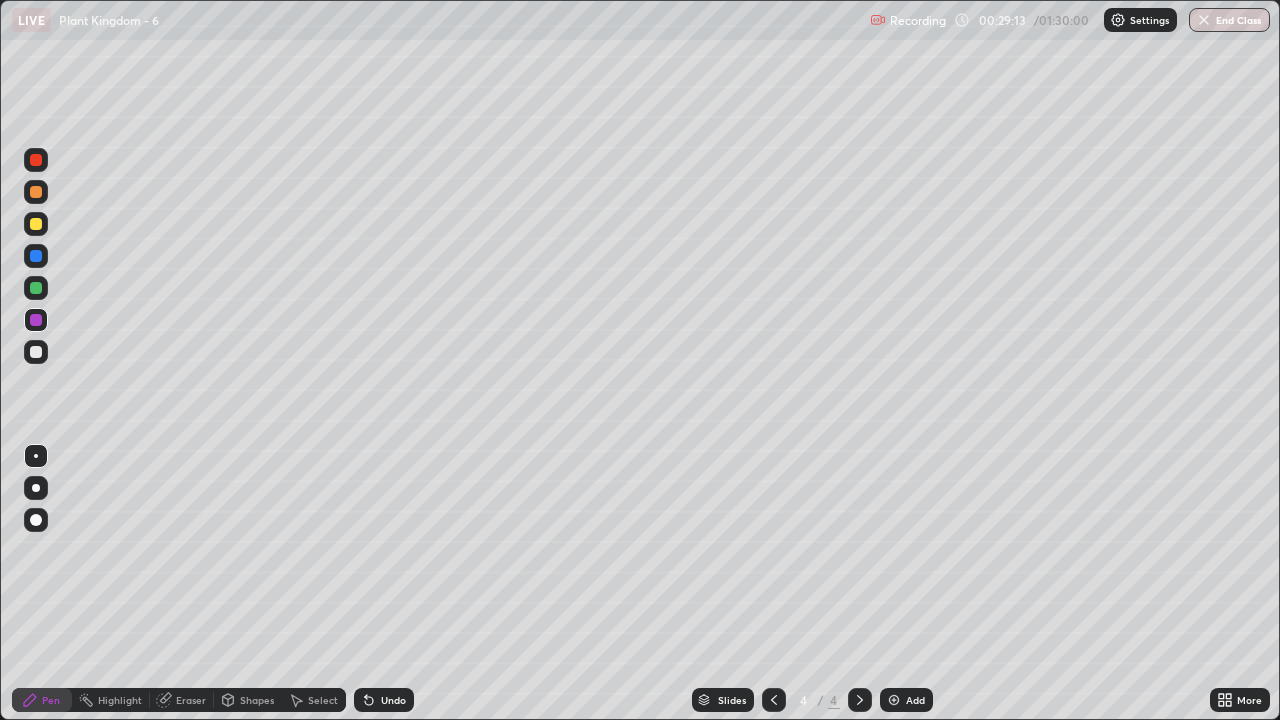 click at bounding box center (36, 520) 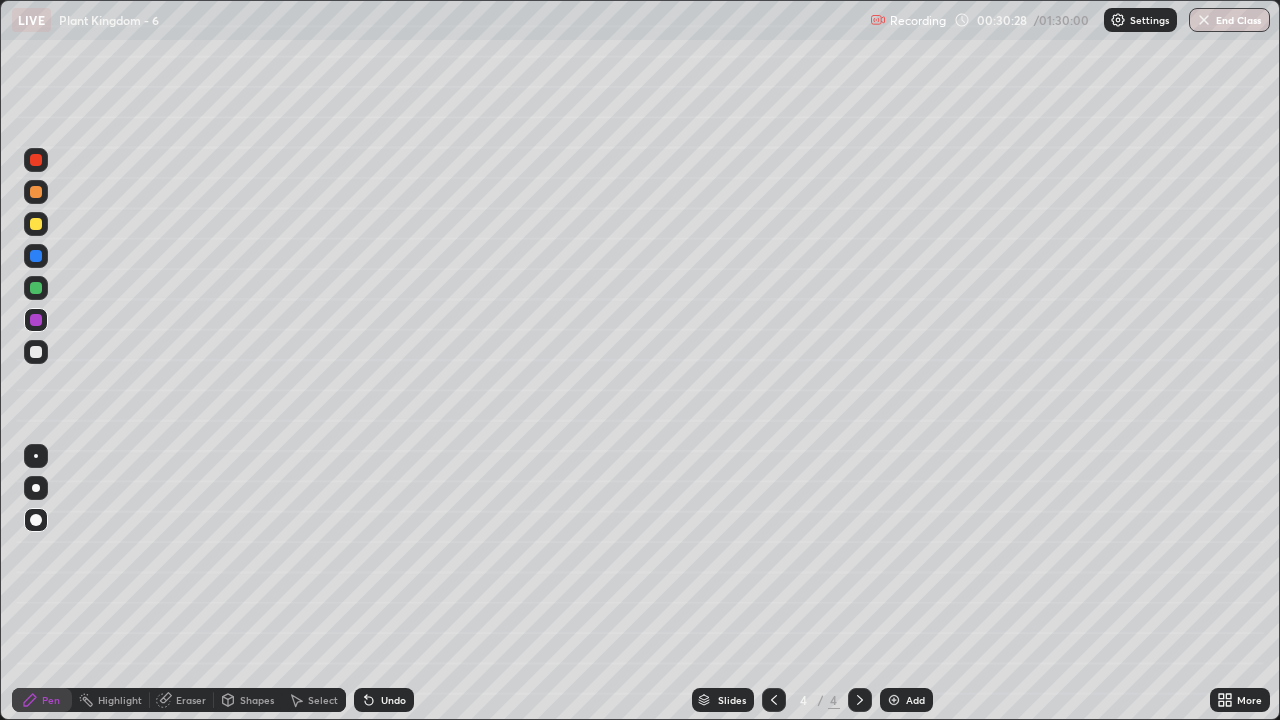 click at bounding box center (36, 352) 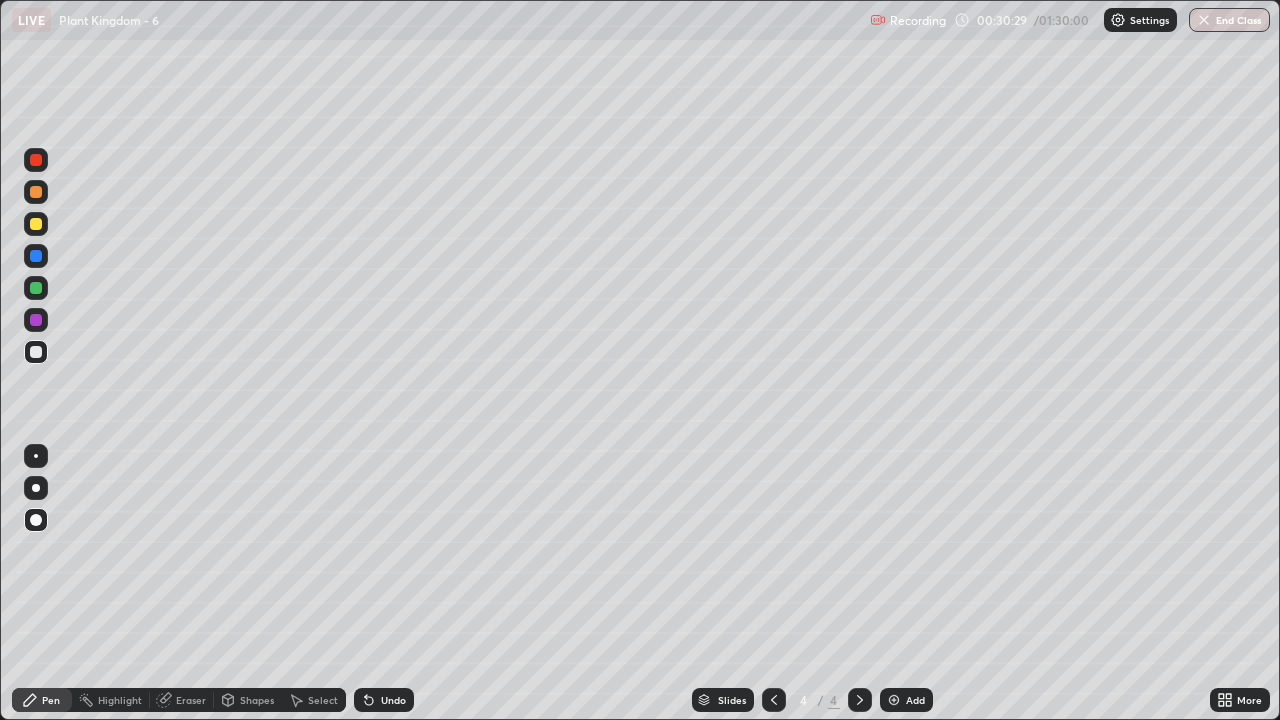 click at bounding box center [36, 456] 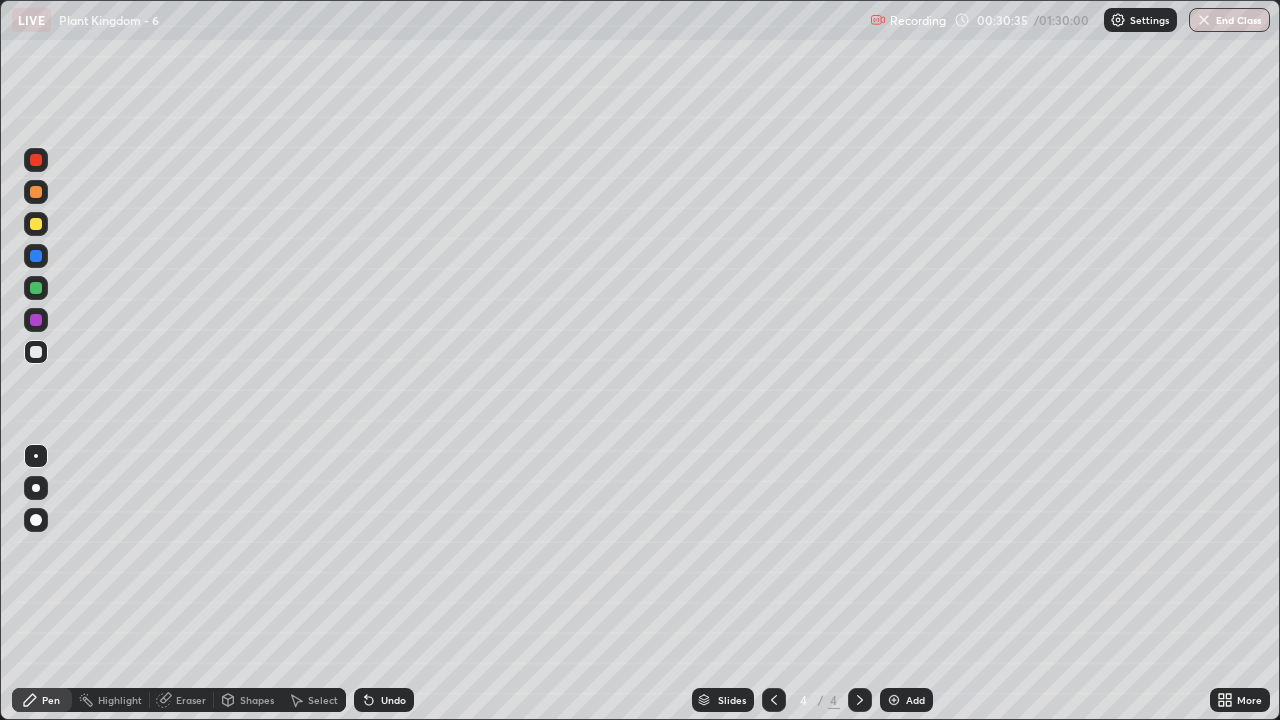 click on "Select" at bounding box center [323, 700] 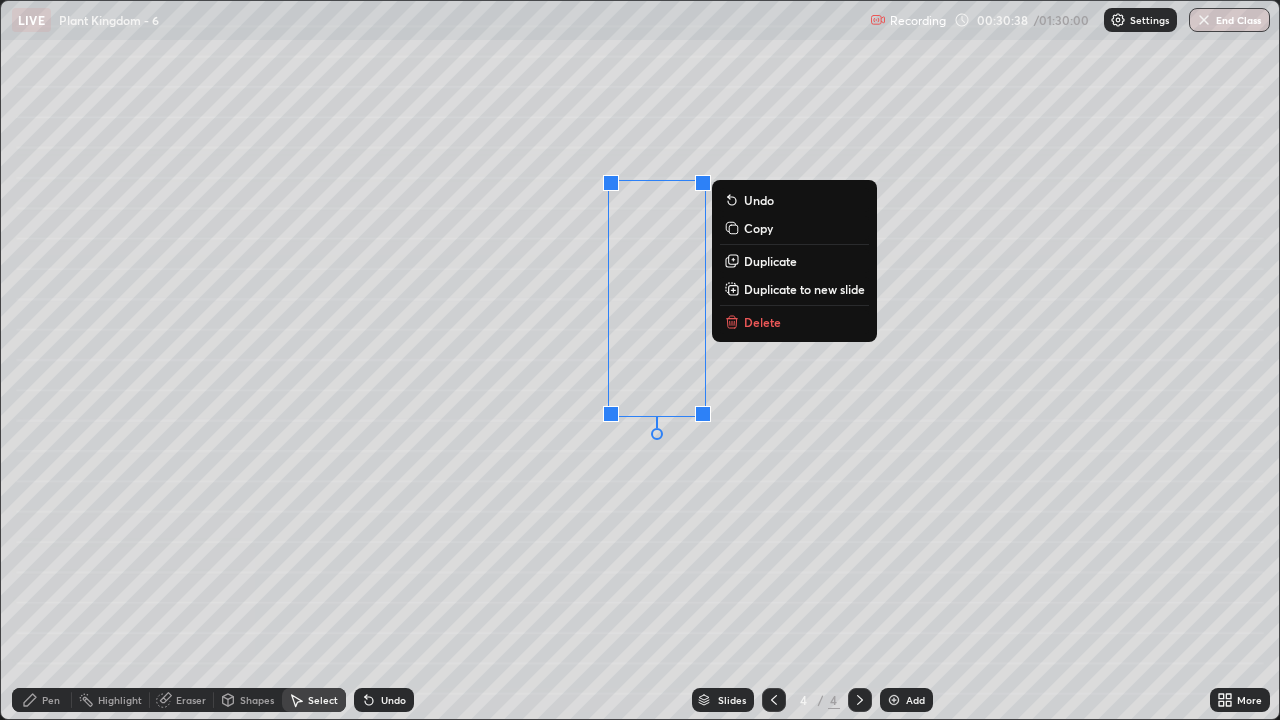 click on "Duplicate" at bounding box center (770, 261) 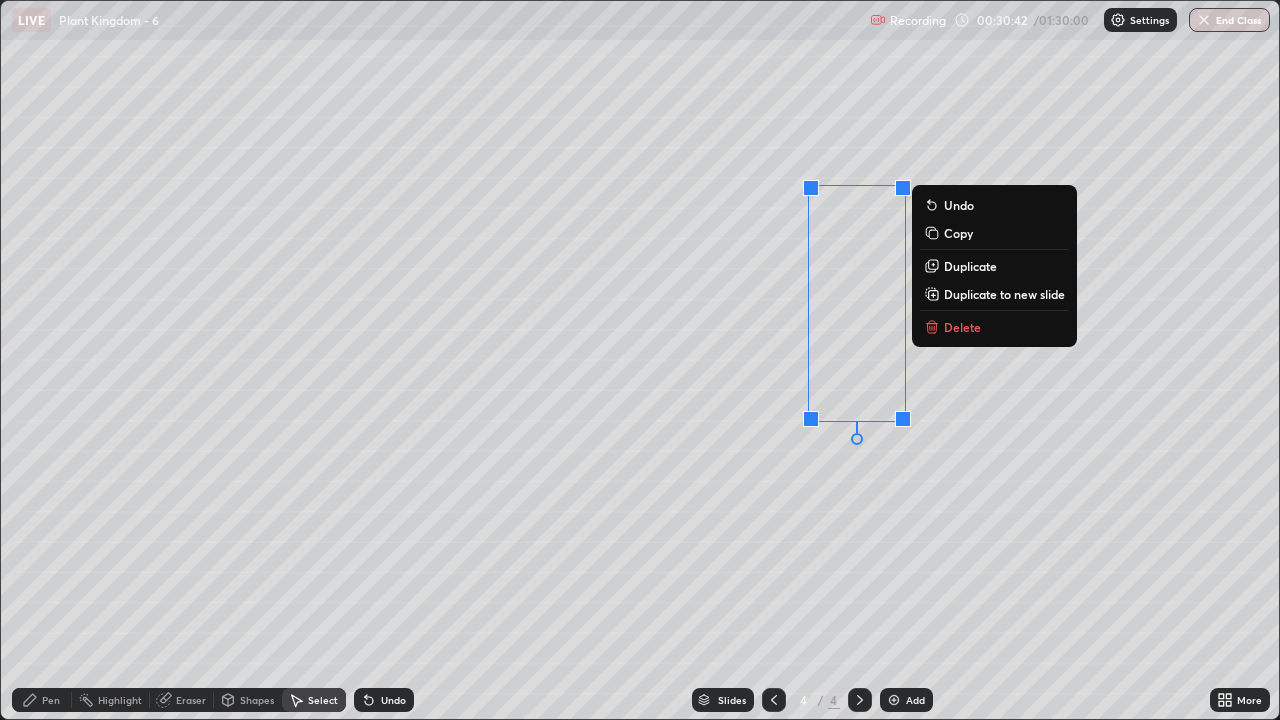 click on "0 ° Undo Copy Duplicate Duplicate to new slide Delete" at bounding box center (640, 360) 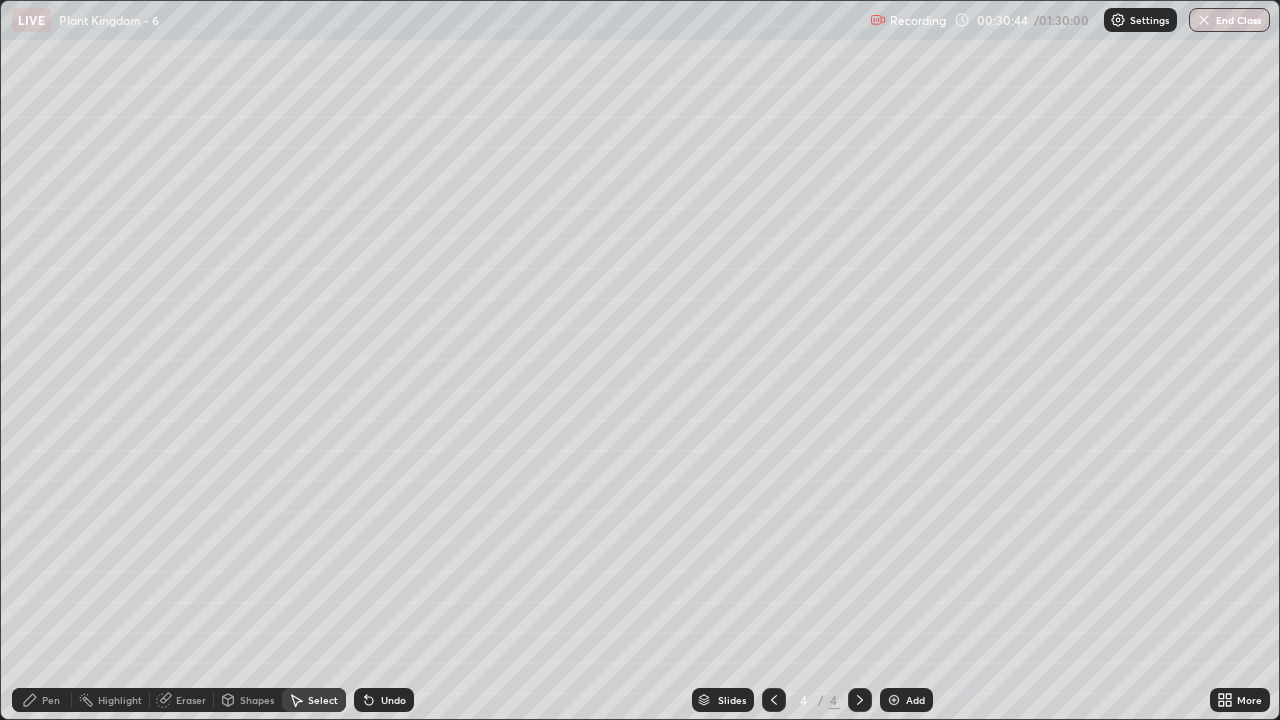 click on "Eraser" at bounding box center (191, 700) 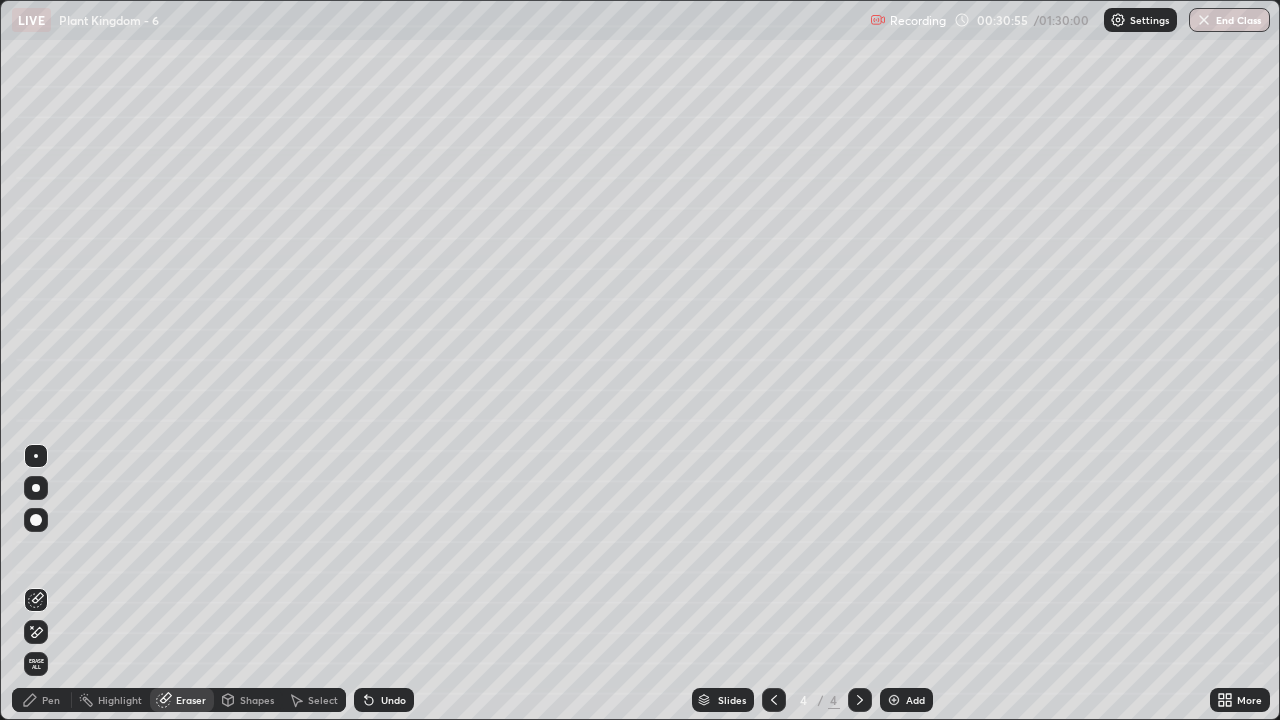 click on "Pen" at bounding box center [51, 700] 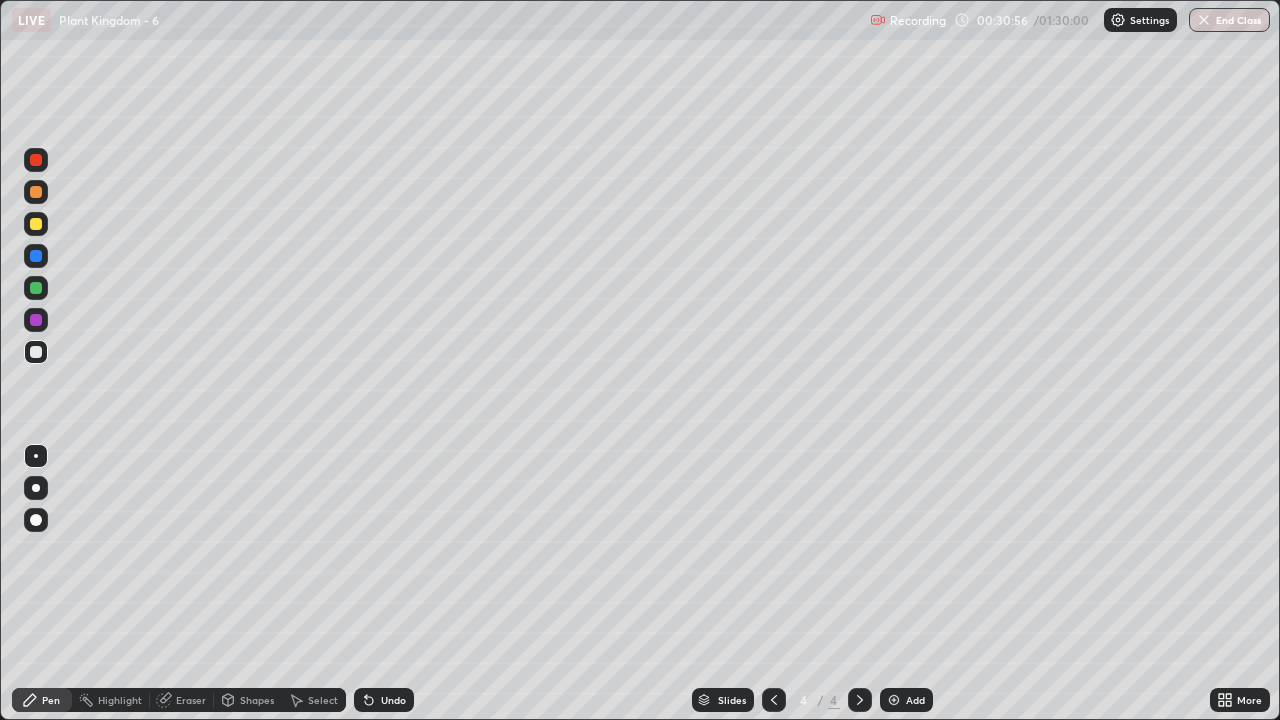 click at bounding box center [36, 192] 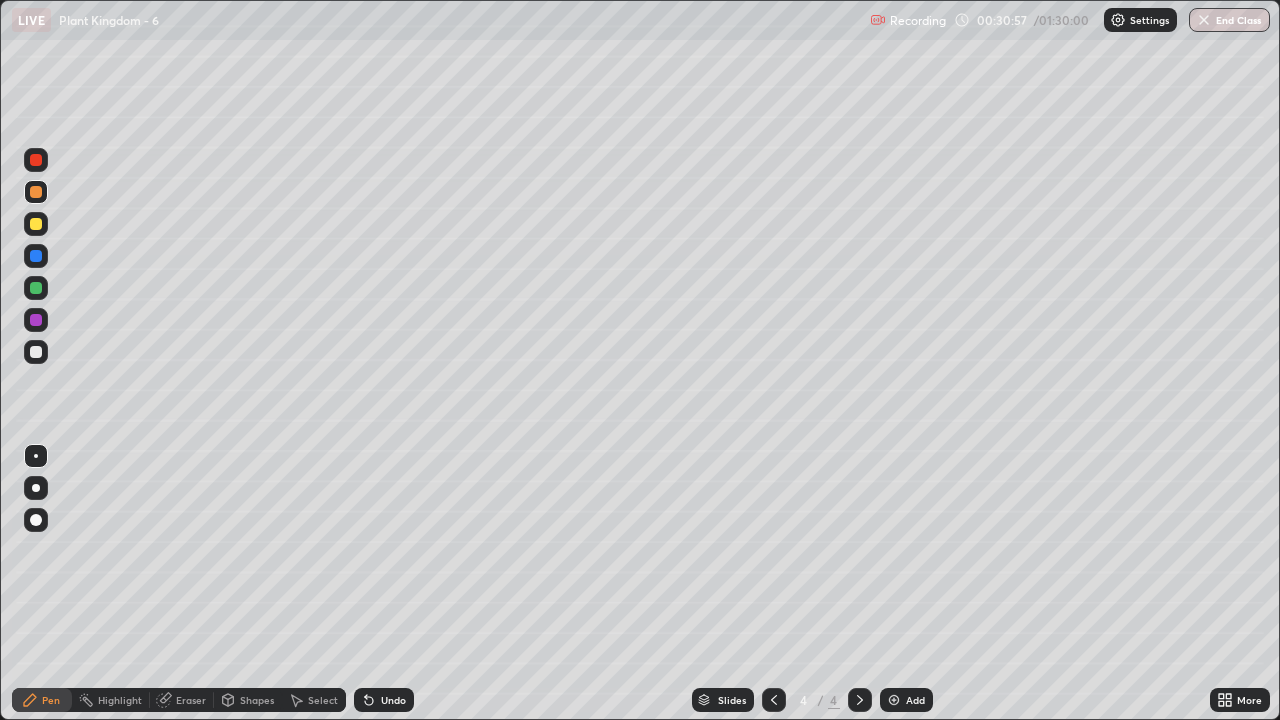click at bounding box center [36, 160] 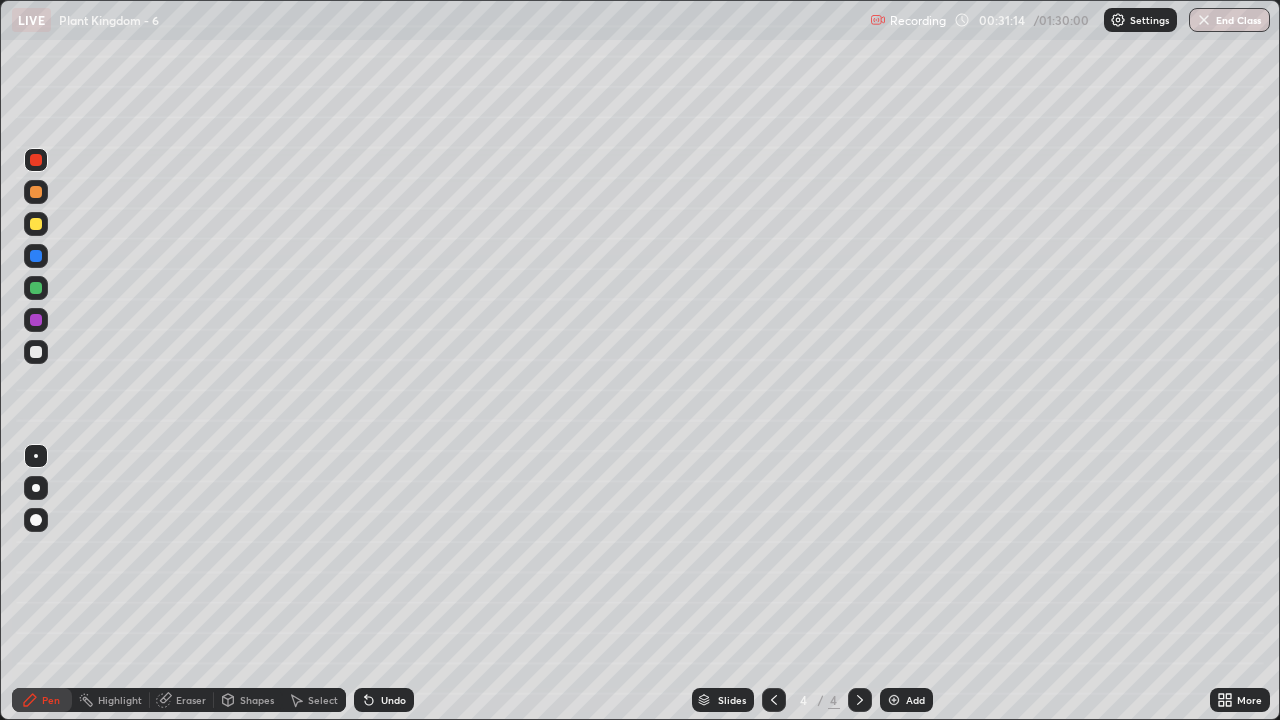 click at bounding box center (36, 320) 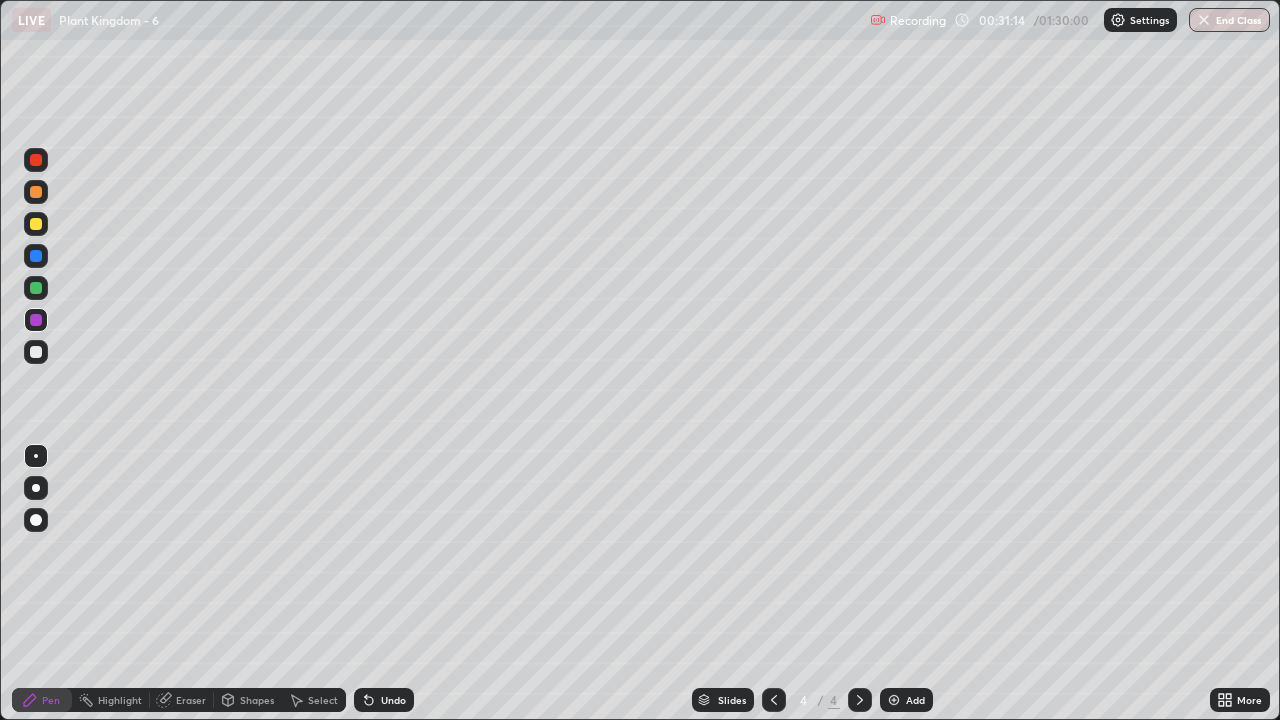 click at bounding box center (36, 520) 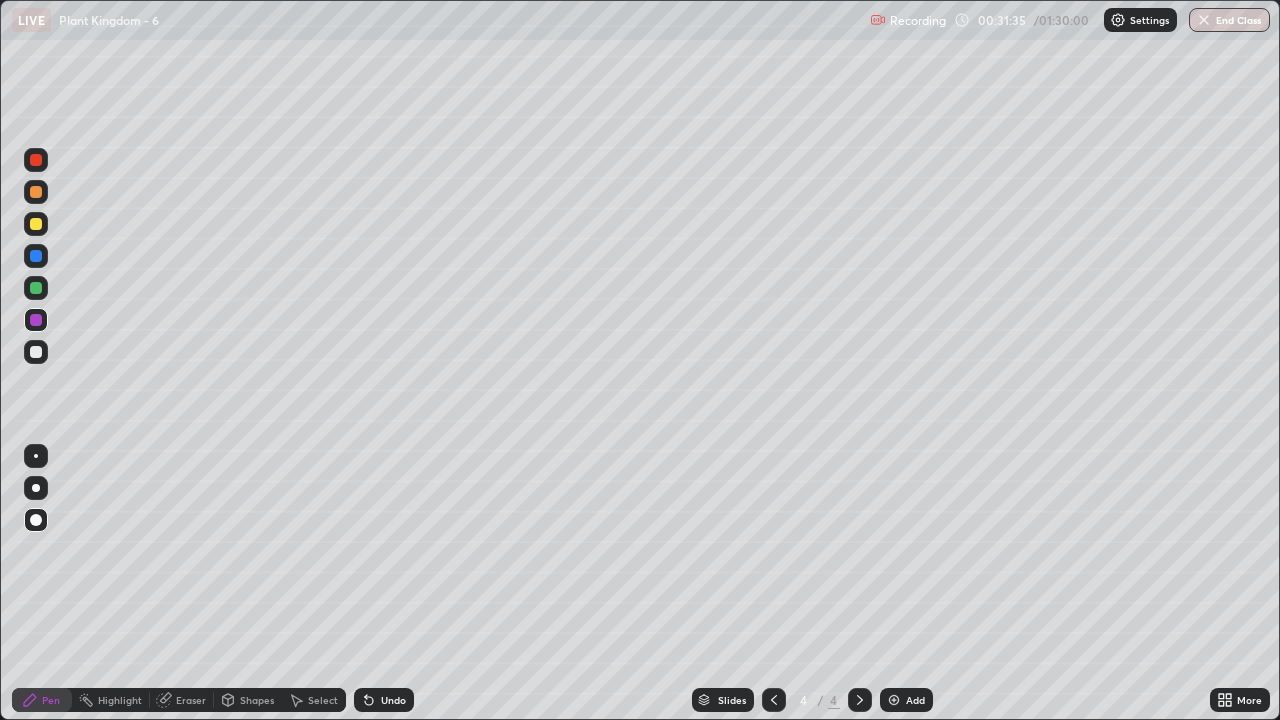 click at bounding box center (36, 352) 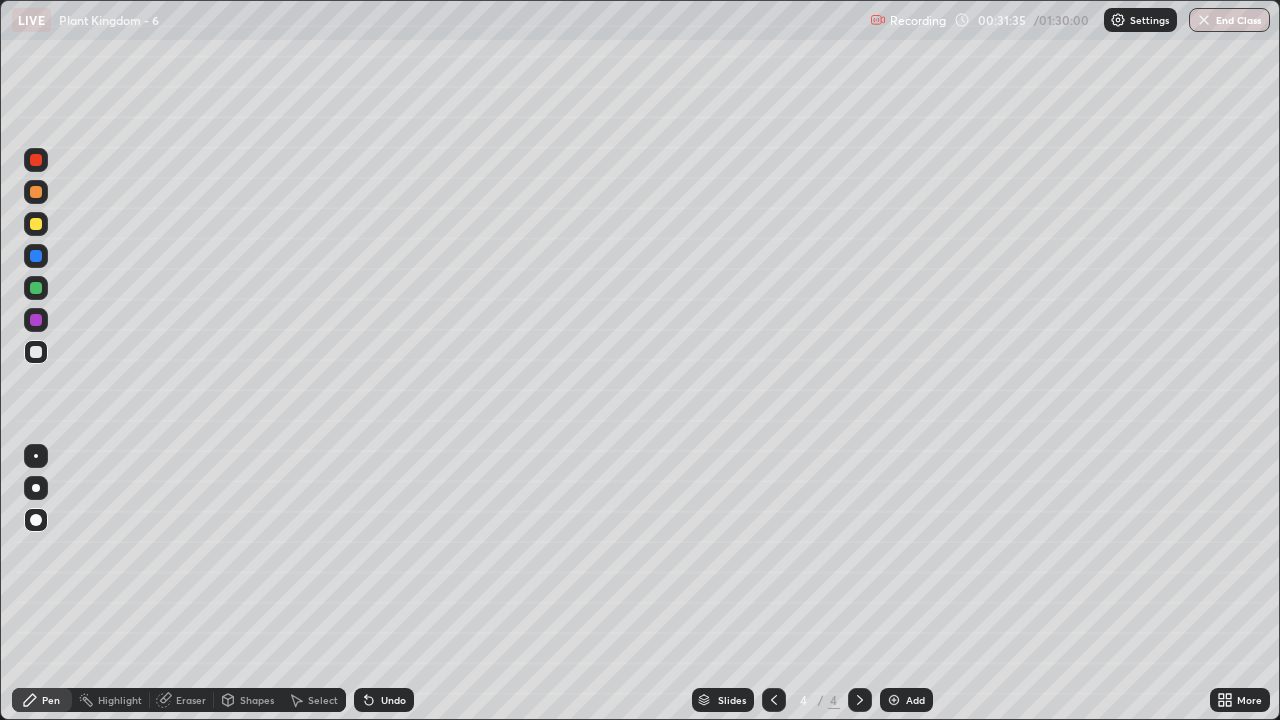 click at bounding box center [36, 456] 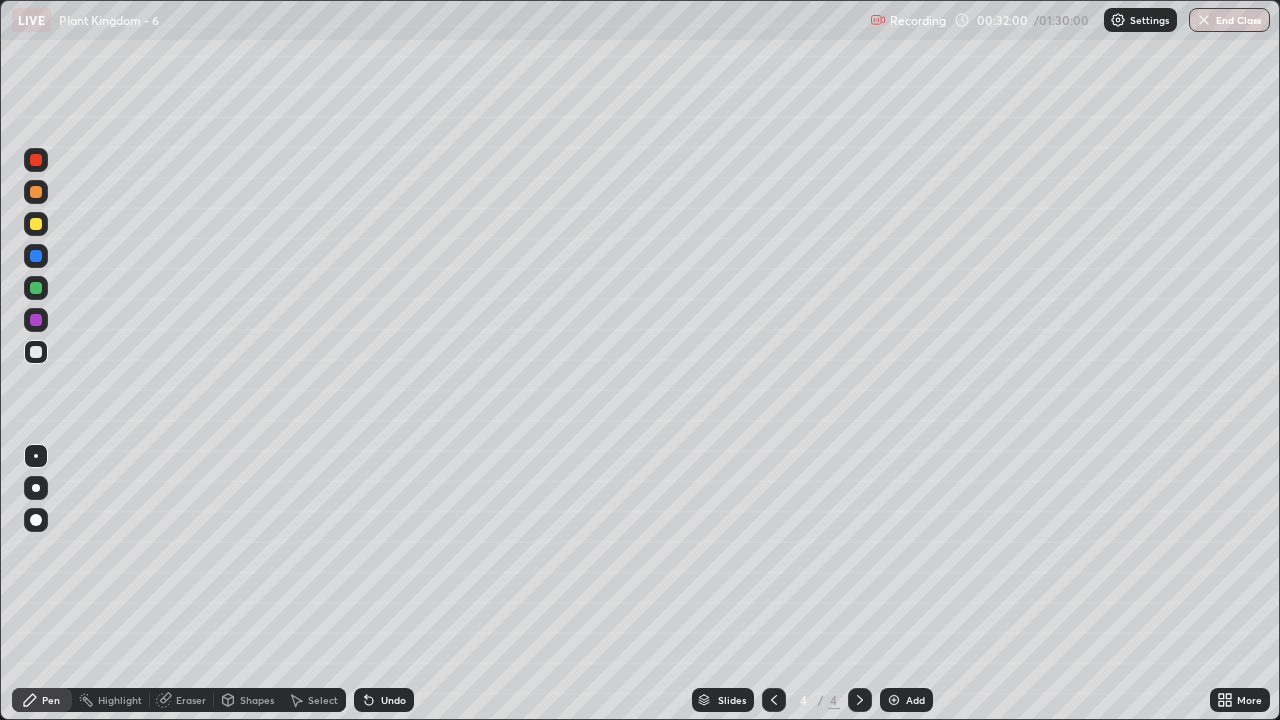 click at bounding box center (36, 224) 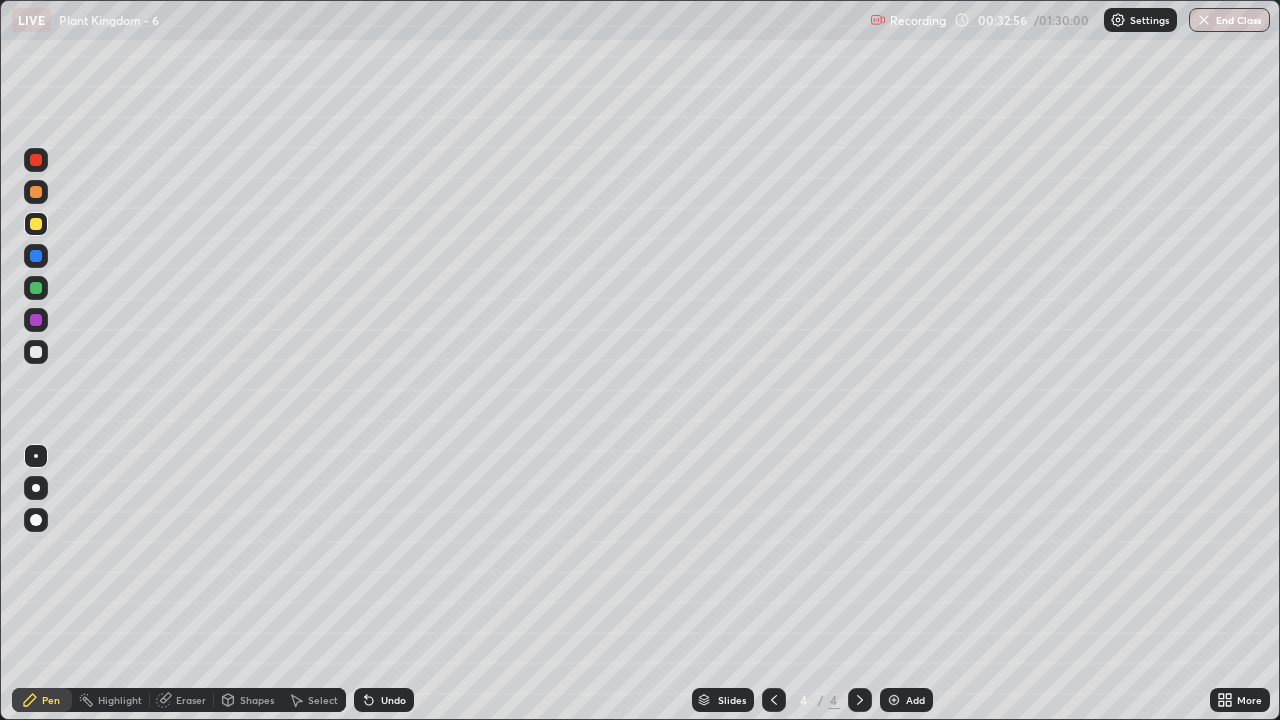 click at bounding box center [36, 352] 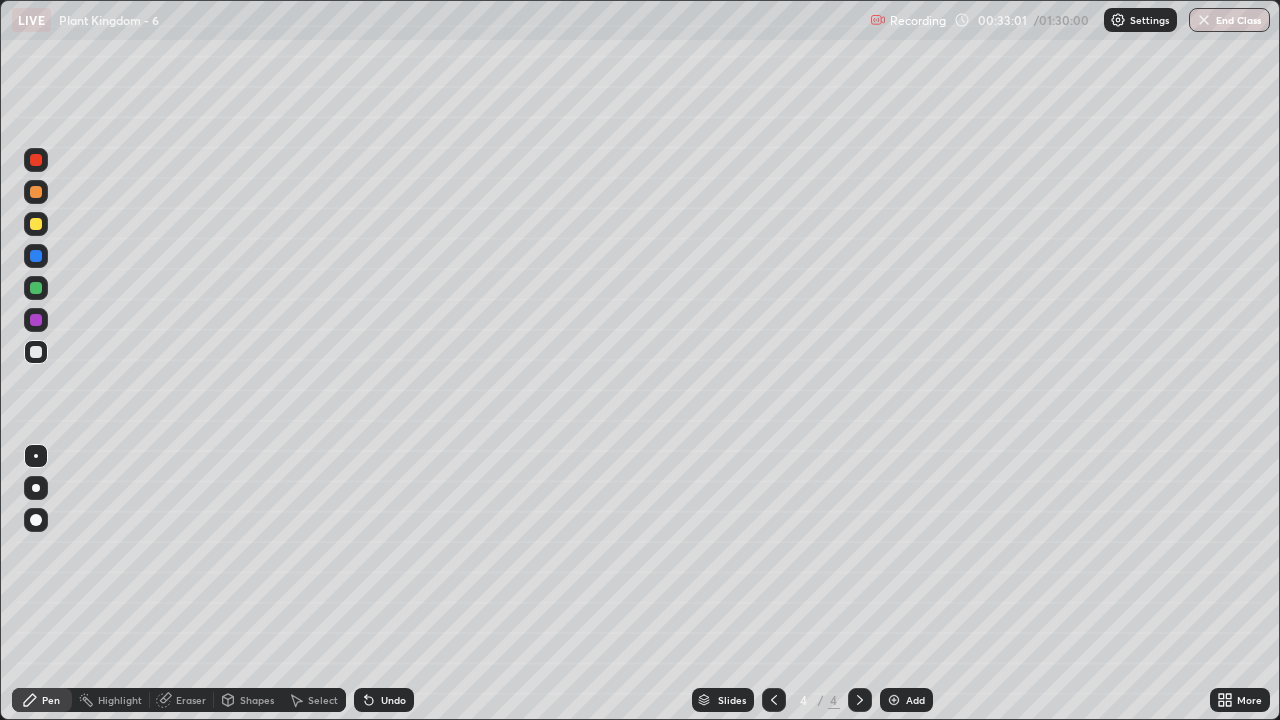 click at bounding box center (36, 320) 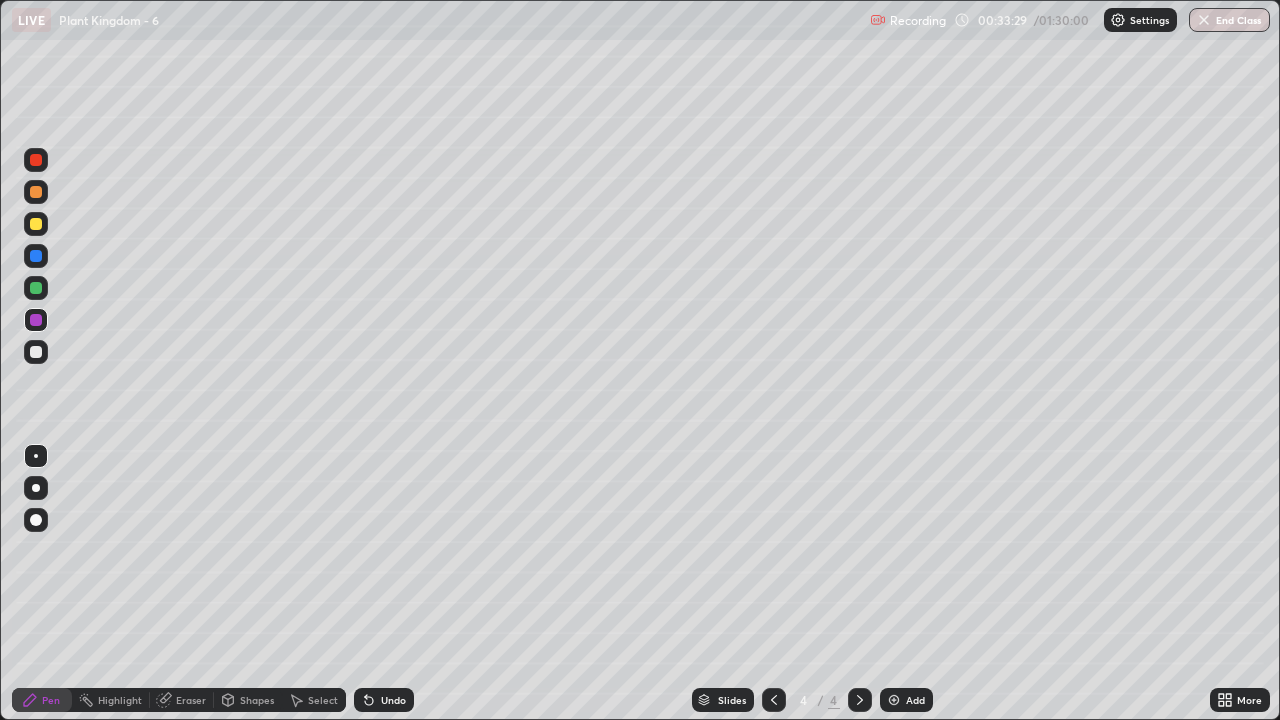 click at bounding box center [36, 288] 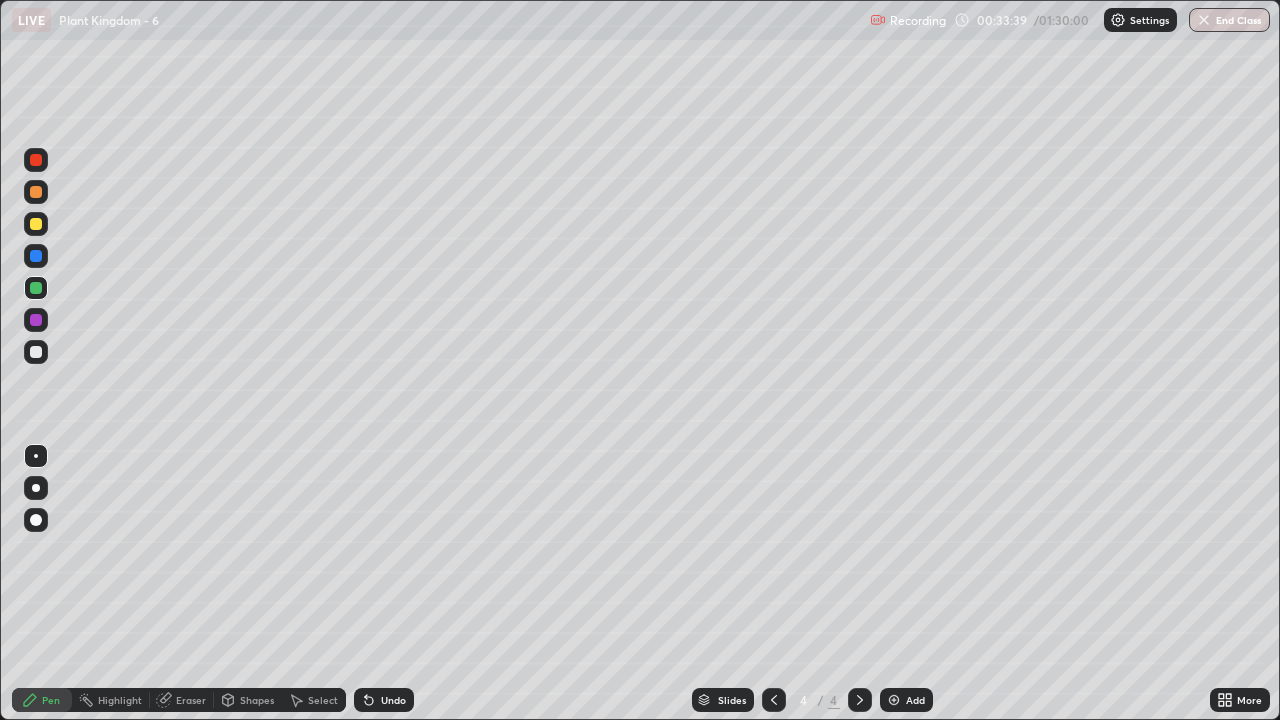 click at bounding box center [36, 352] 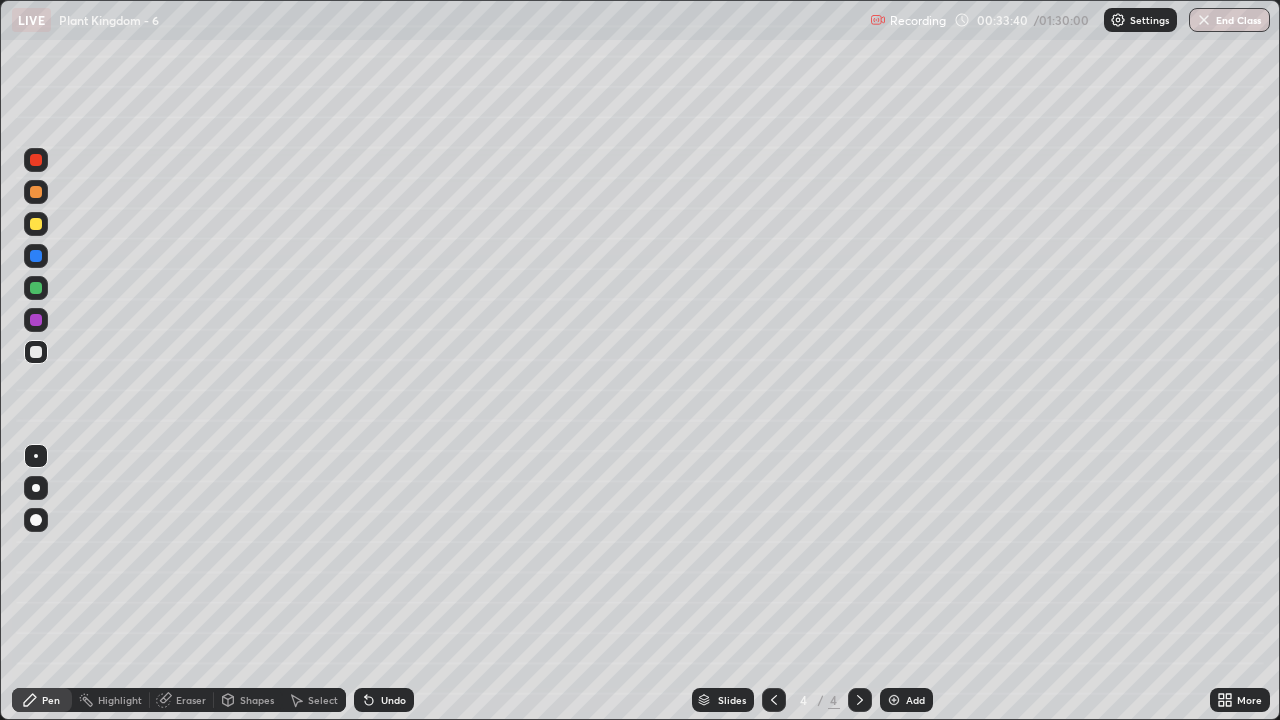 click at bounding box center (36, 456) 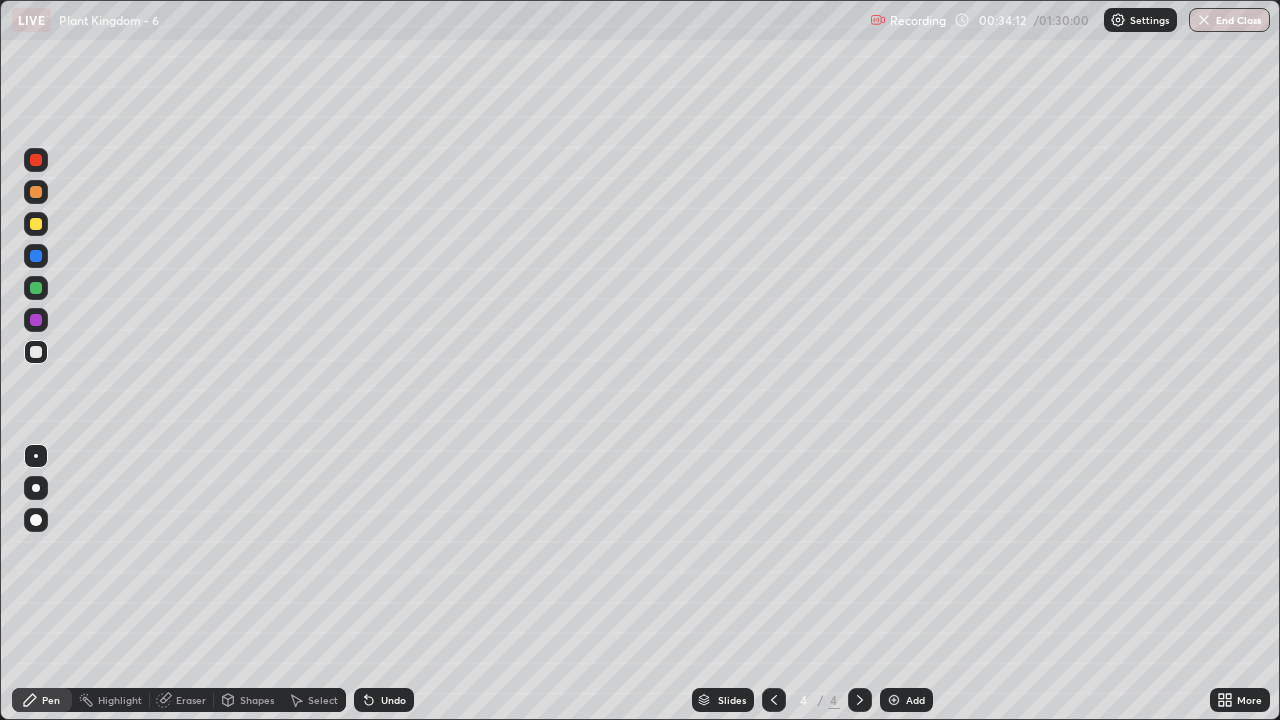 click on "More" at bounding box center (1249, 700) 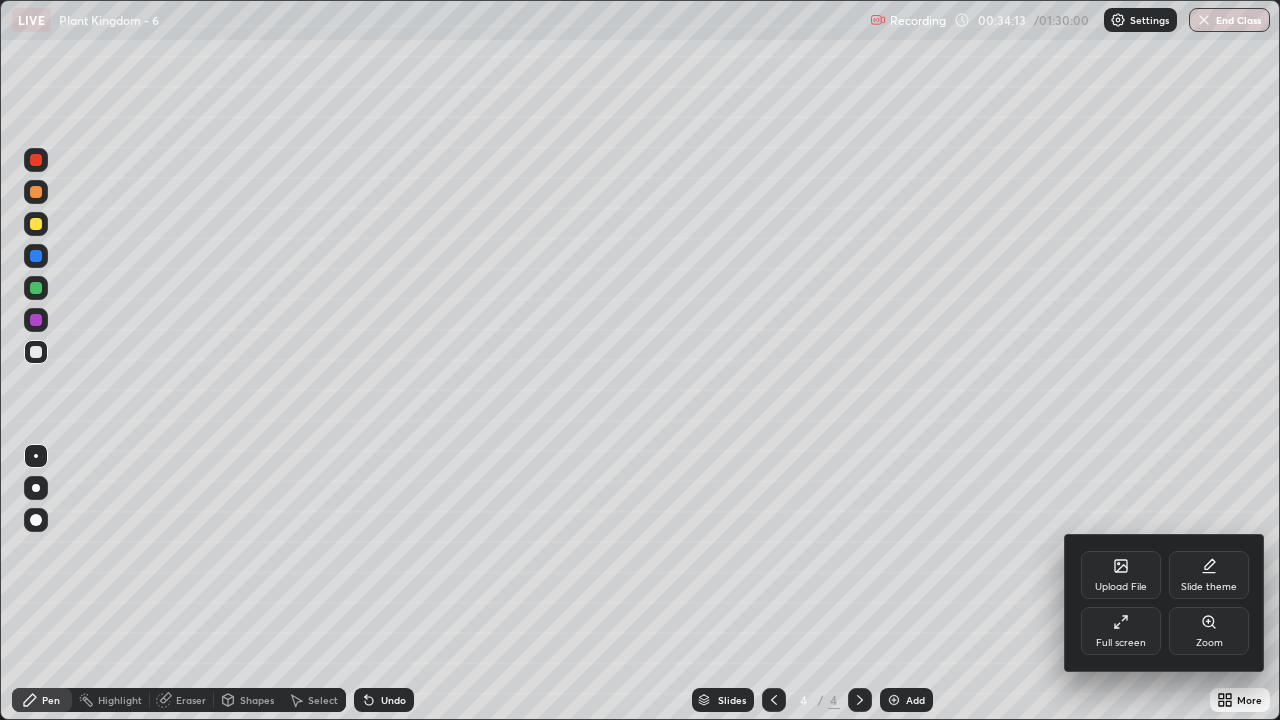 click on "Full screen" at bounding box center [1121, 631] 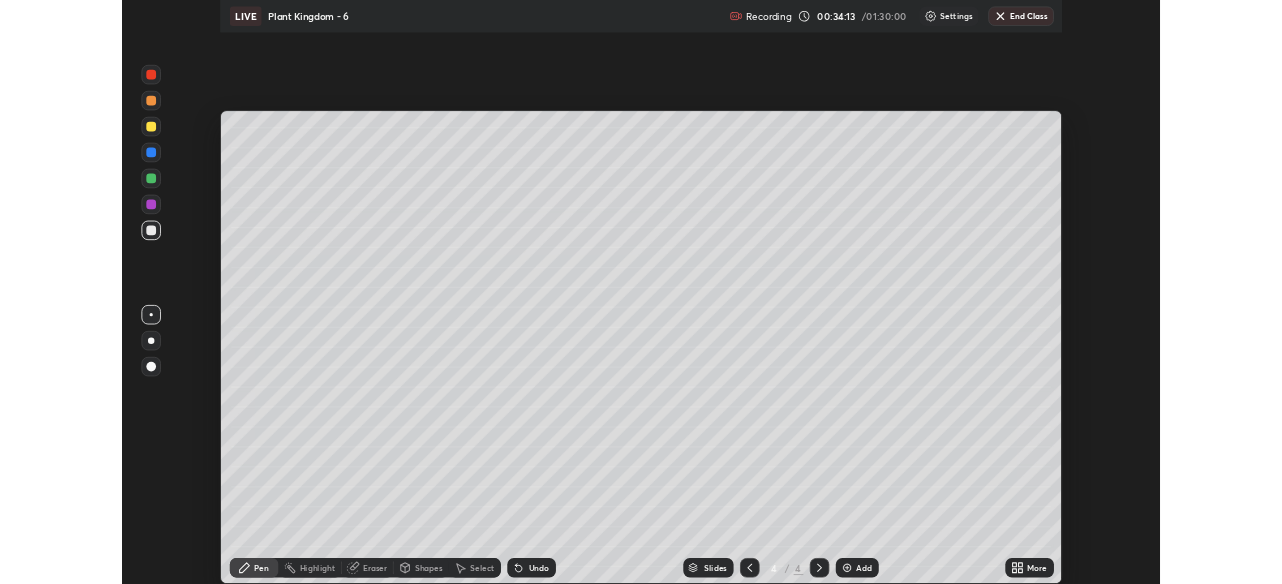 scroll, scrollTop: 99416, scrollLeft: 98718, axis: both 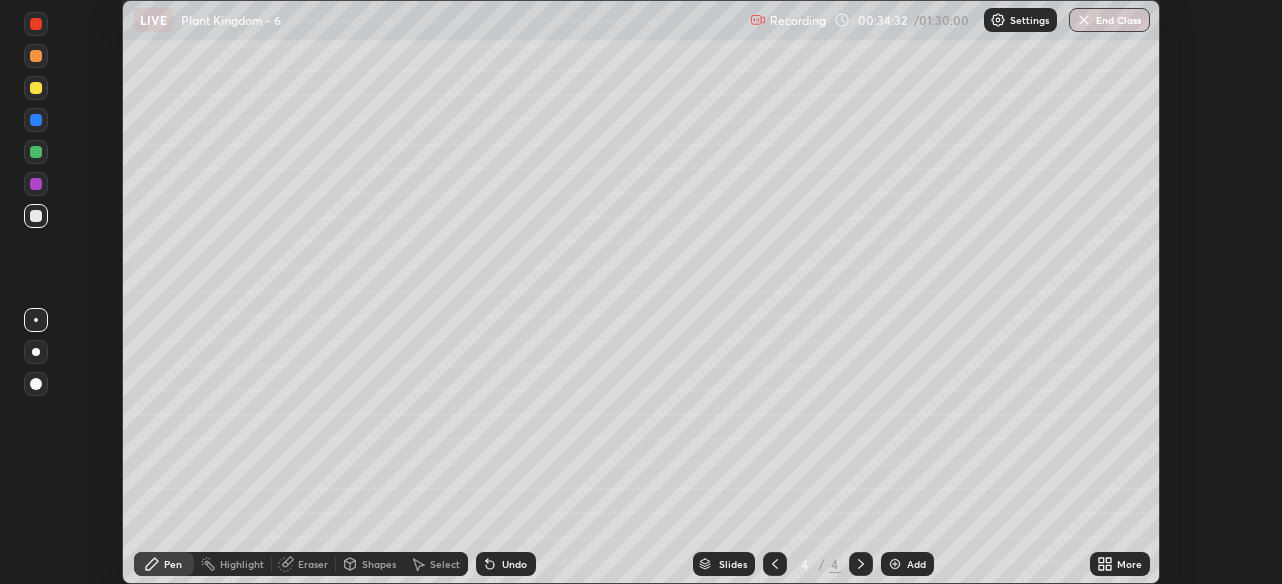 click on "More" at bounding box center (1129, 564) 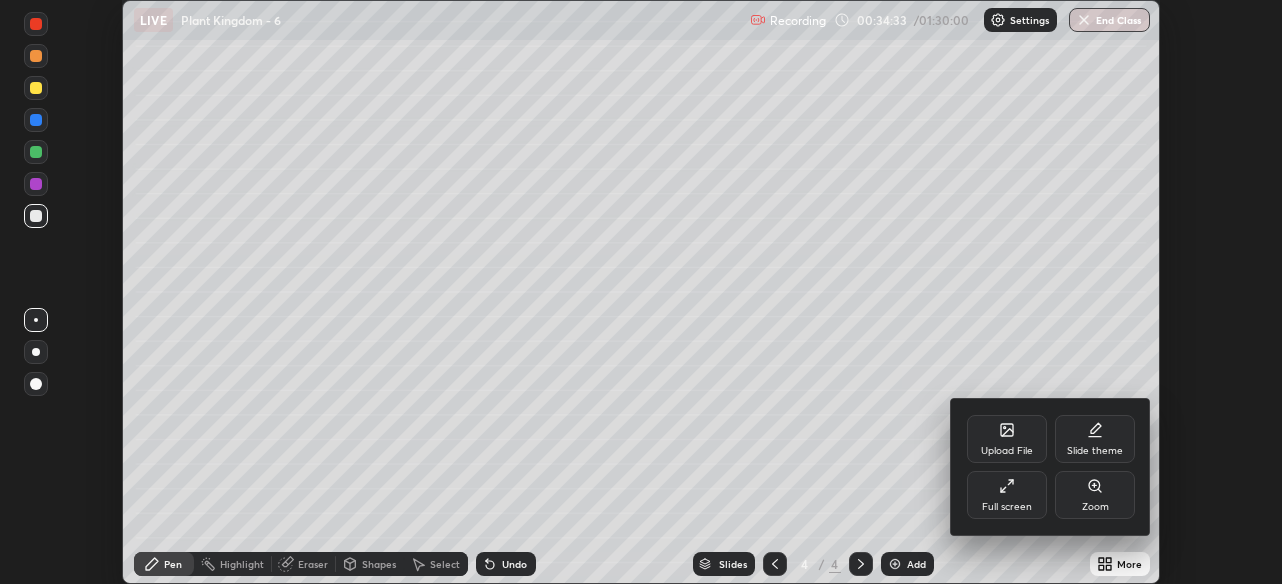 click on "Upload File" at bounding box center (1007, 439) 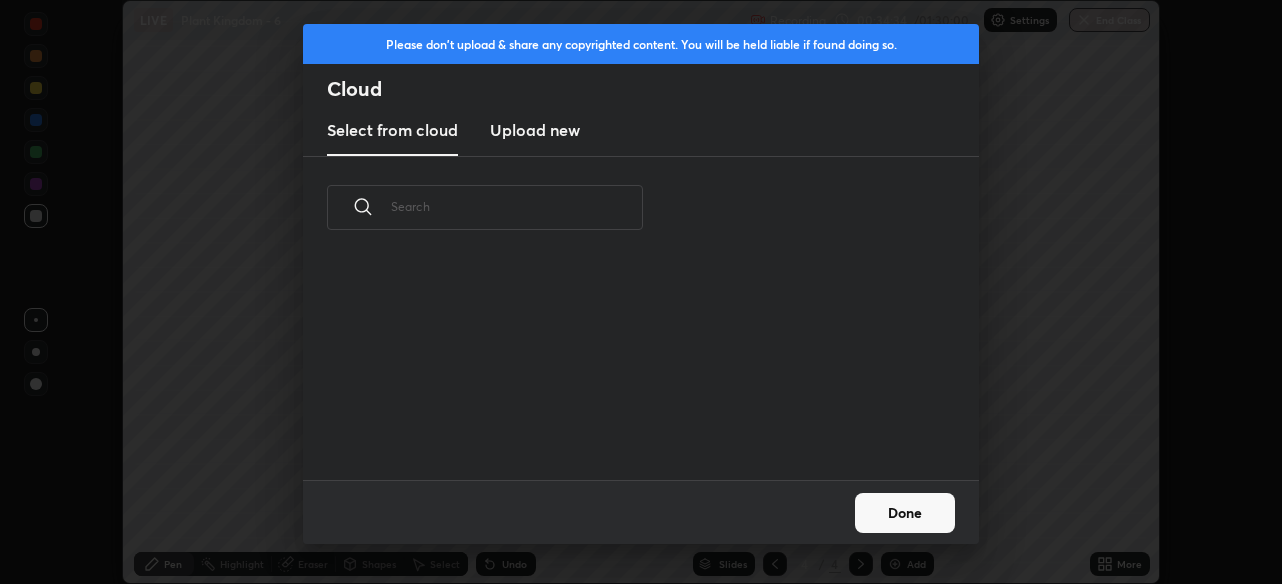 scroll, scrollTop: 125, scrollLeft: 642, axis: both 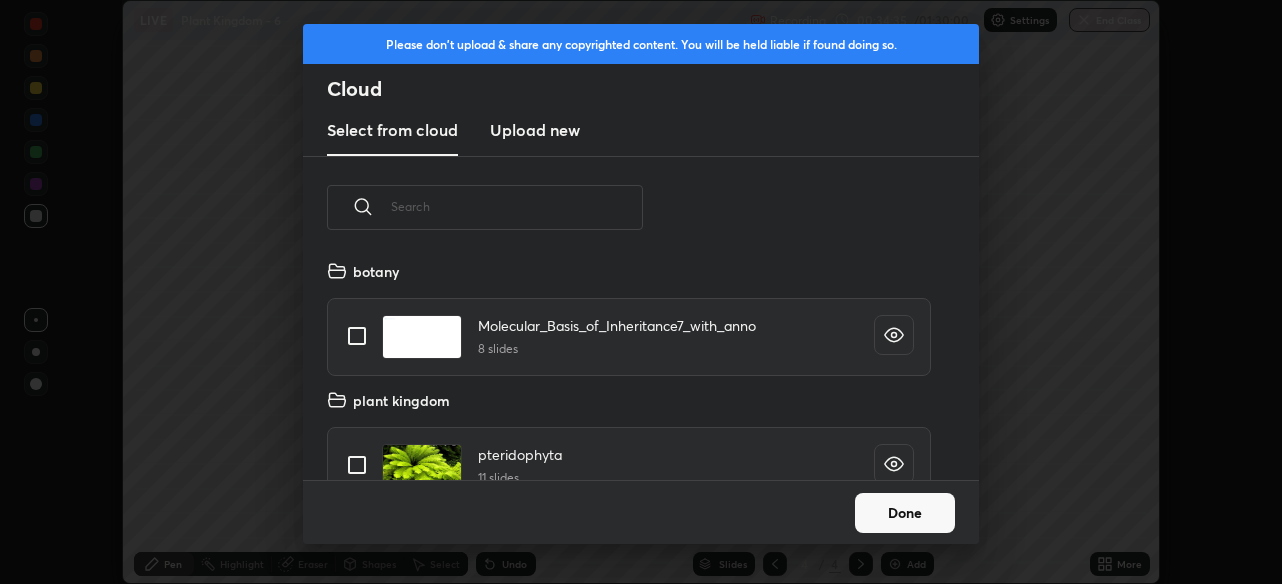 click on "Upload new" at bounding box center (535, 130) 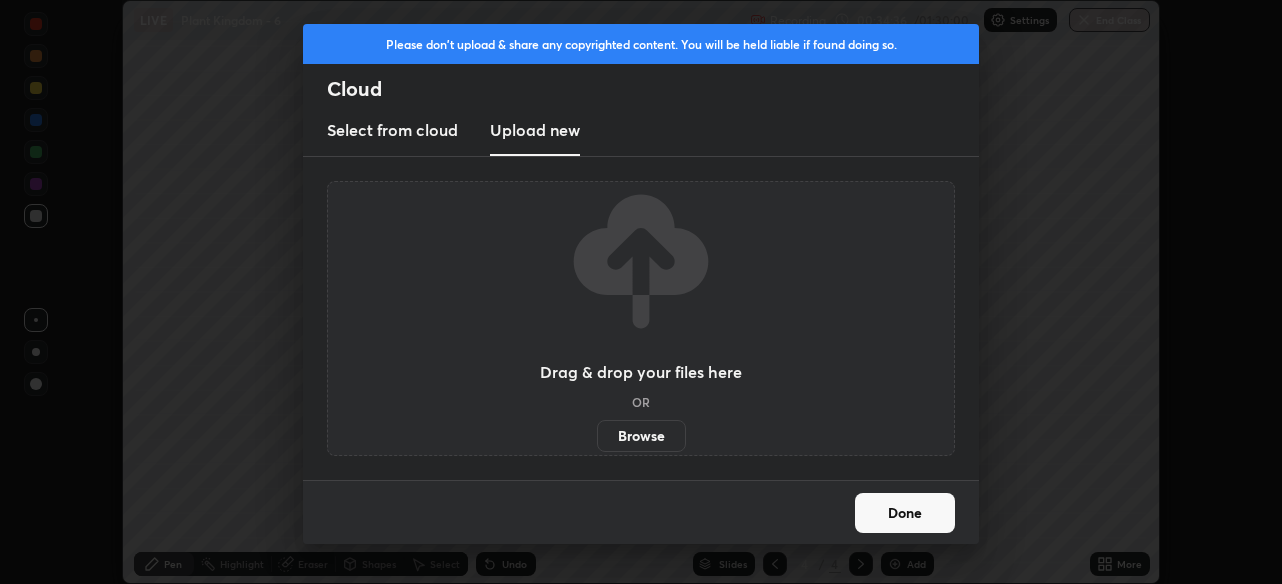 click on "Browse" at bounding box center (641, 436) 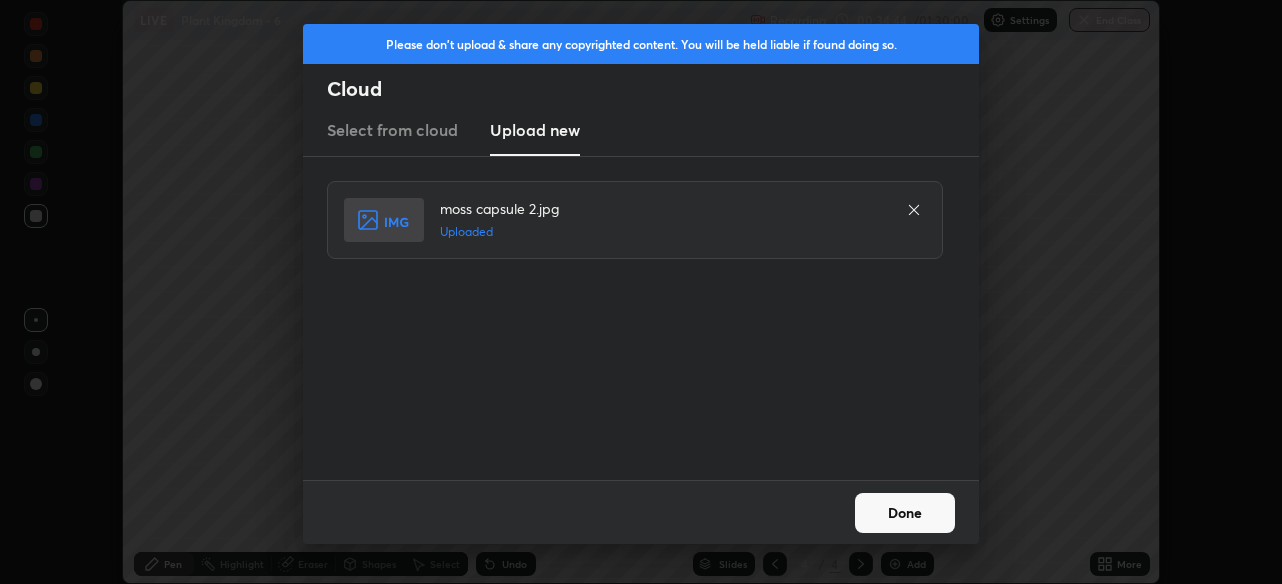 click on "Done" at bounding box center [905, 513] 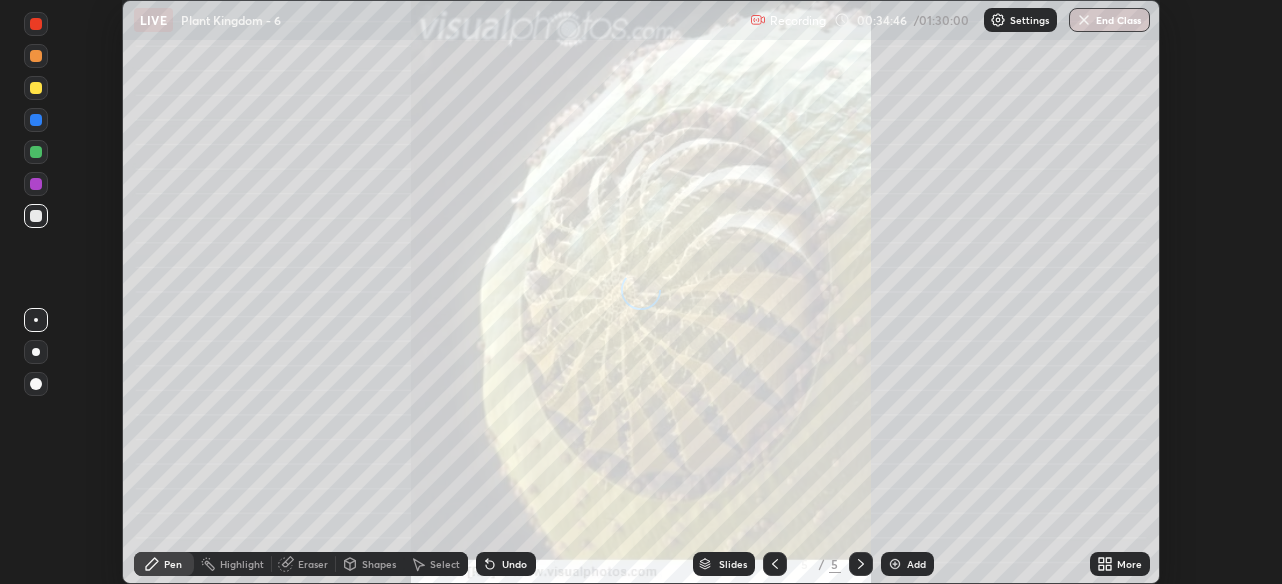 click 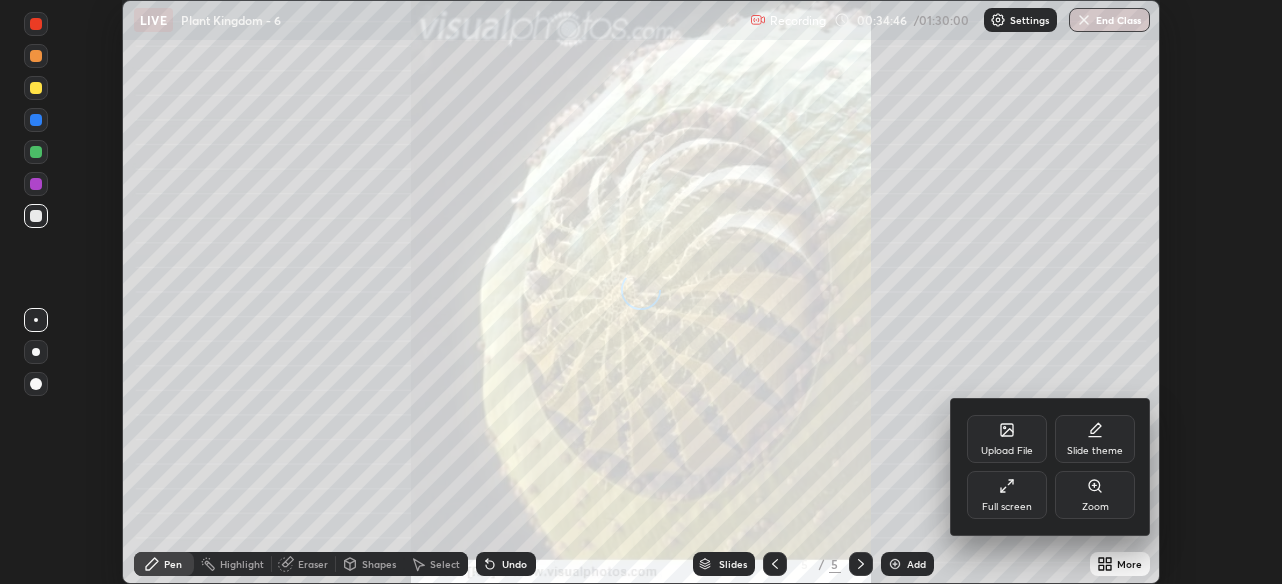 click on "Full screen" at bounding box center (1007, 495) 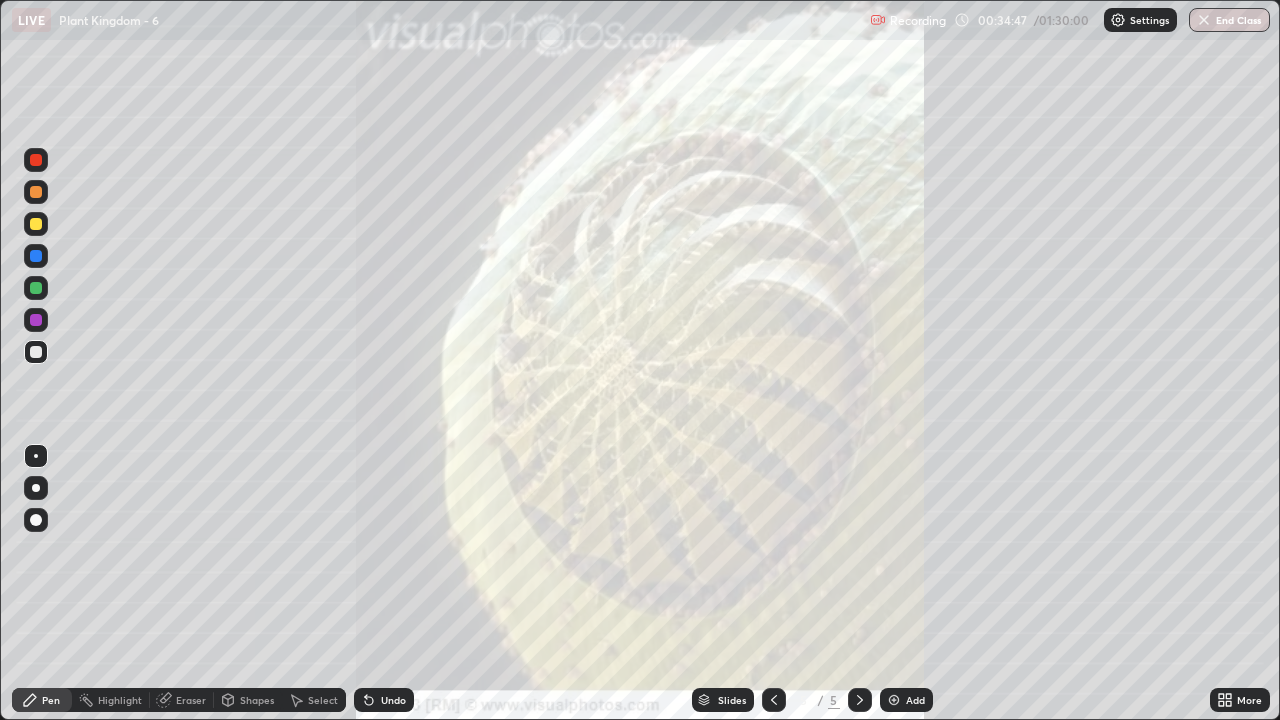 scroll, scrollTop: 99280, scrollLeft: 98720, axis: both 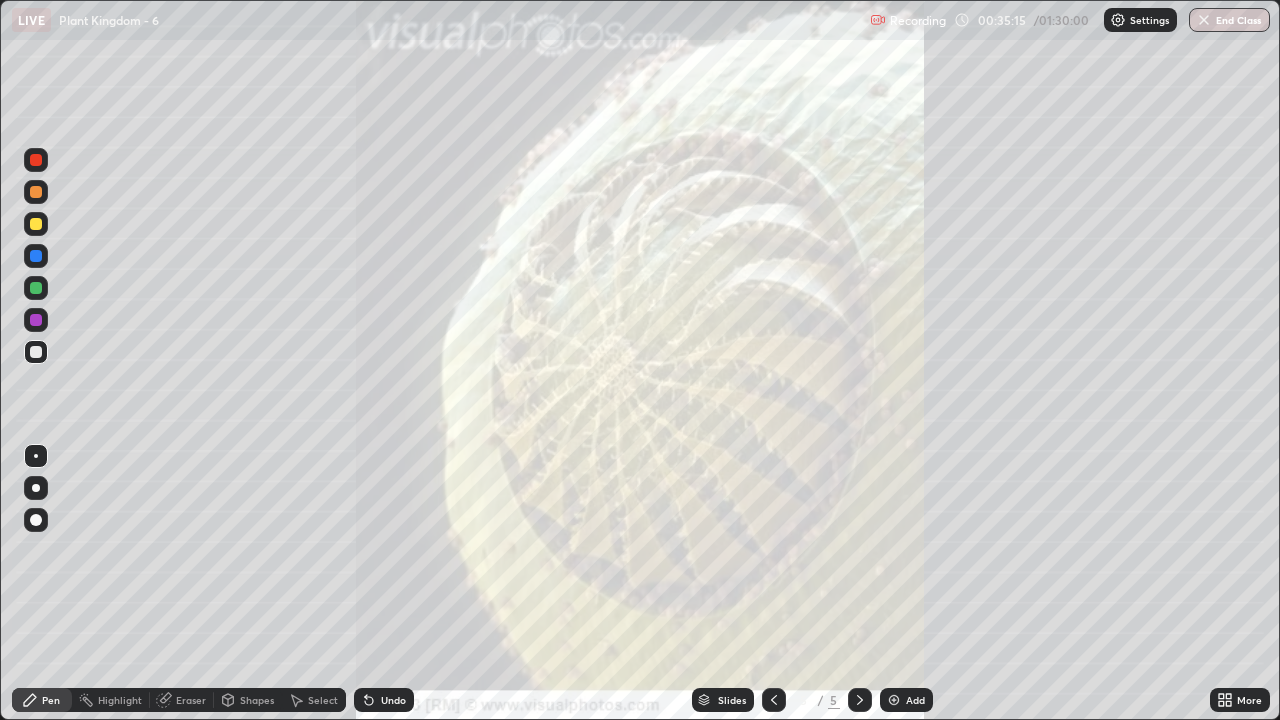 click at bounding box center (36, 160) 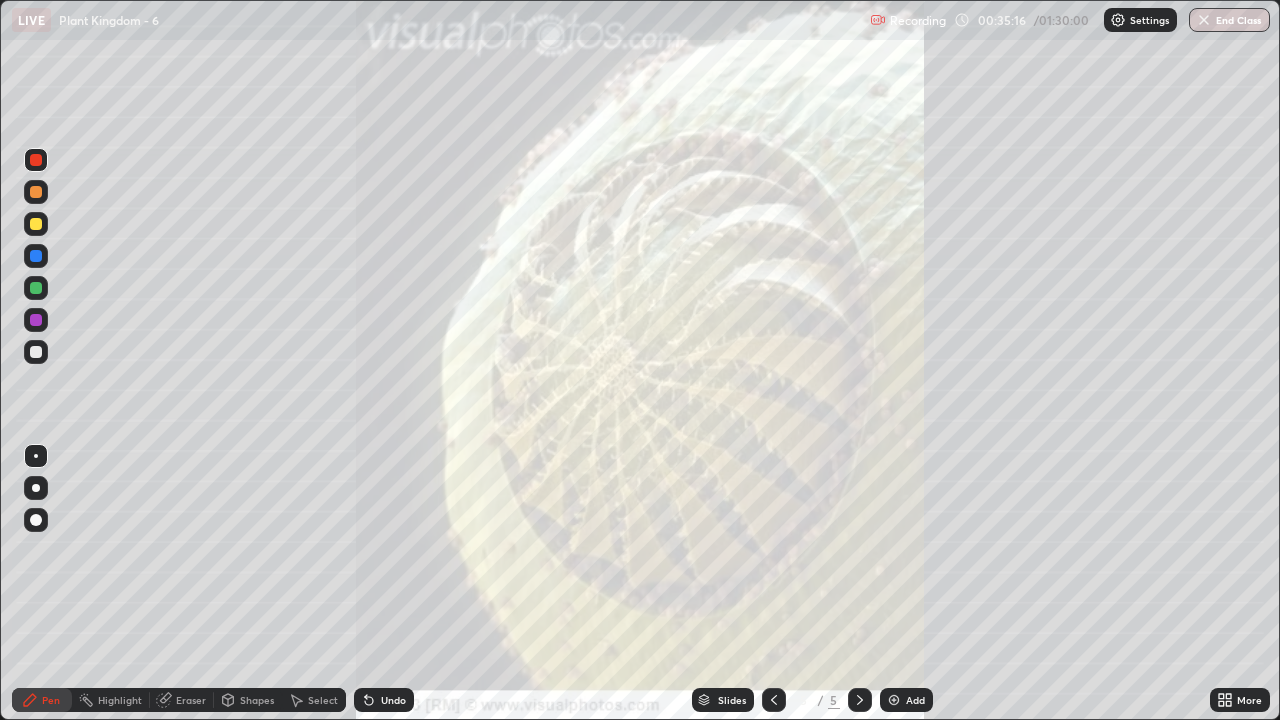 click at bounding box center [36, 456] 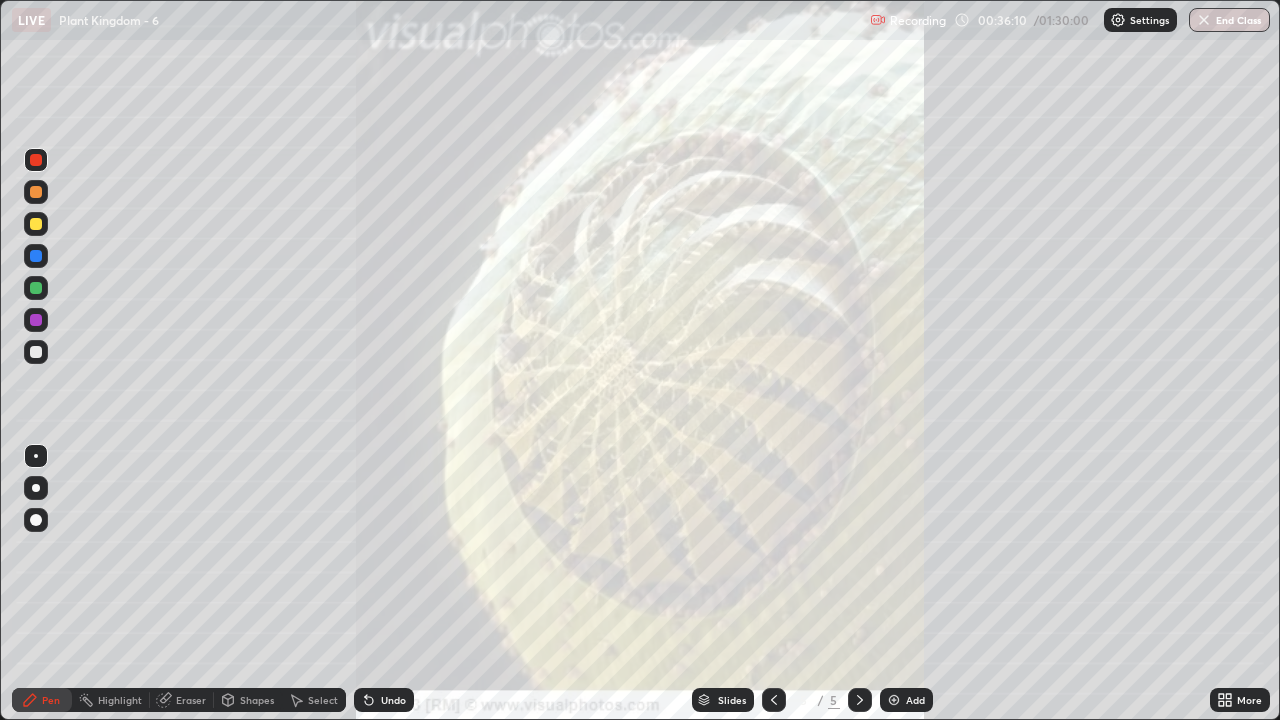 click 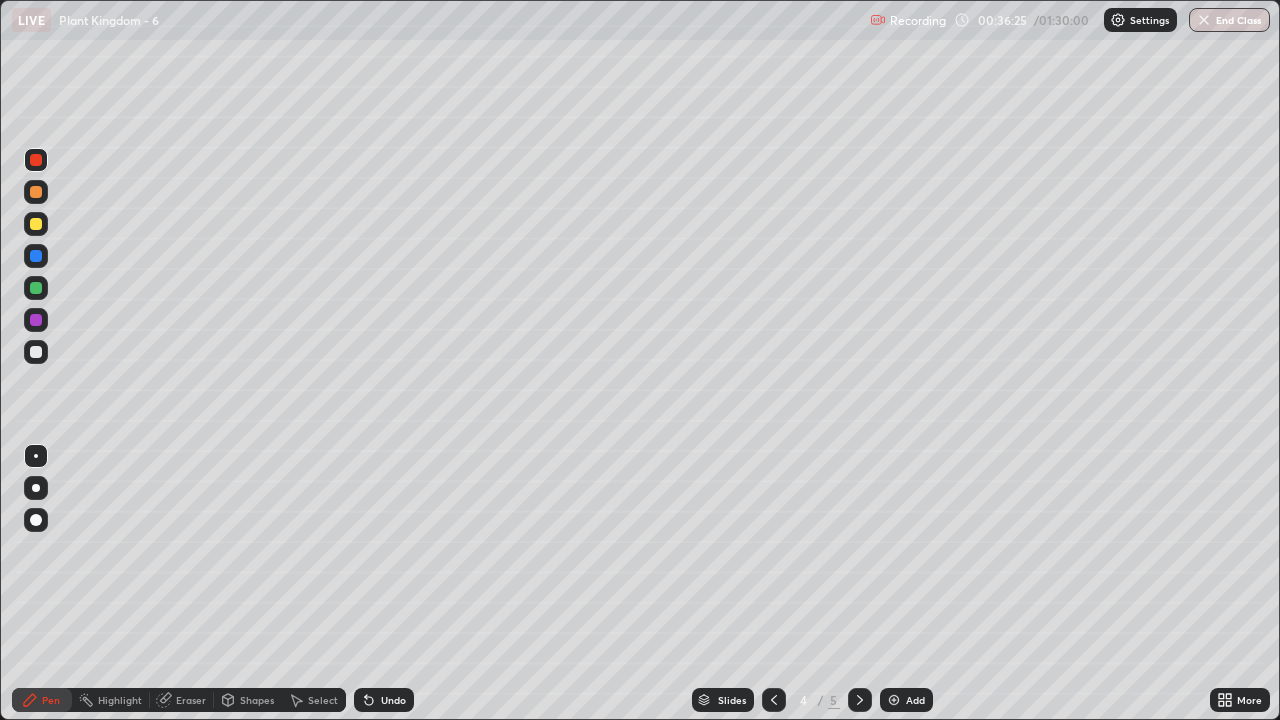 click at bounding box center (36, 224) 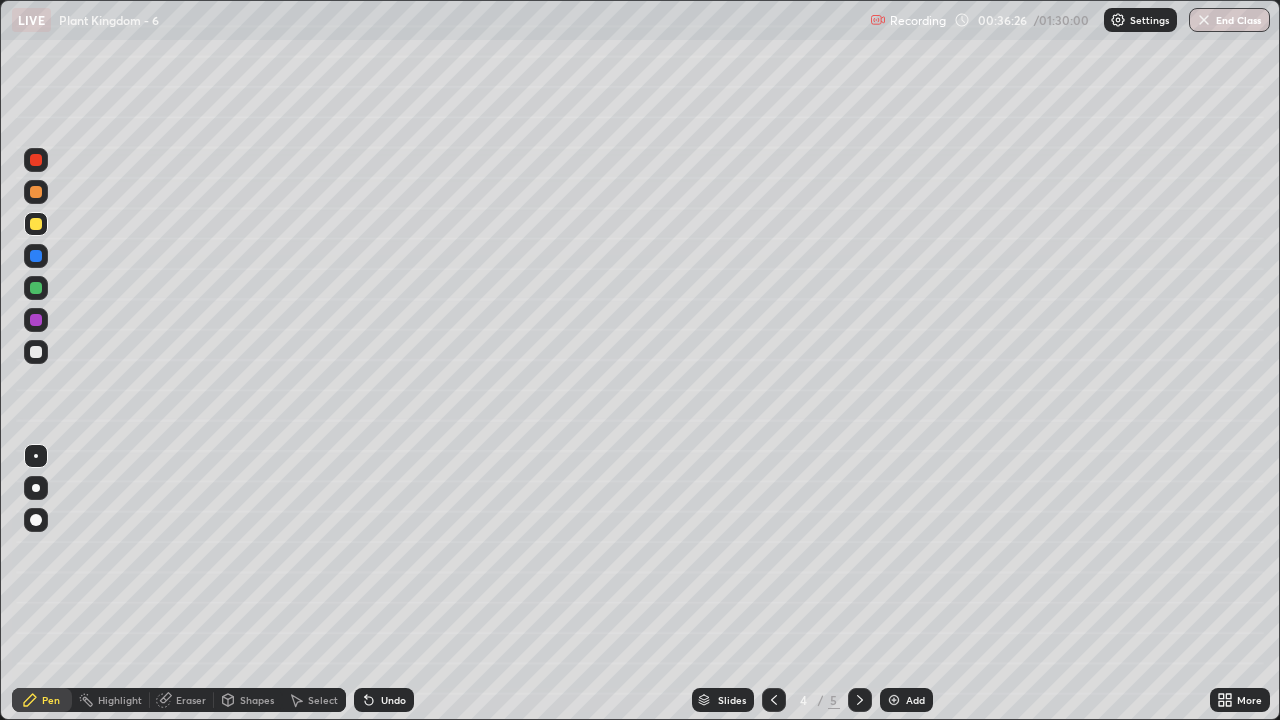 click at bounding box center [36, 456] 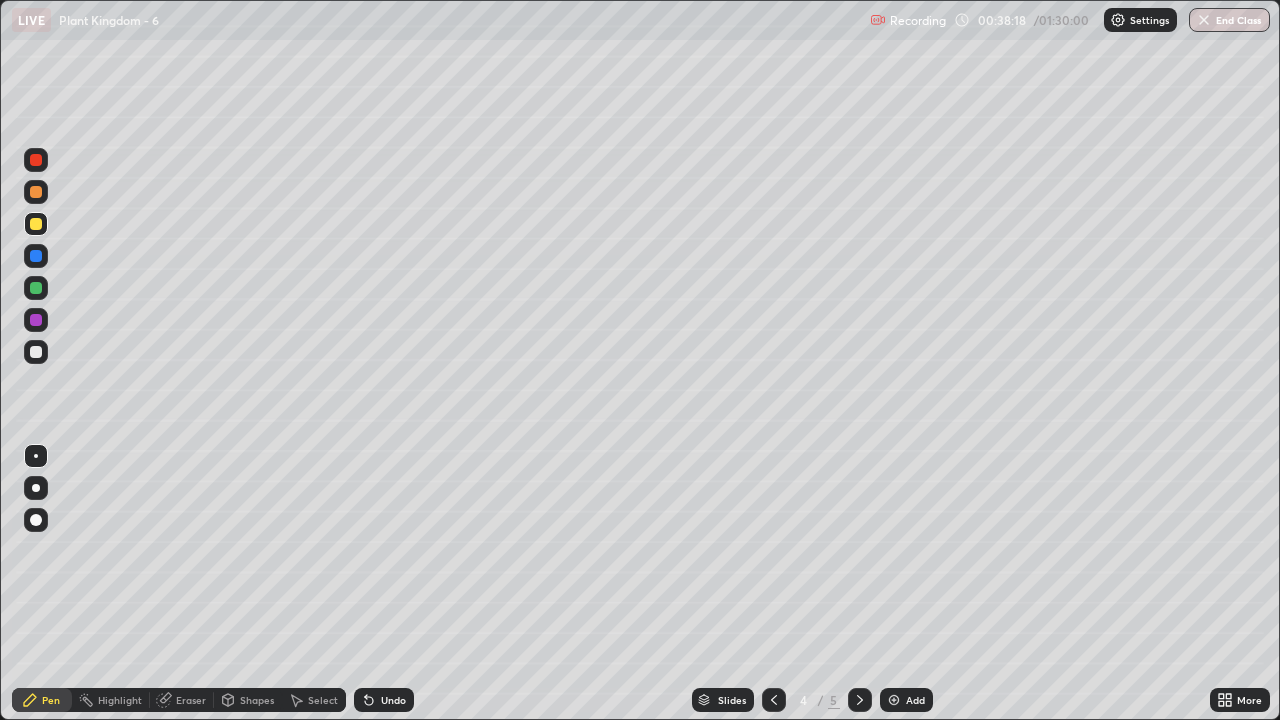 click at bounding box center [36, 352] 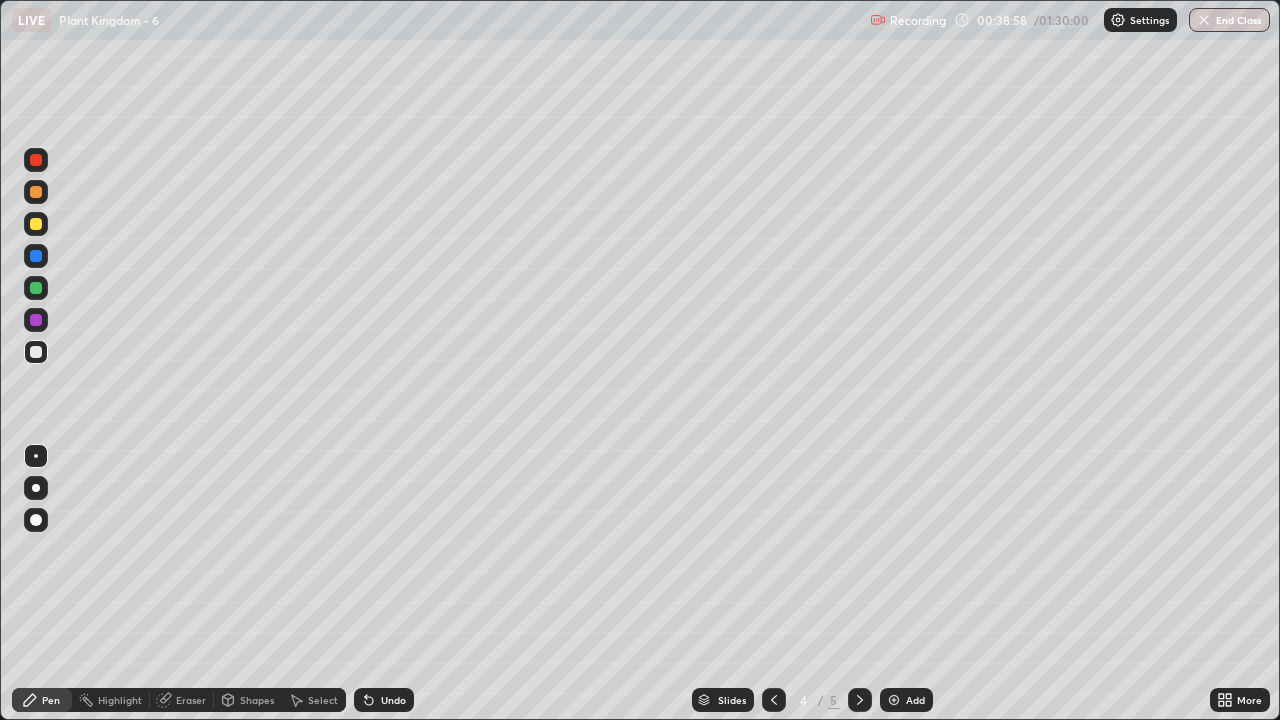 click on "Undo" at bounding box center (384, 700) 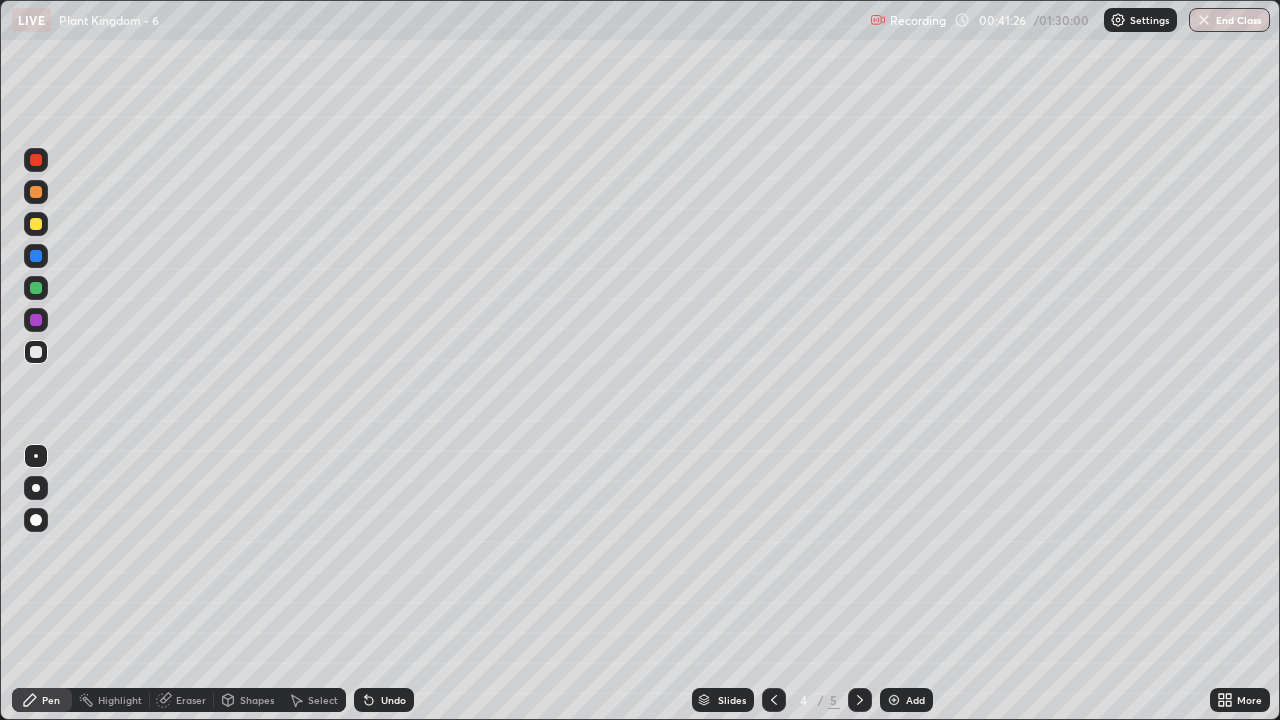 click at bounding box center (36, 352) 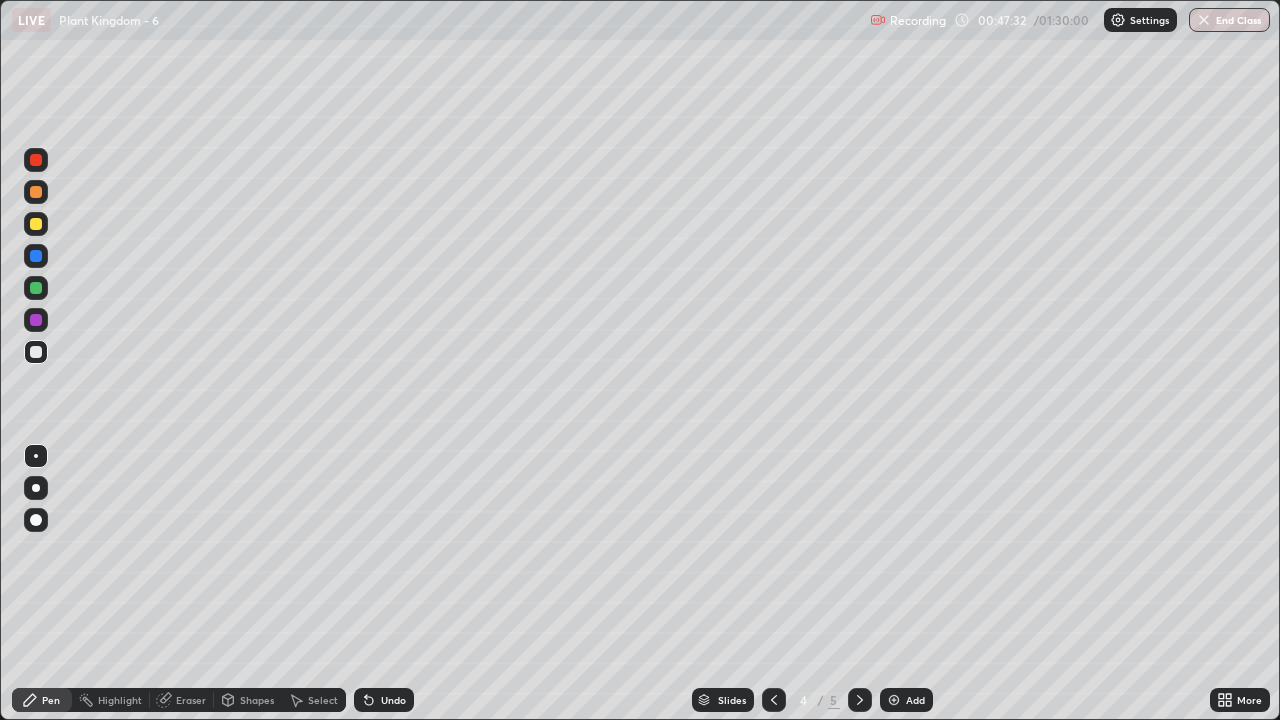 click on "Undo" at bounding box center (384, 700) 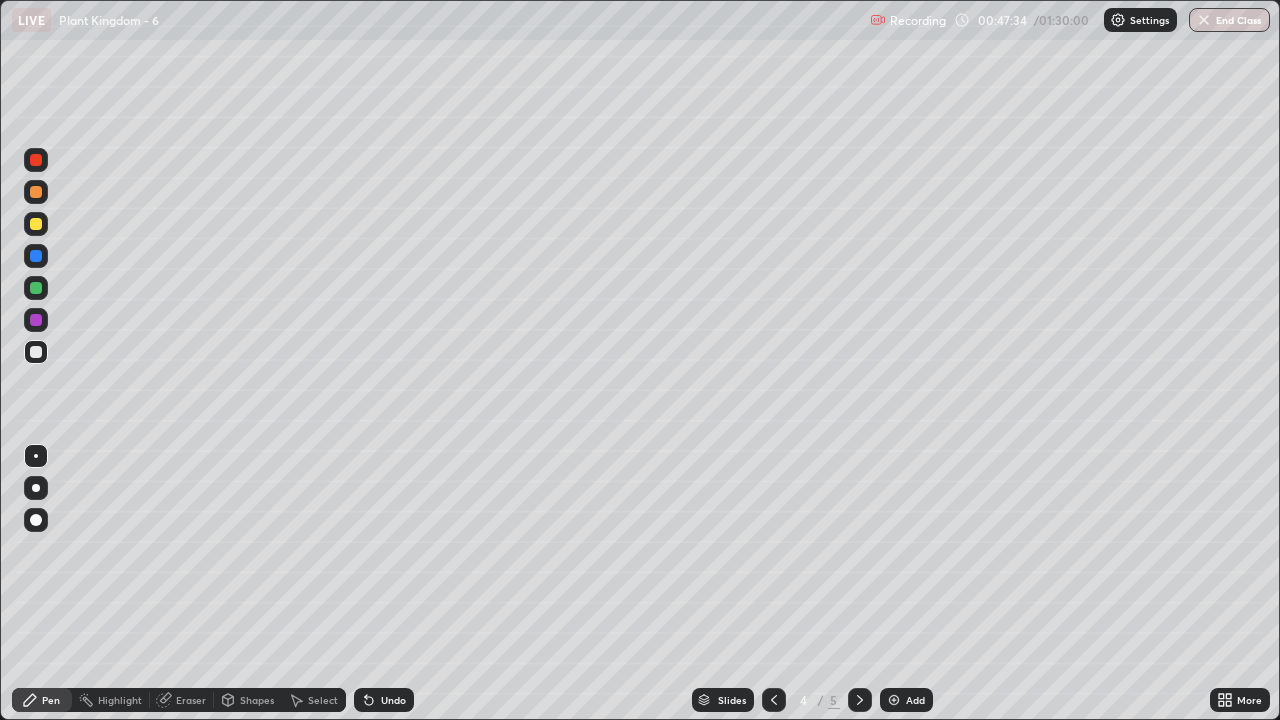 click 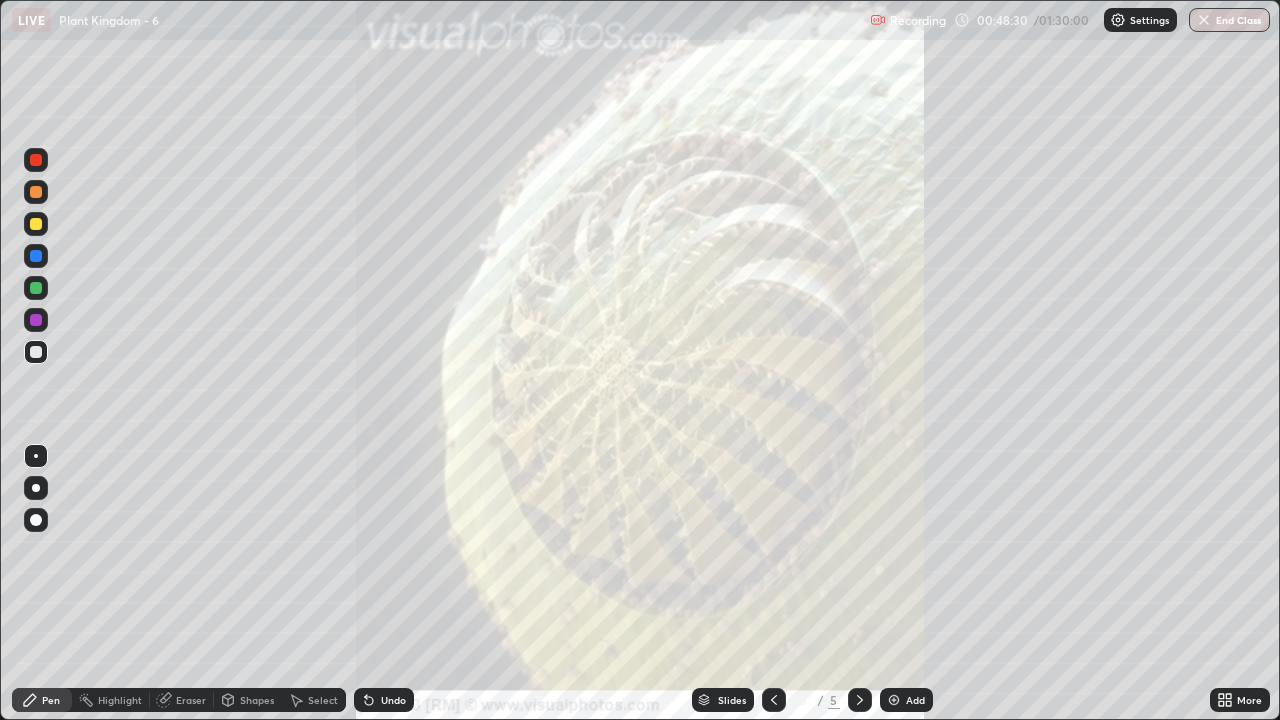 click on "Eraser" at bounding box center [191, 700] 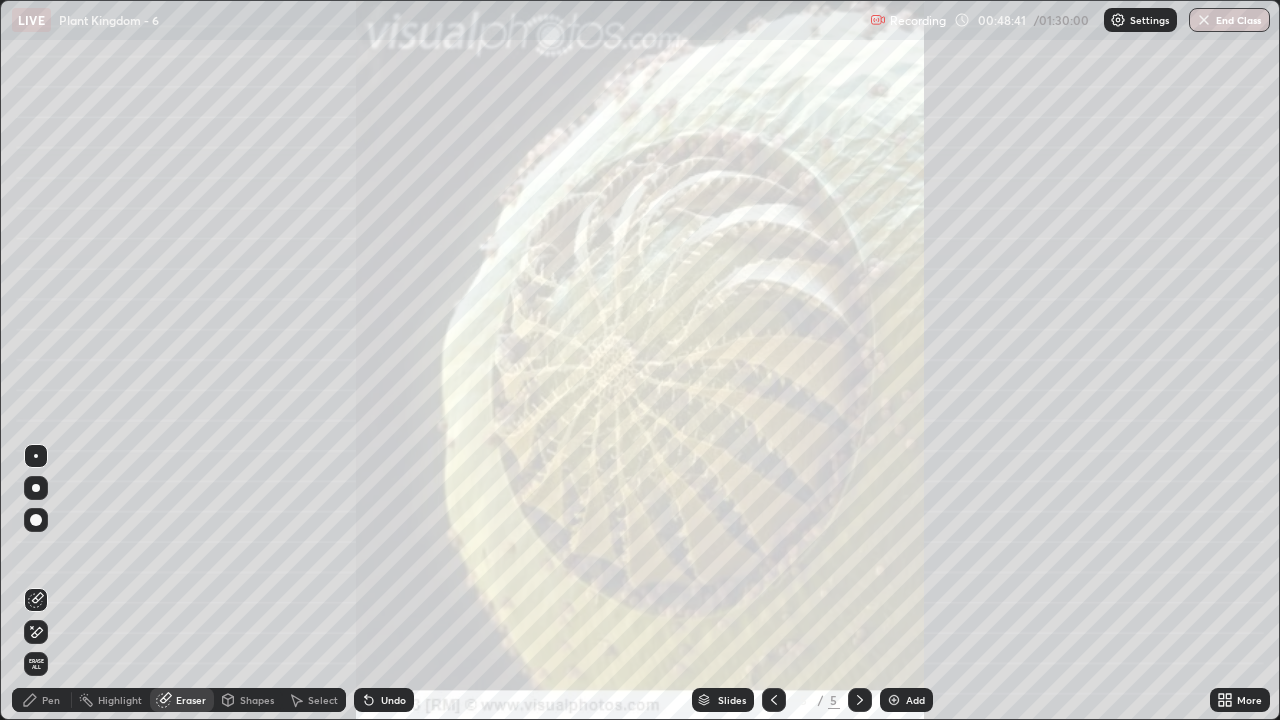 click on "Pen" at bounding box center [51, 700] 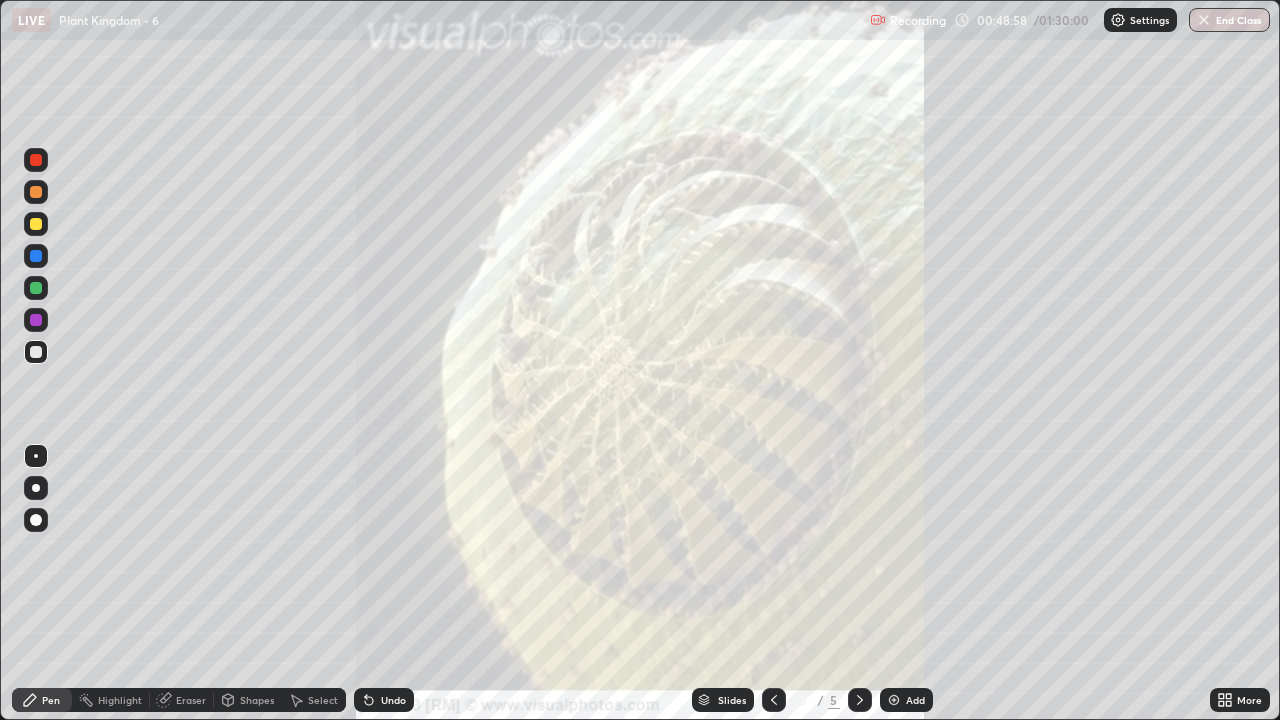 click at bounding box center [36, 288] 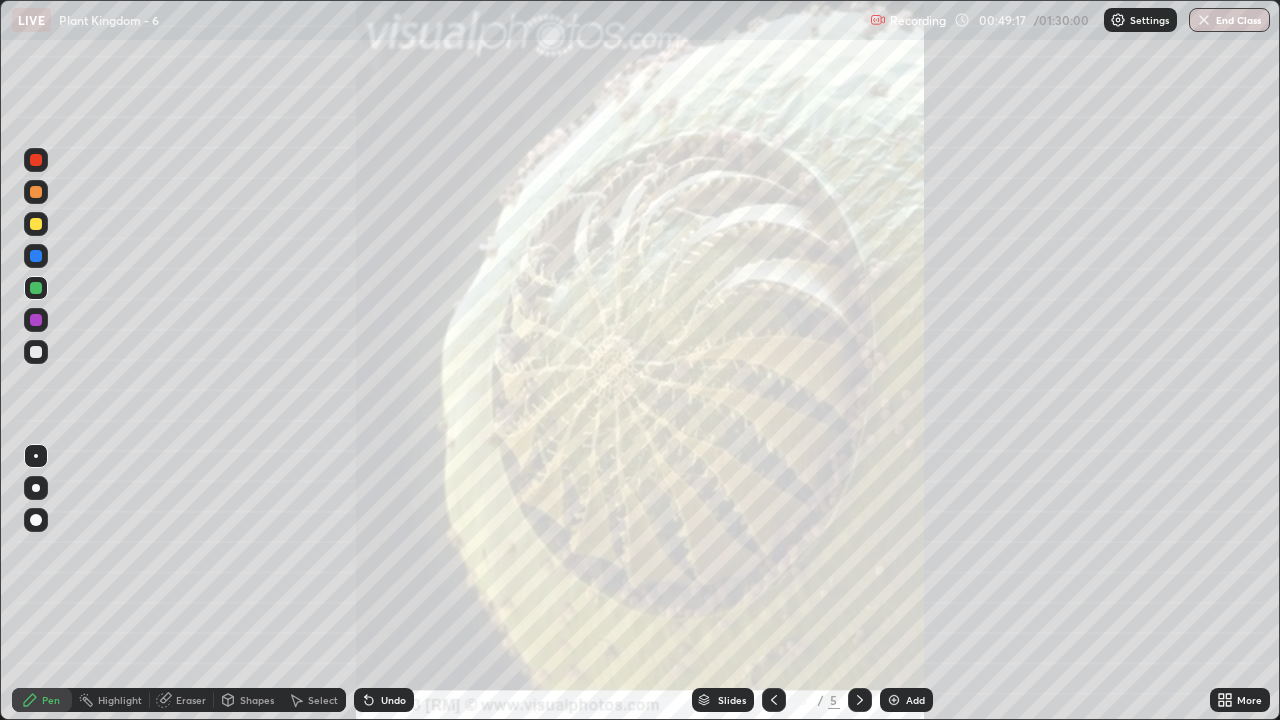 click at bounding box center [36, 352] 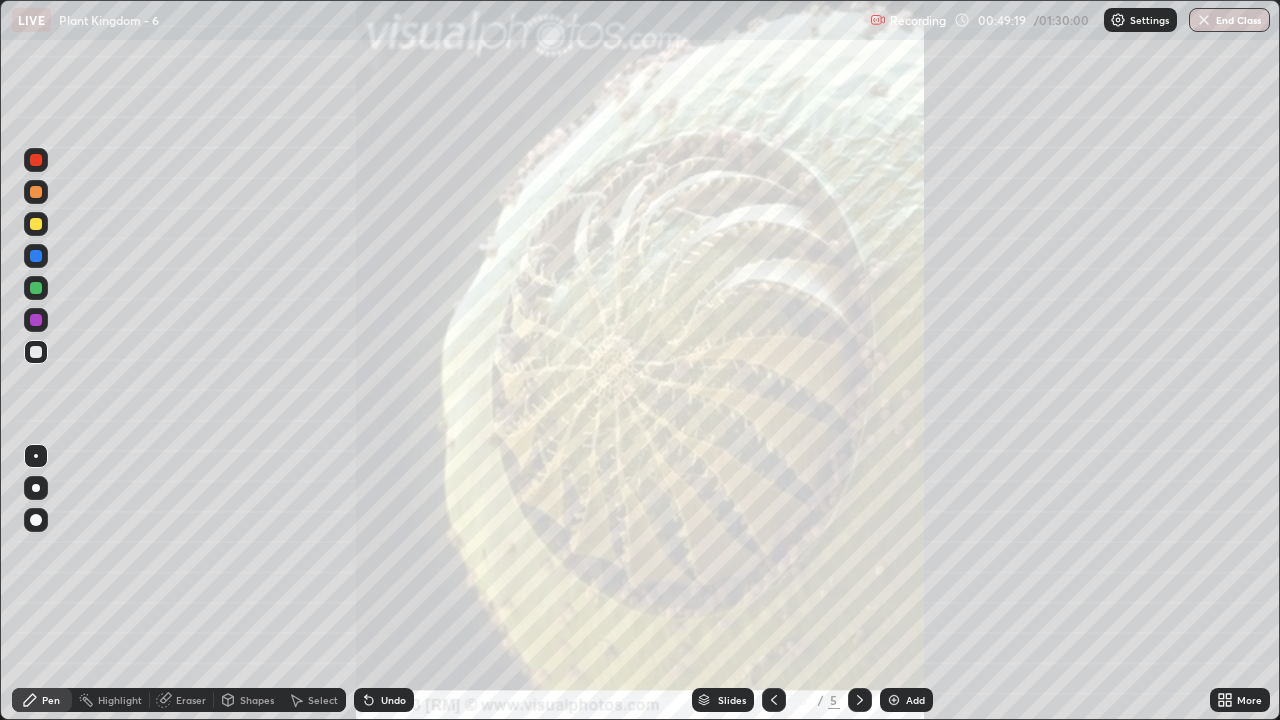 click on "Highlight" at bounding box center [120, 700] 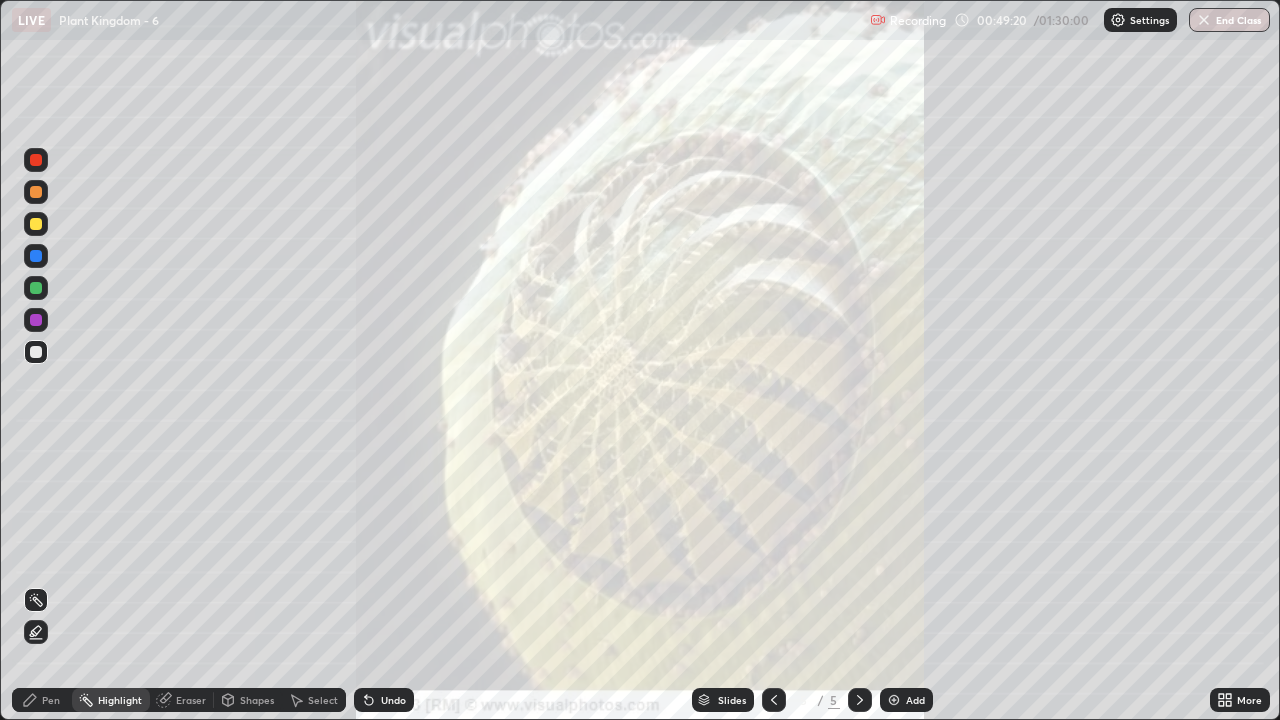 click 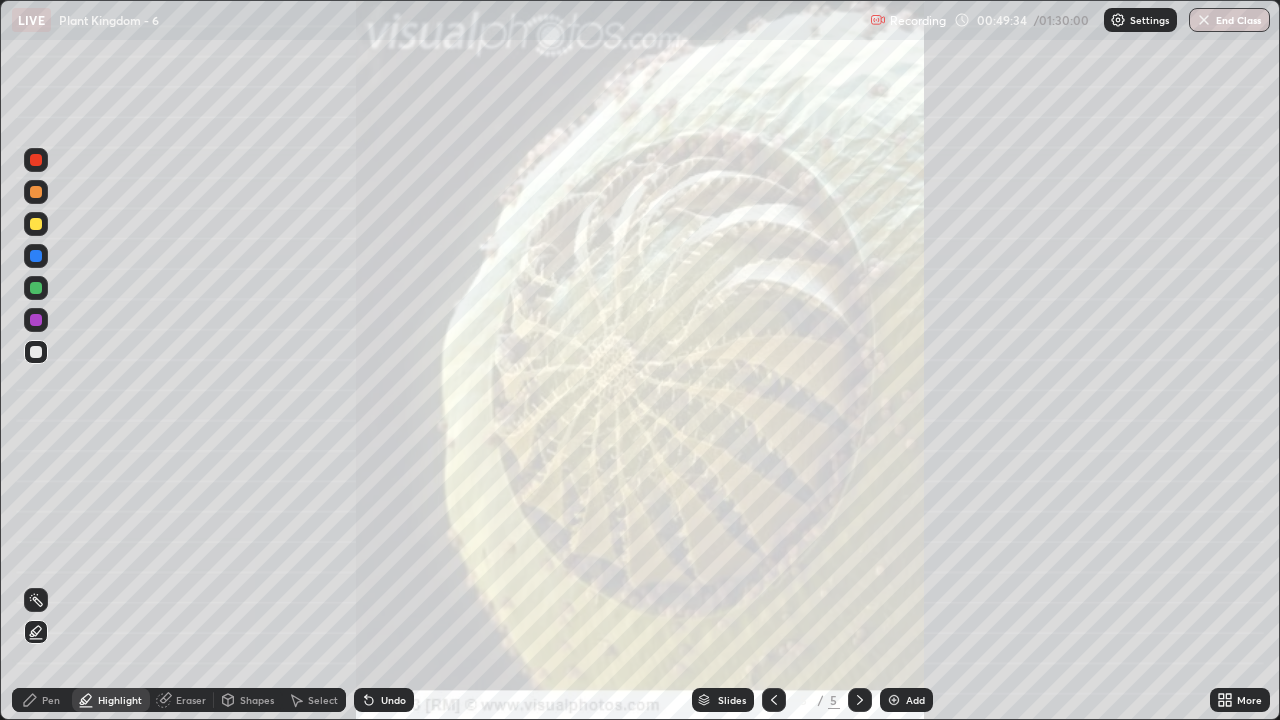 click on "Pen" at bounding box center (51, 700) 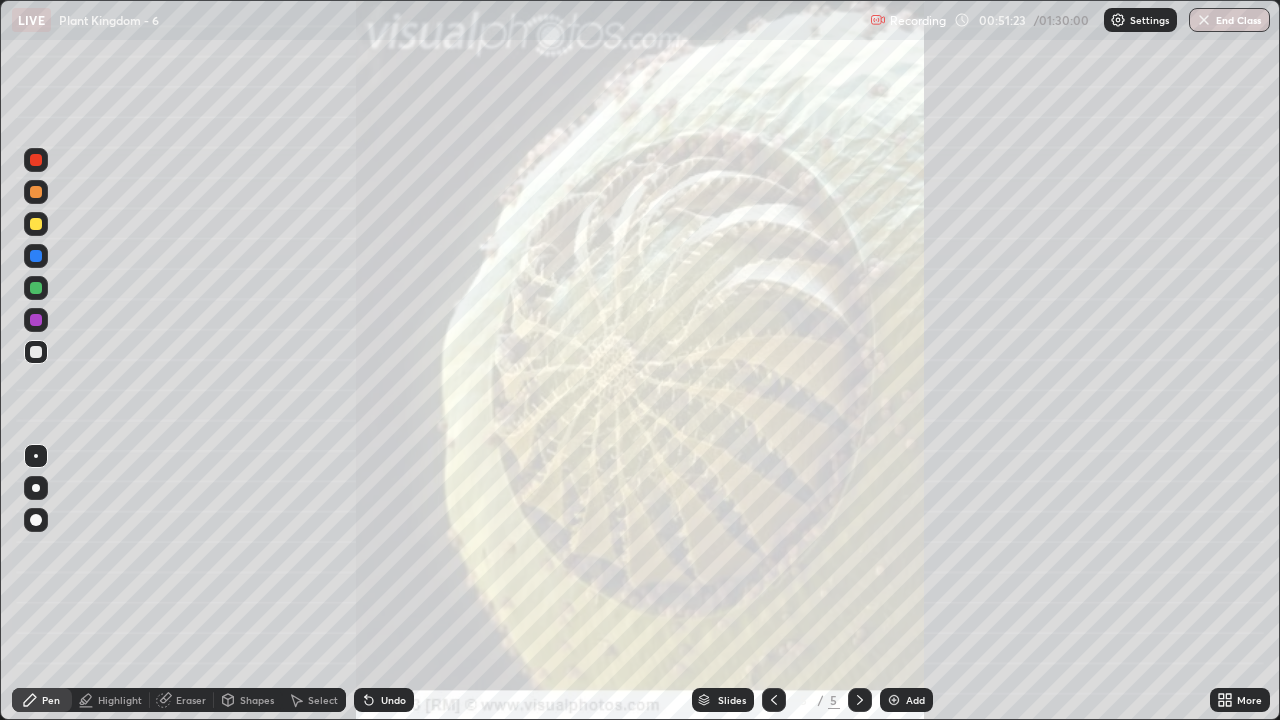 click 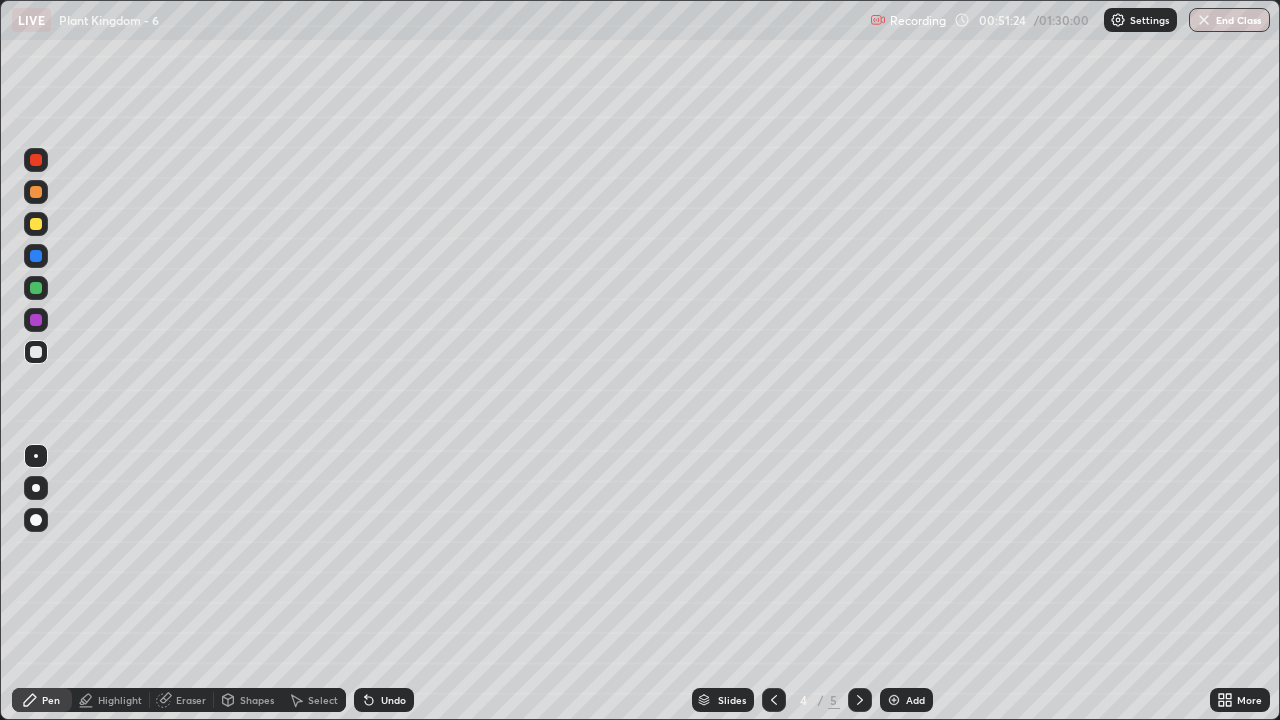 click 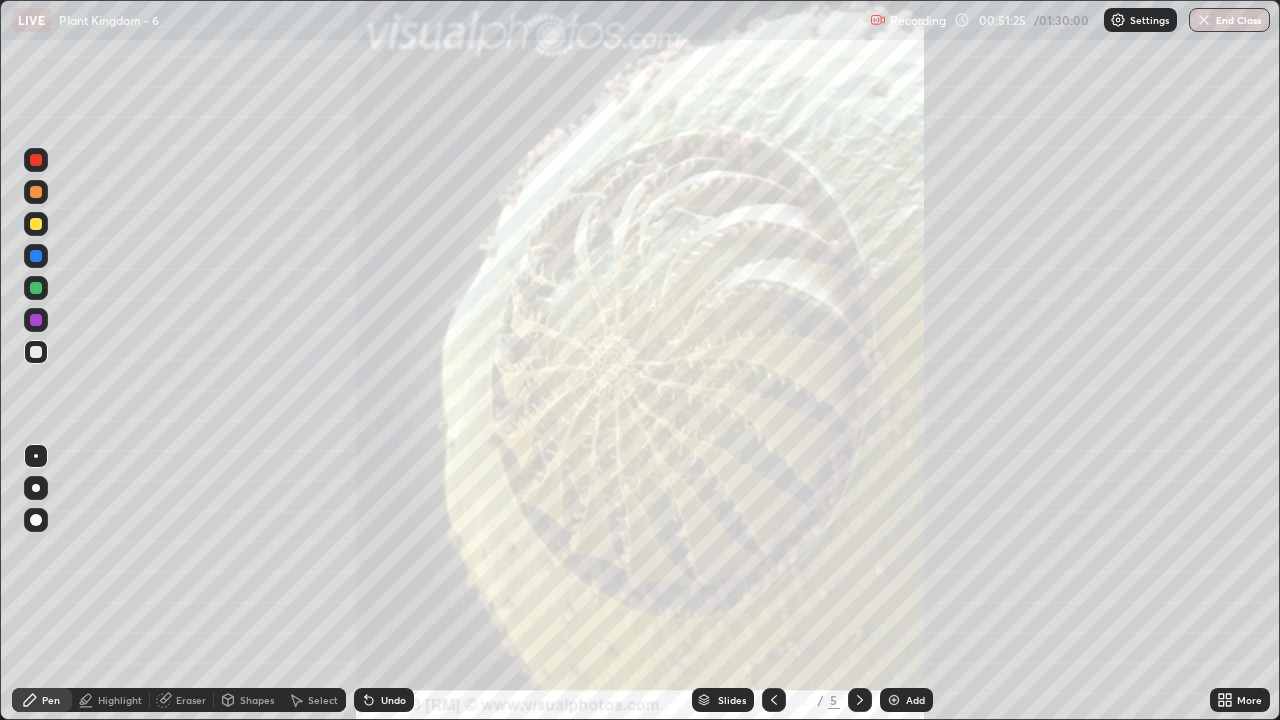 click at bounding box center [894, 700] 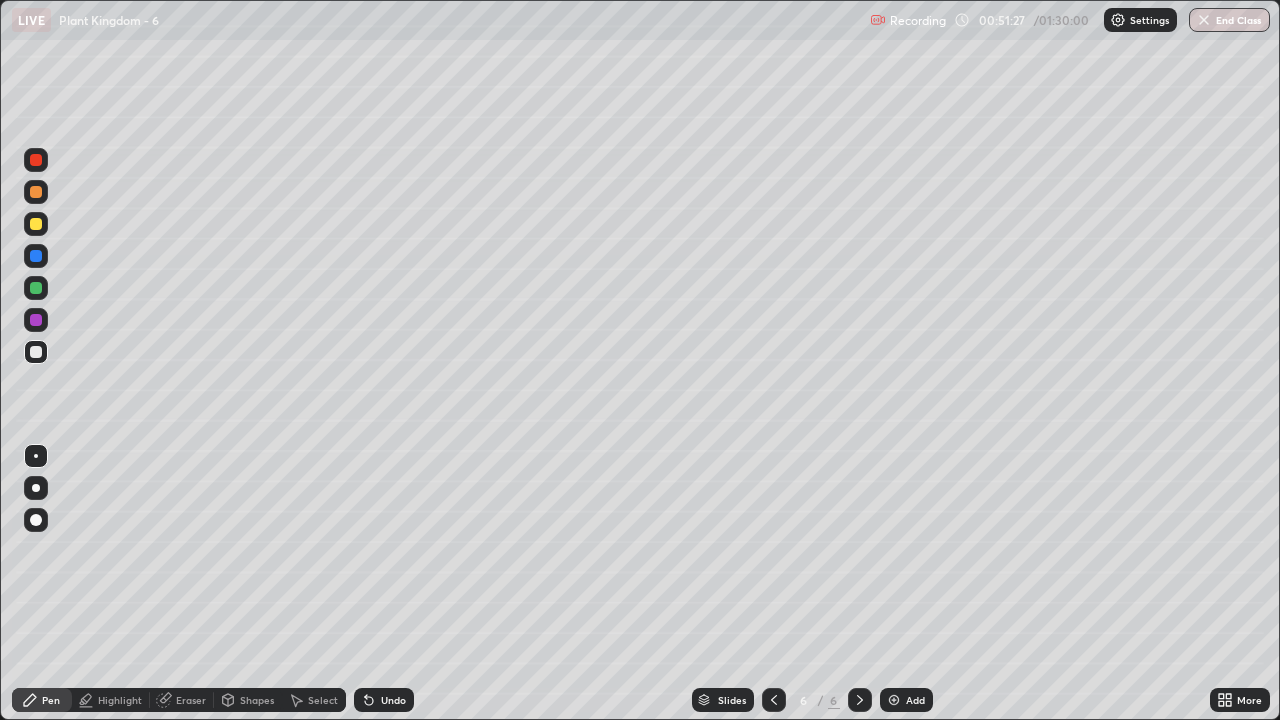 click at bounding box center (36, 352) 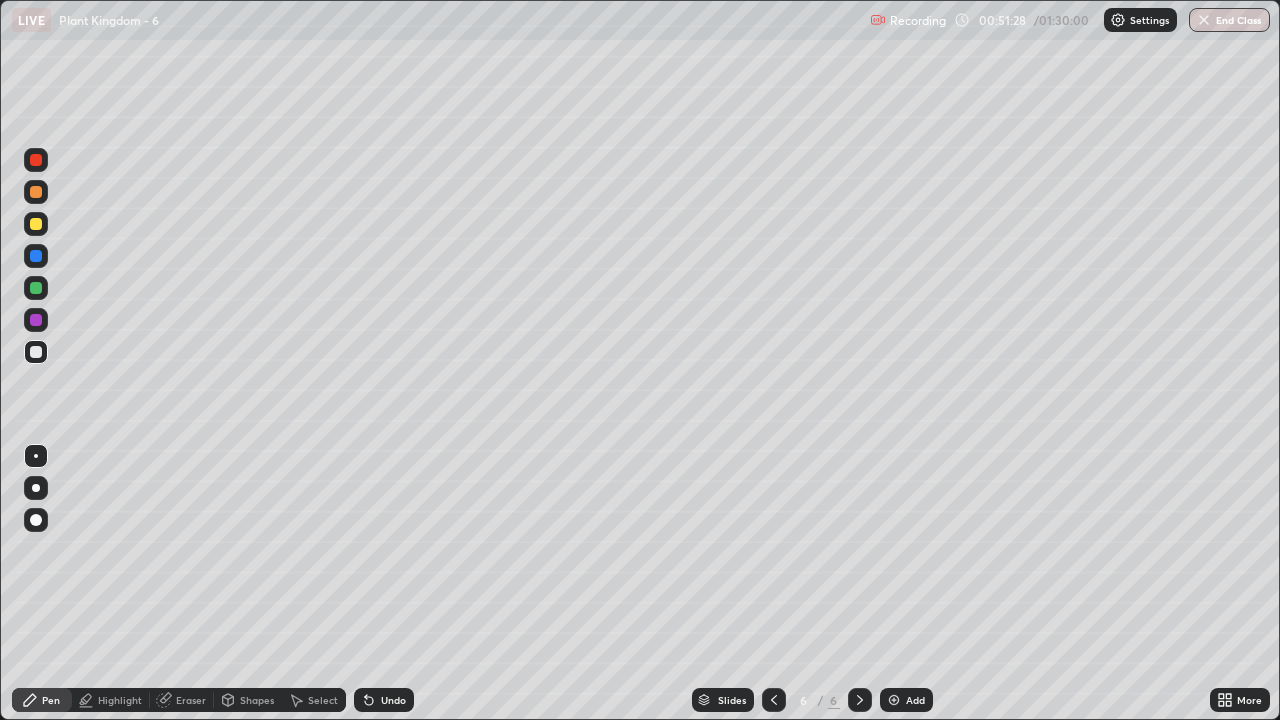 click at bounding box center (36, 456) 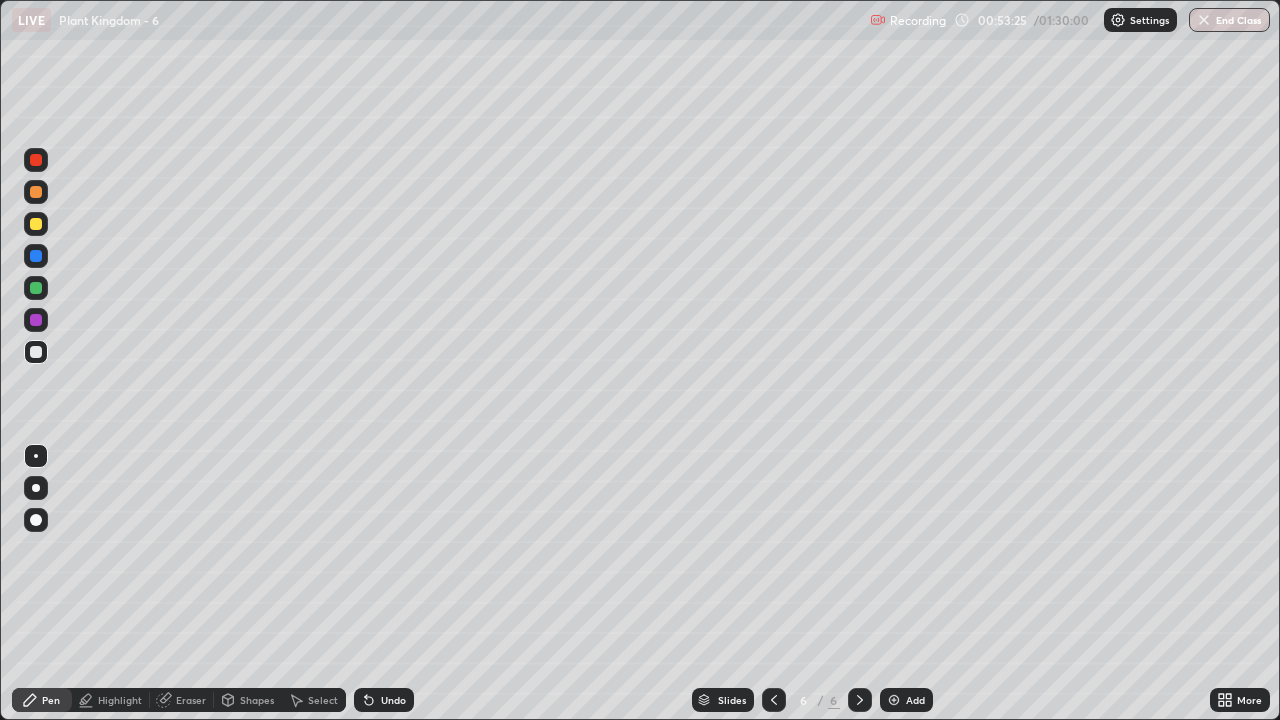 click at bounding box center [36, 224] 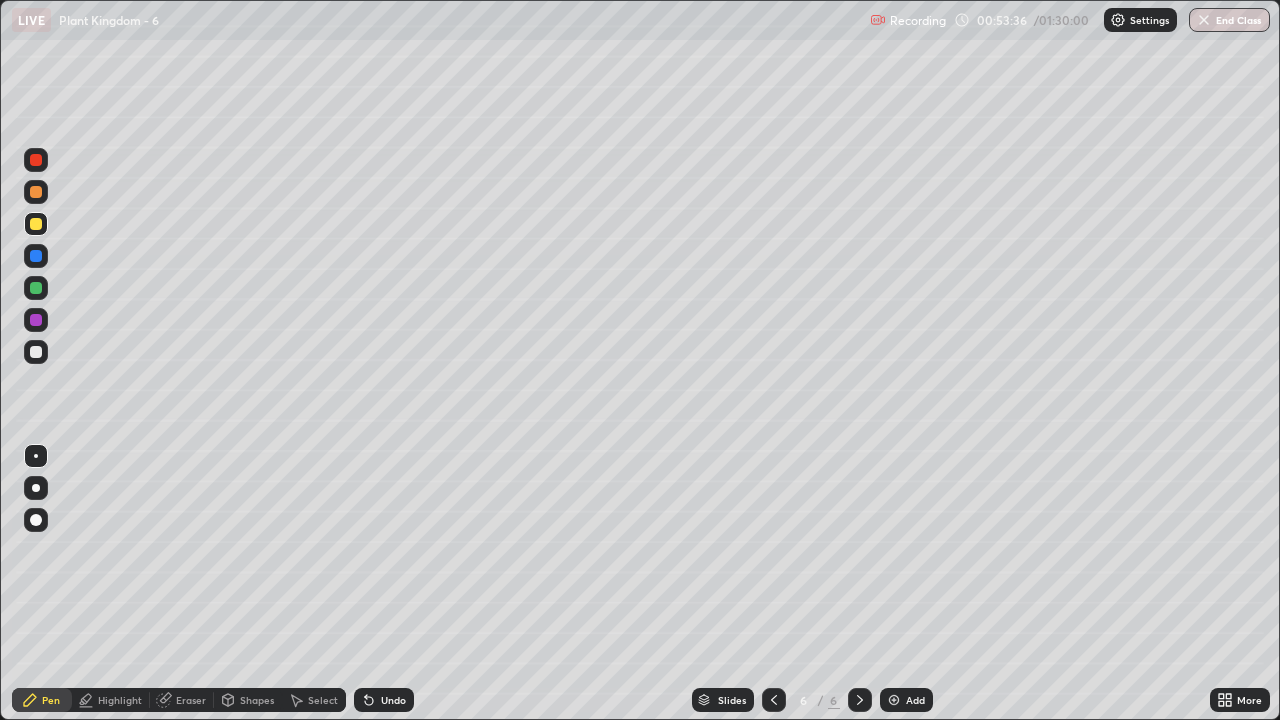 click at bounding box center (36, 352) 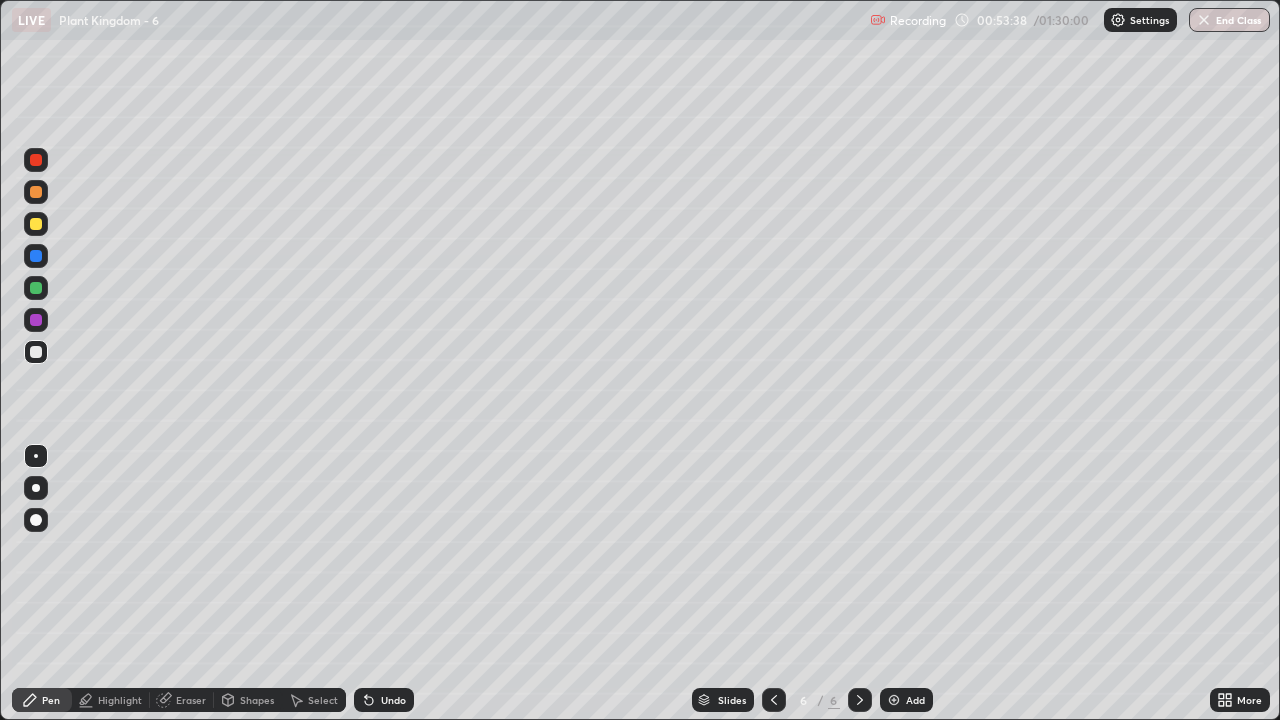 click at bounding box center (36, 224) 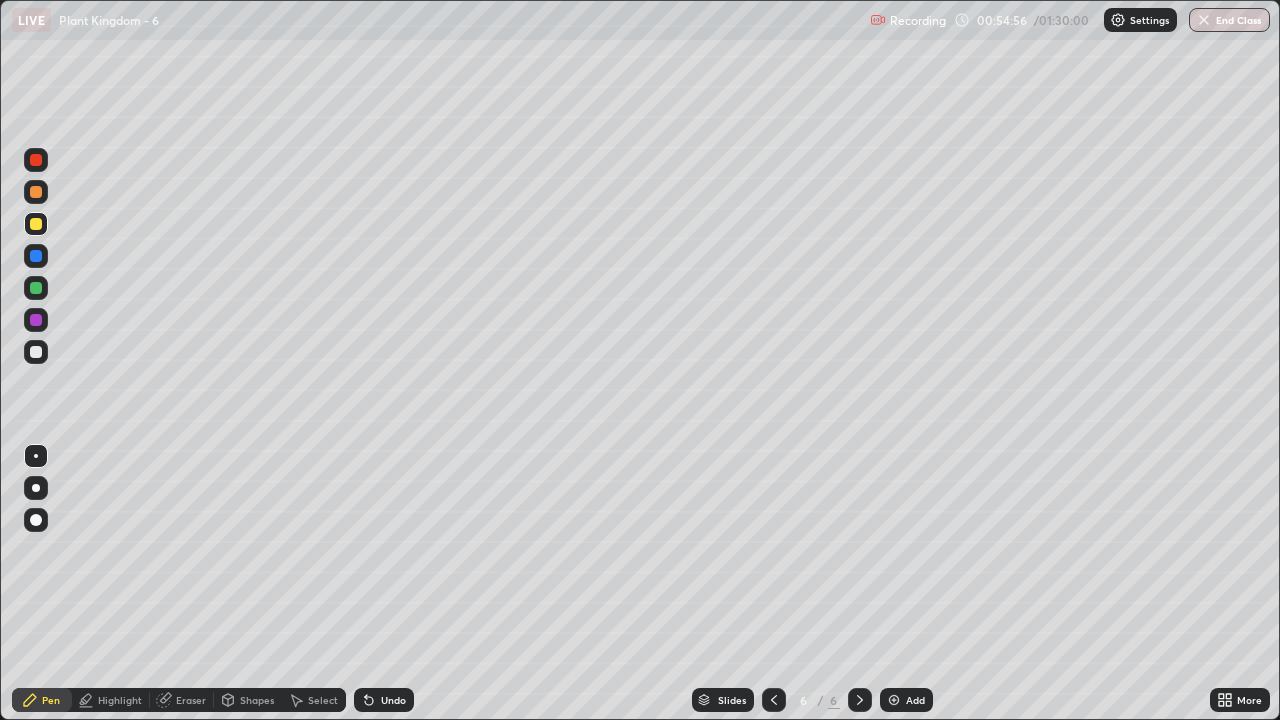 click at bounding box center (36, 352) 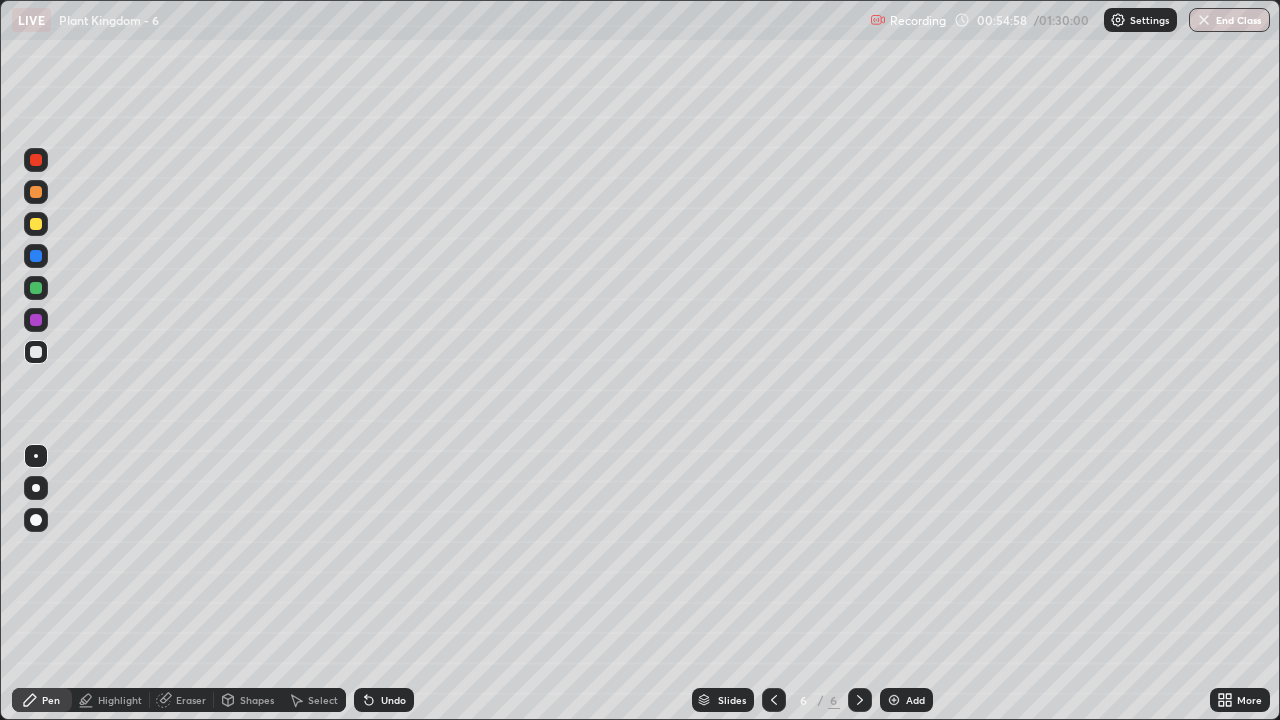 click on "Undo" at bounding box center [393, 700] 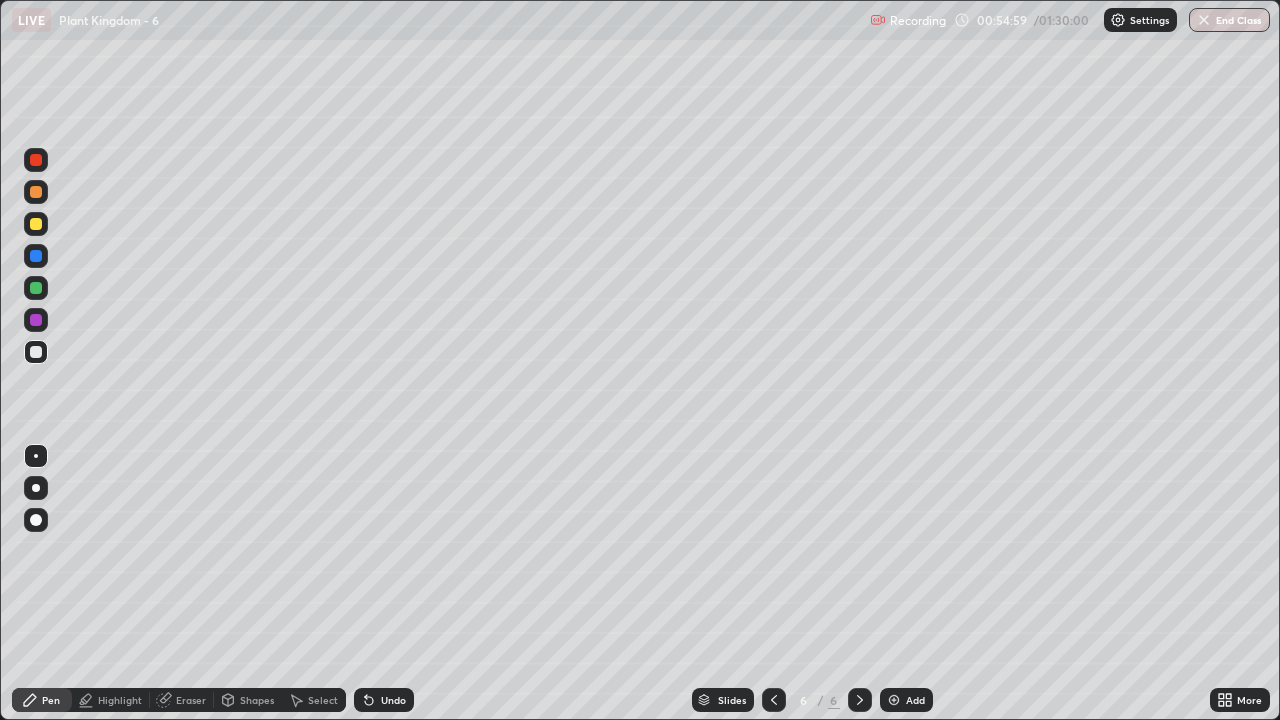 click on "Undo" at bounding box center [384, 700] 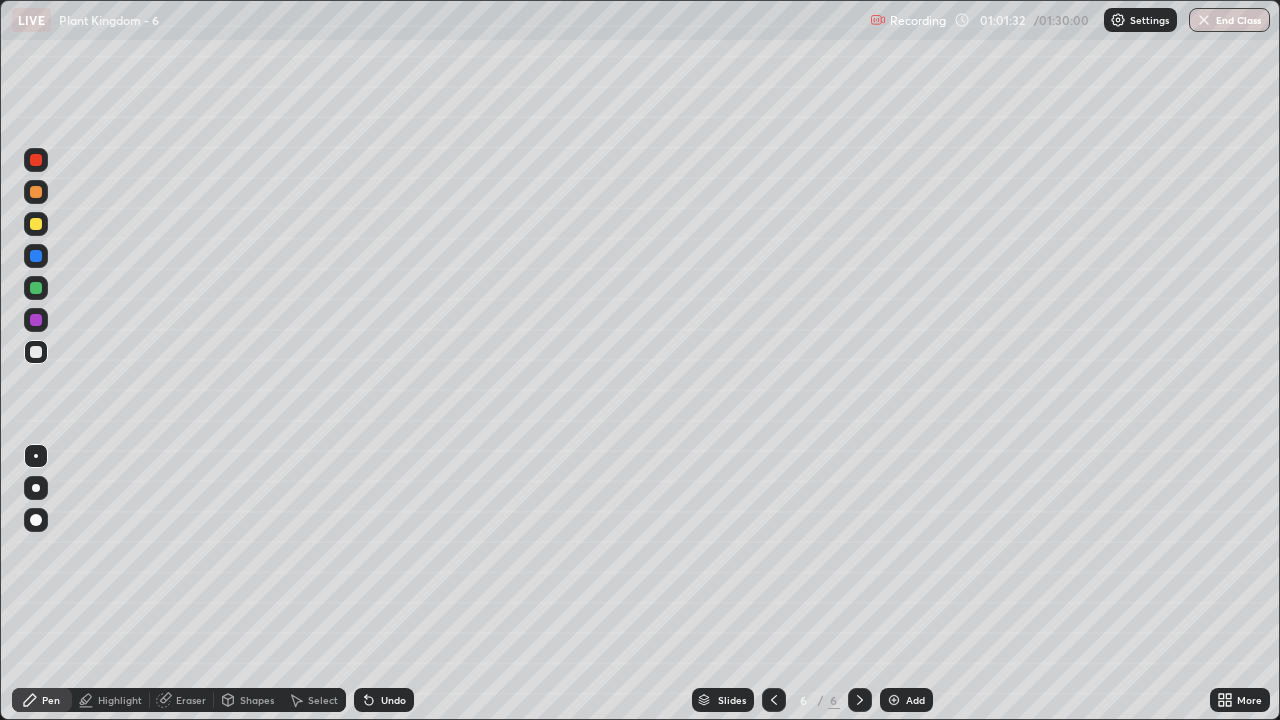 click at bounding box center (36, 352) 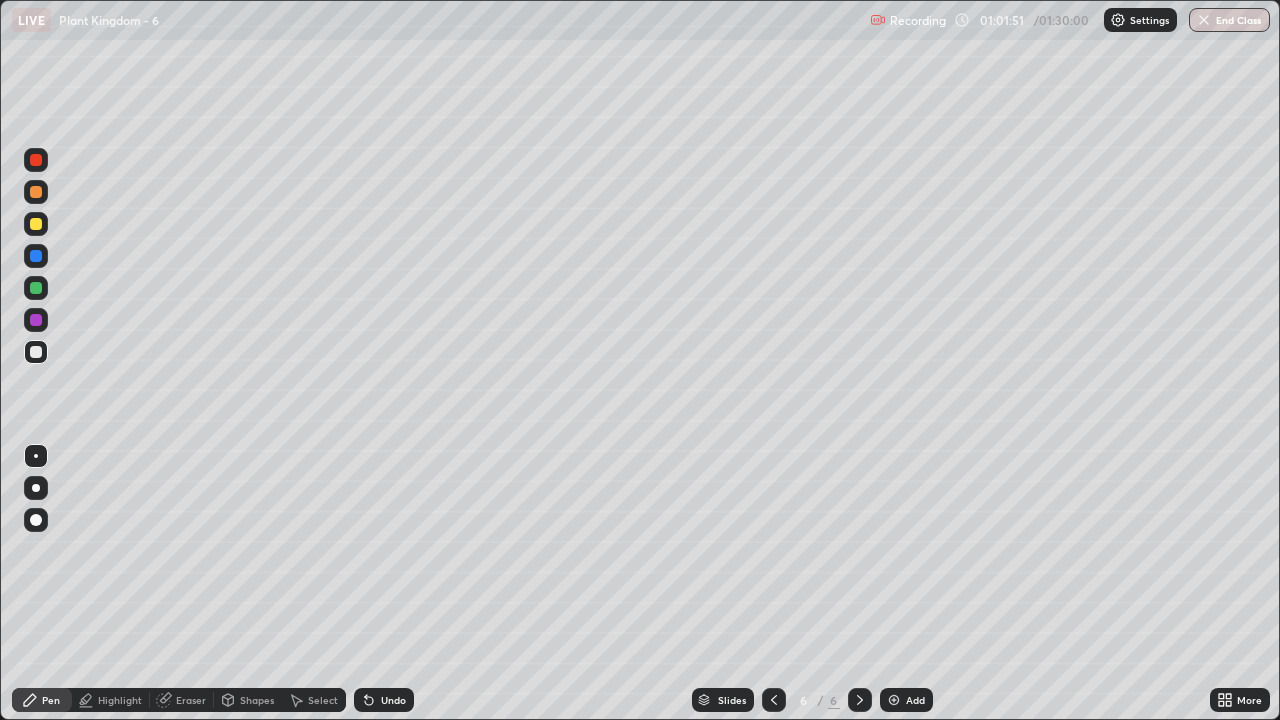 click at bounding box center (36, 224) 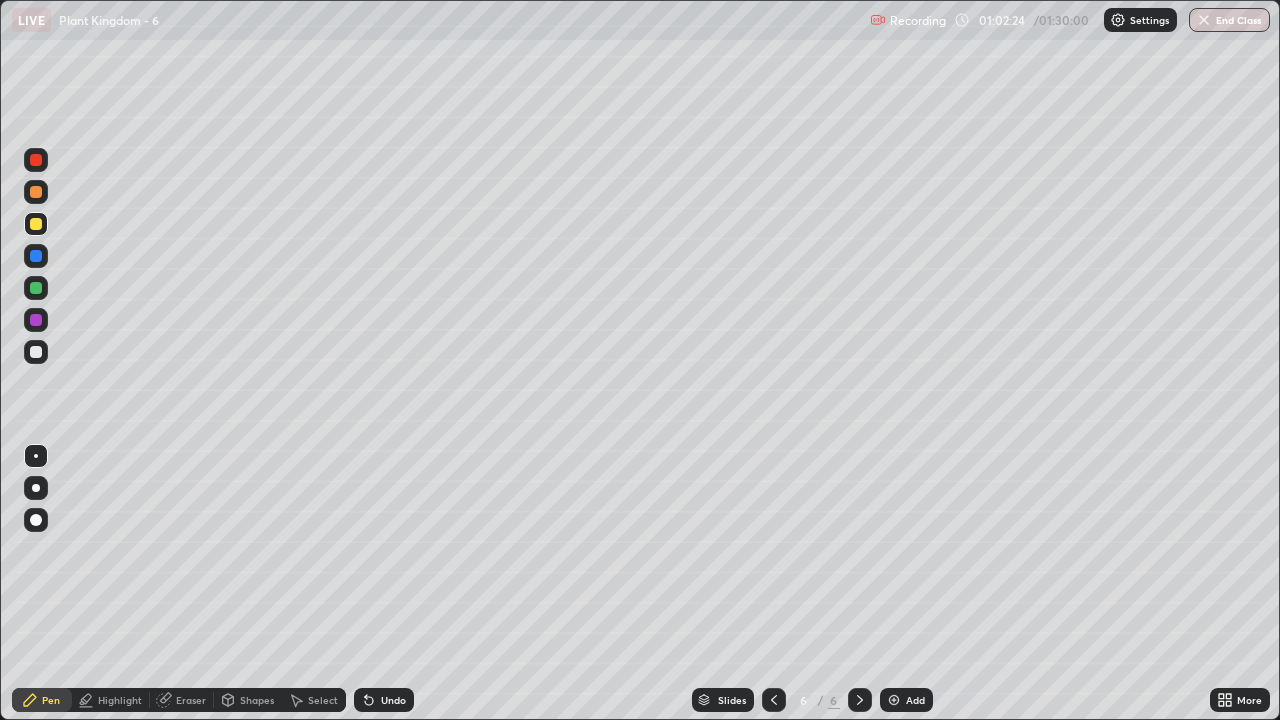 click at bounding box center (36, 352) 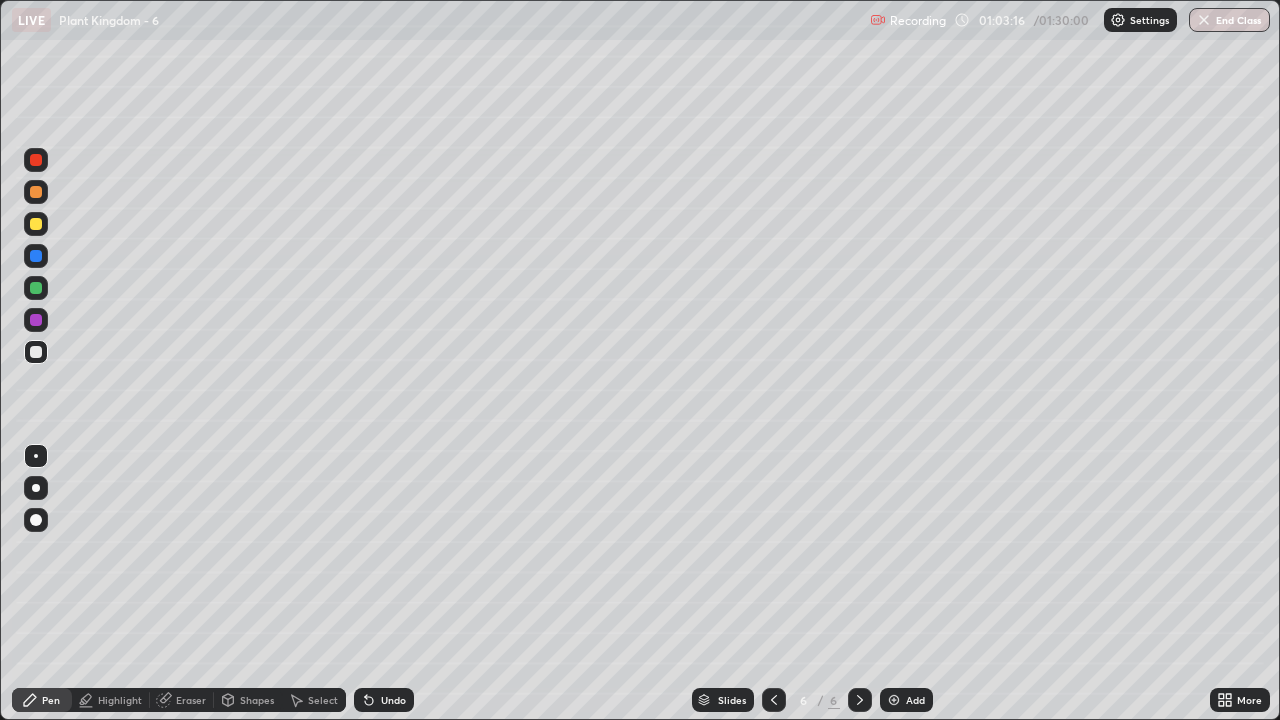 click at bounding box center (36, 224) 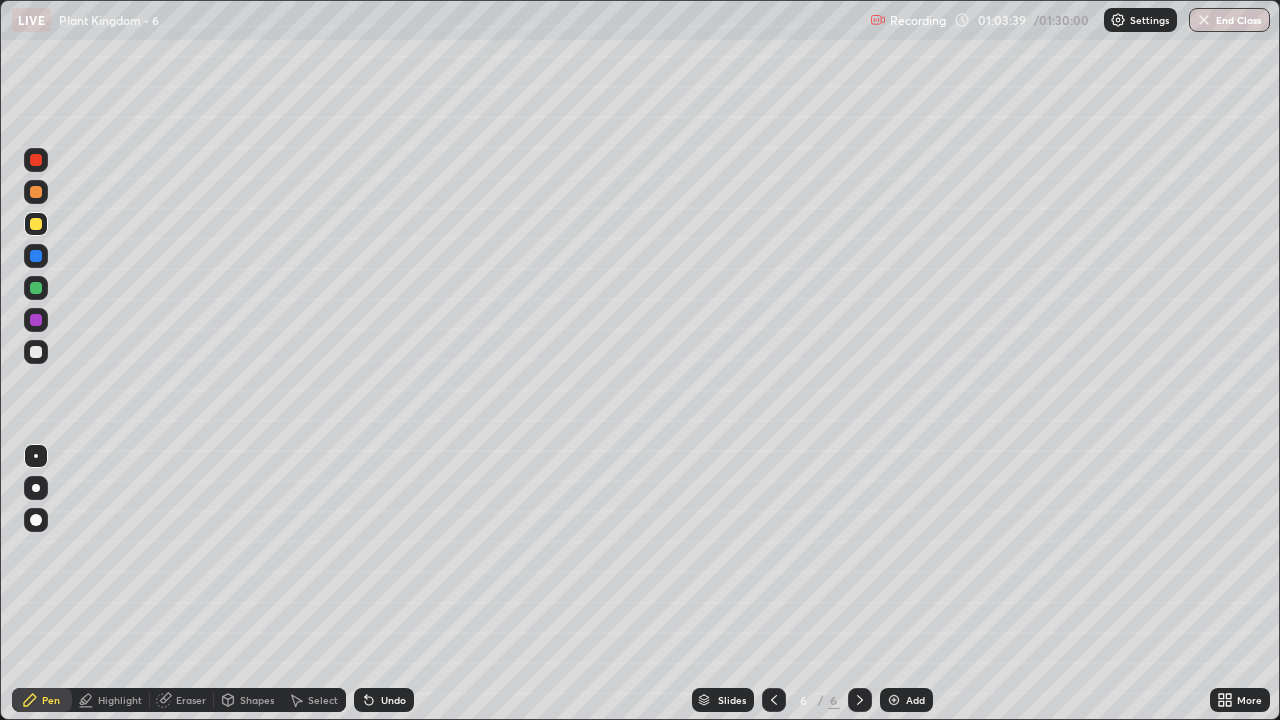 click at bounding box center [36, 352] 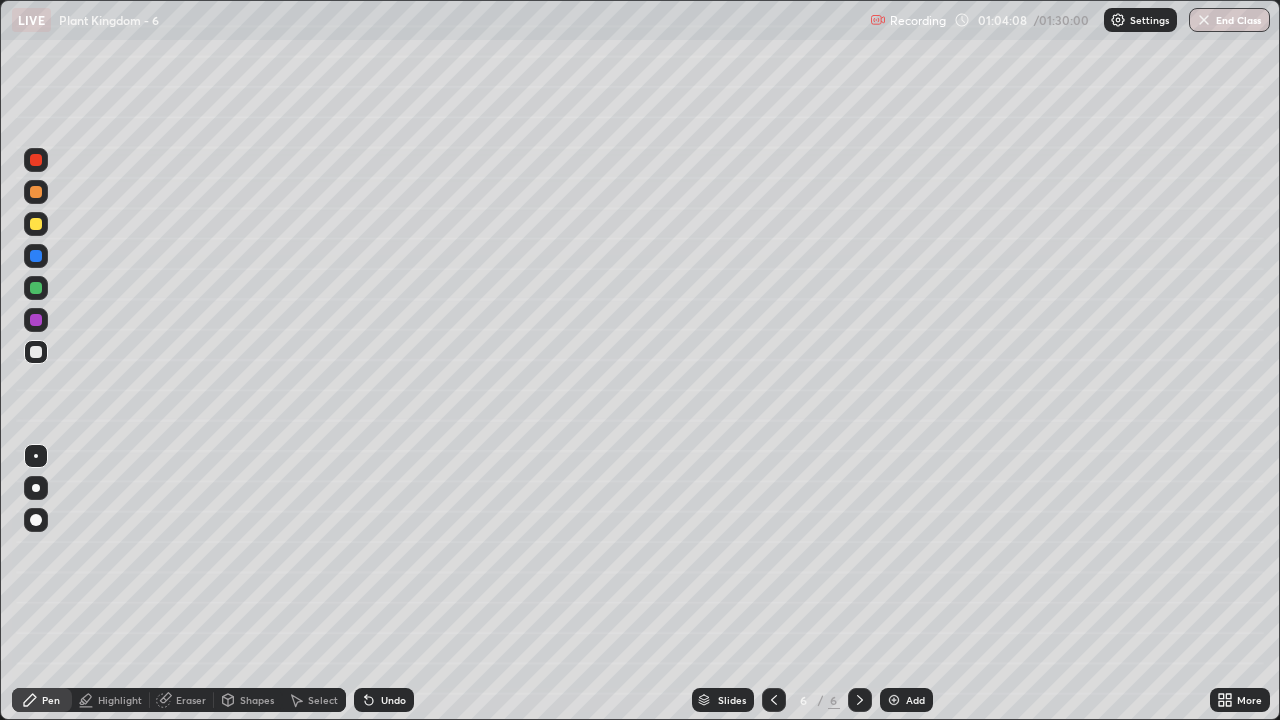 click at bounding box center (36, 224) 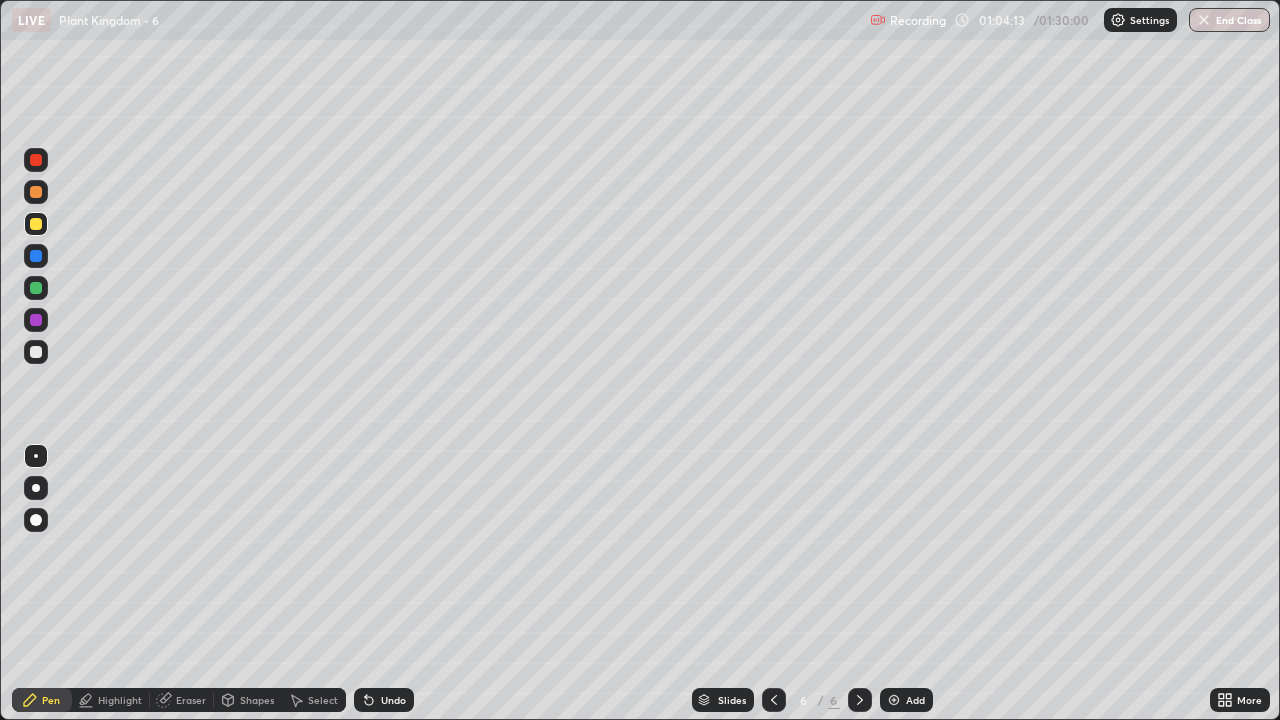 click at bounding box center [36, 352] 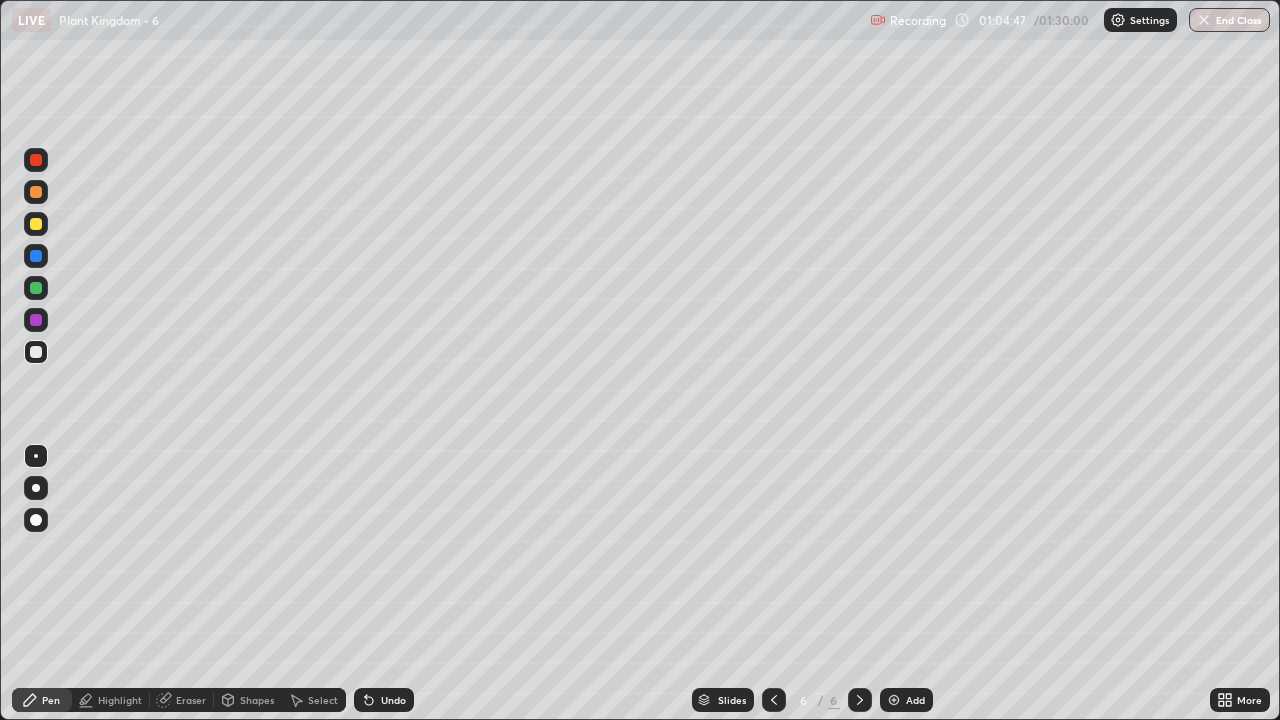 click at bounding box center (36, 352) 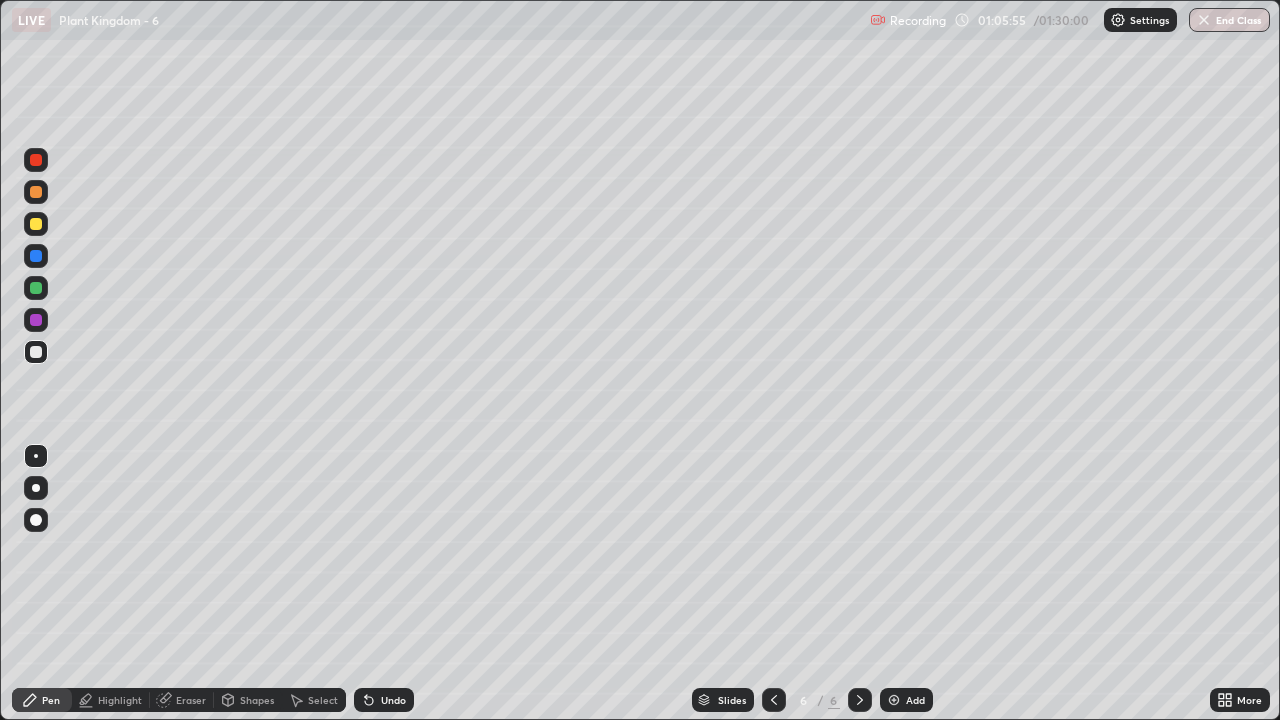 click at bounding box center [36, 224] 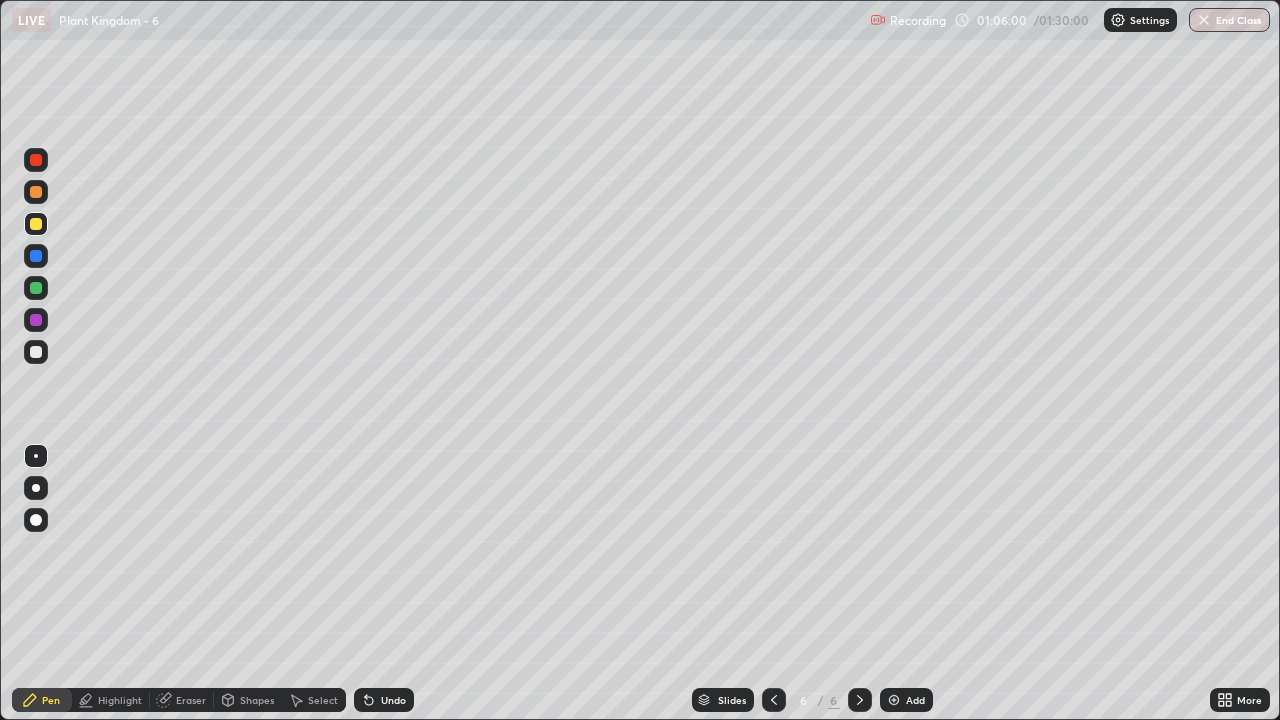 click at bounding box center [36, 352] 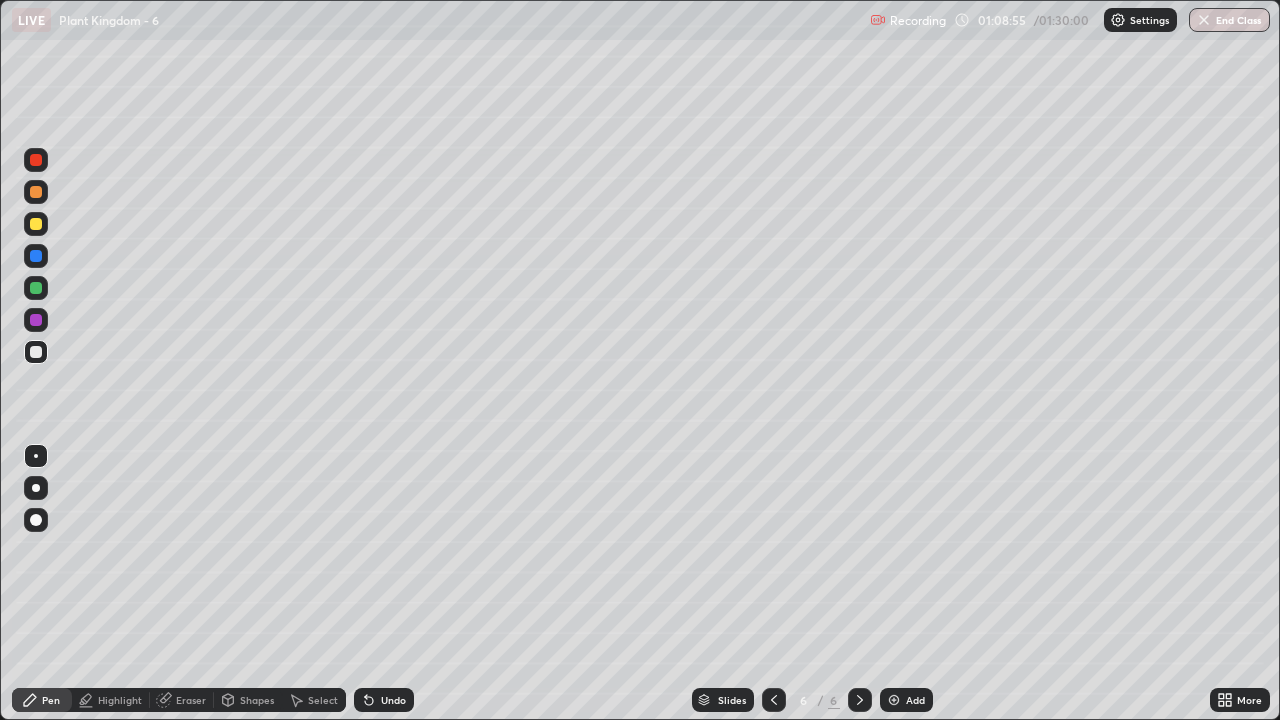 click on "Add" at bounding box center [906, 700] 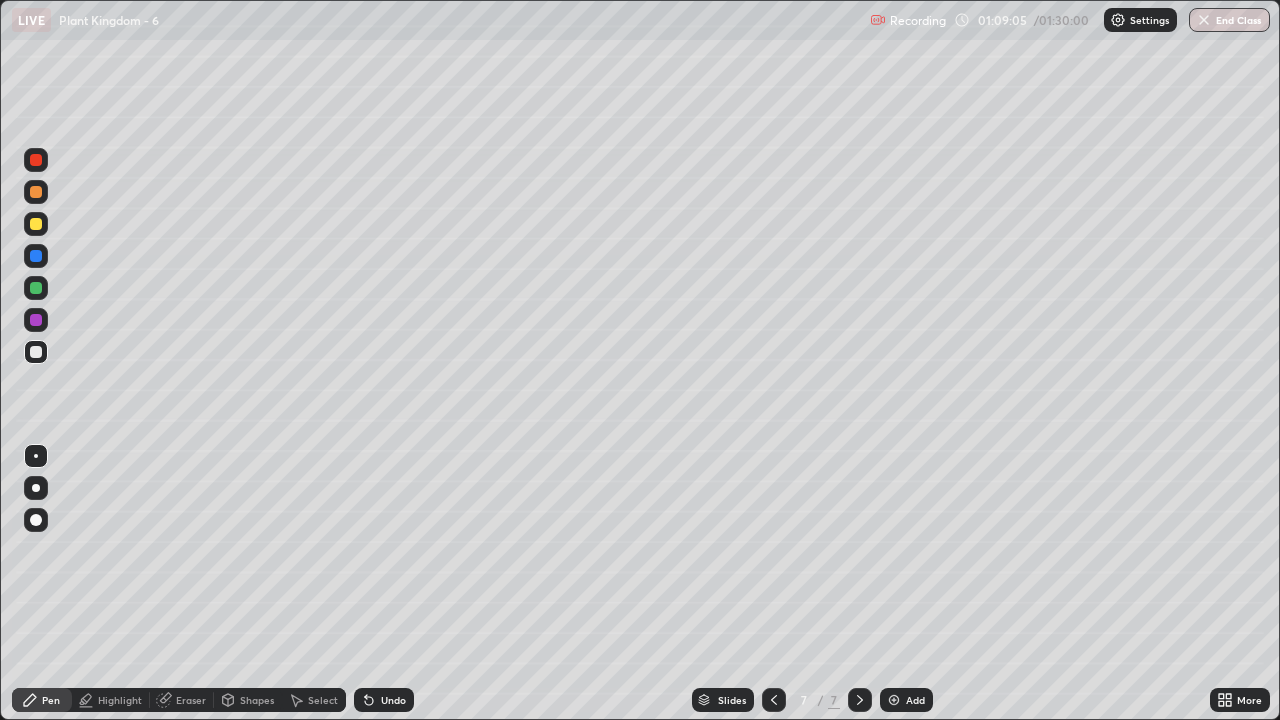 click at bounding box center [36, 352] 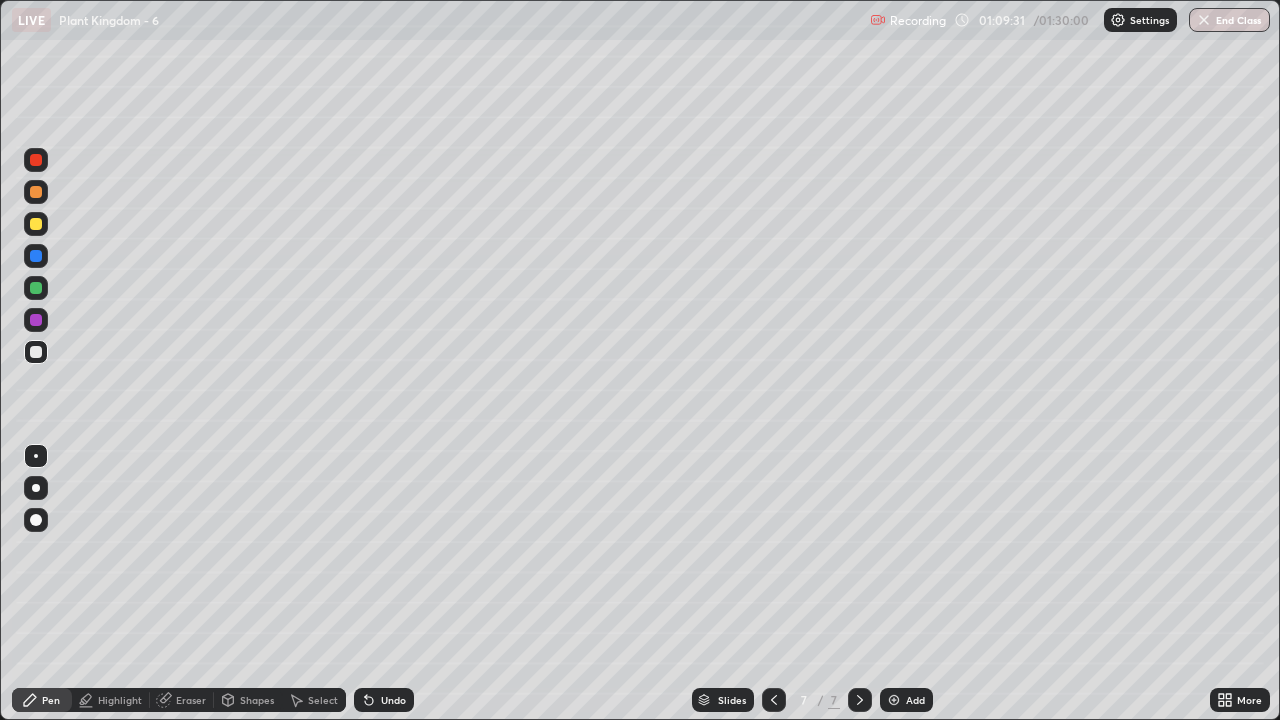 click on "Undo" at bounding box center [384, 700] 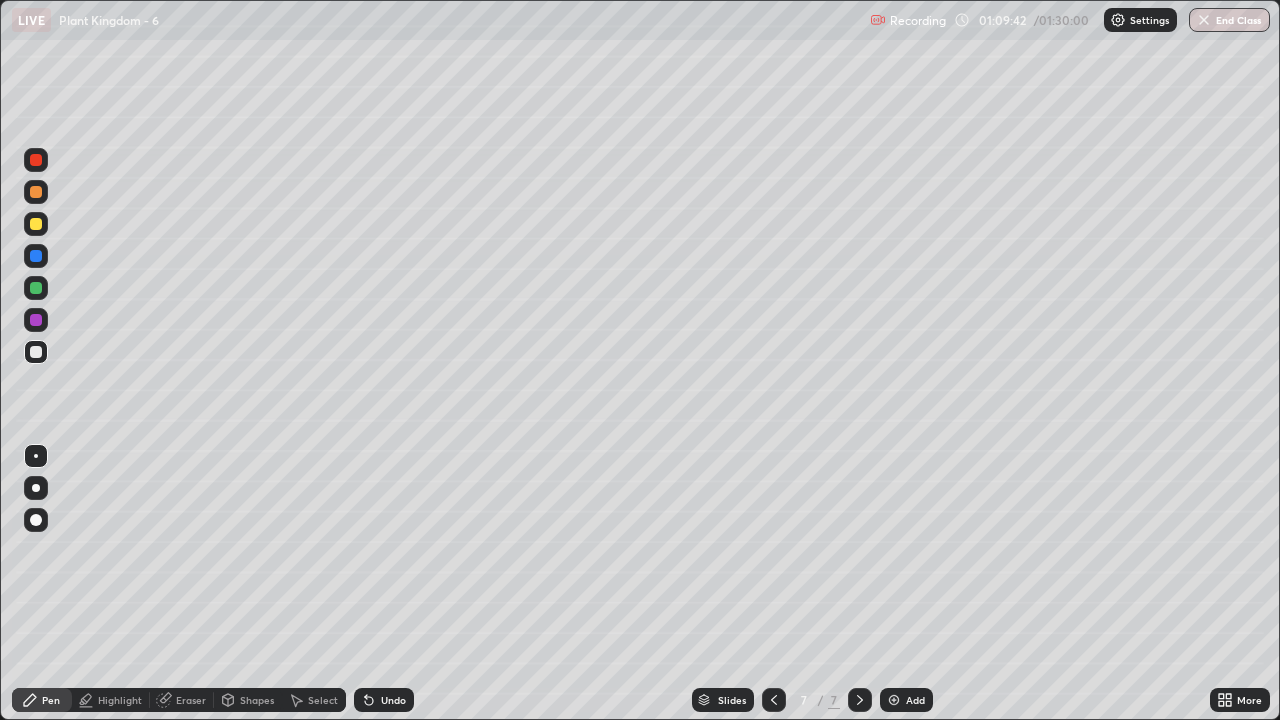 click at bounding box center (36, 224) 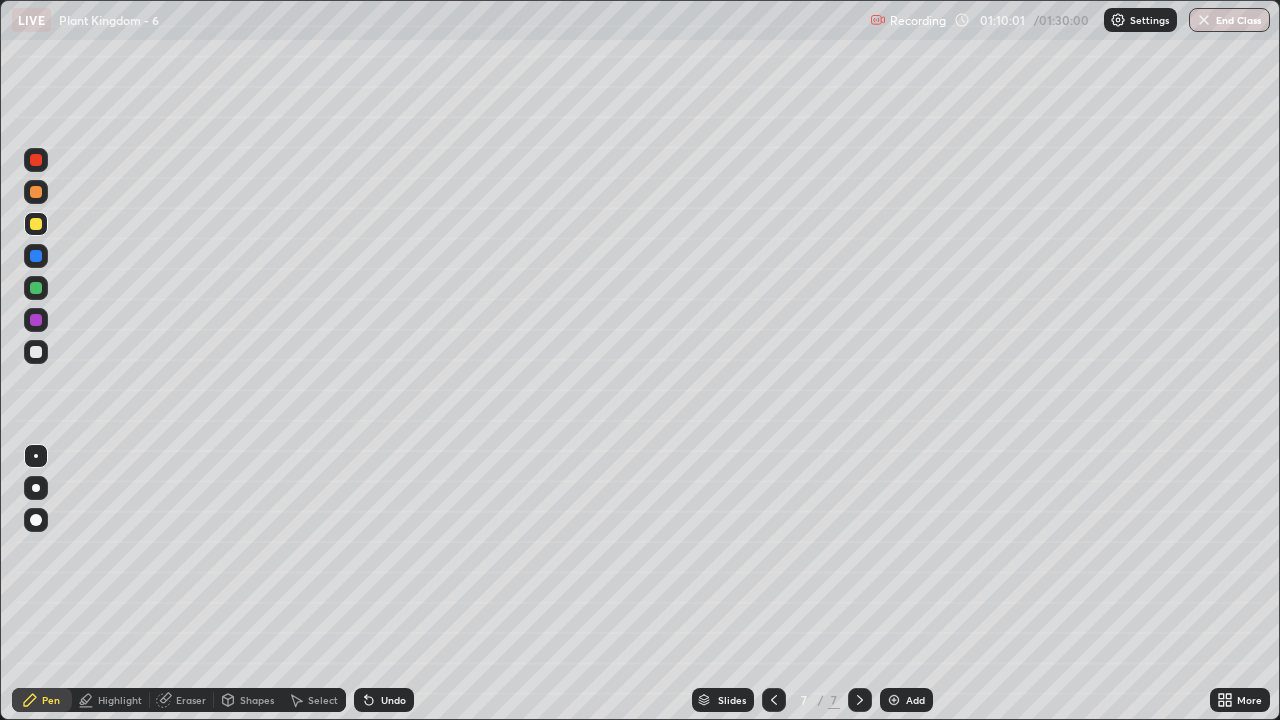 click at bounding box center [36, 352] 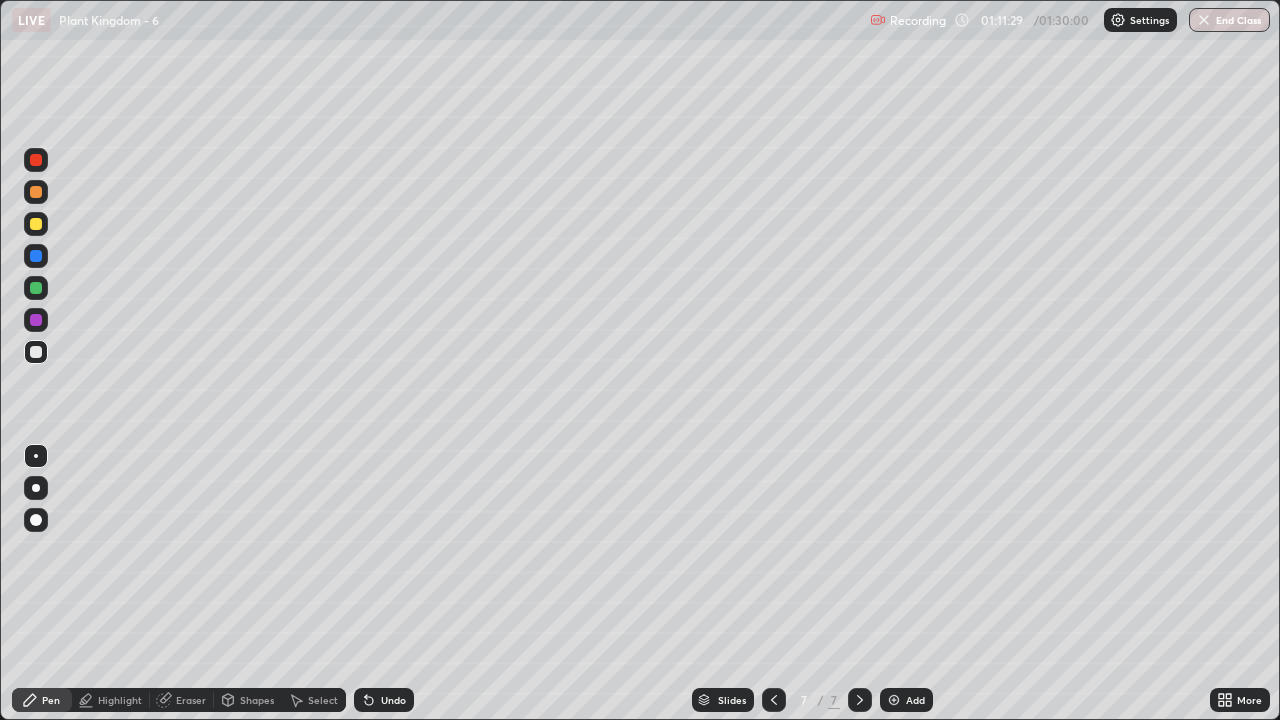 click on "Undo" at bounding box center [384, 700] 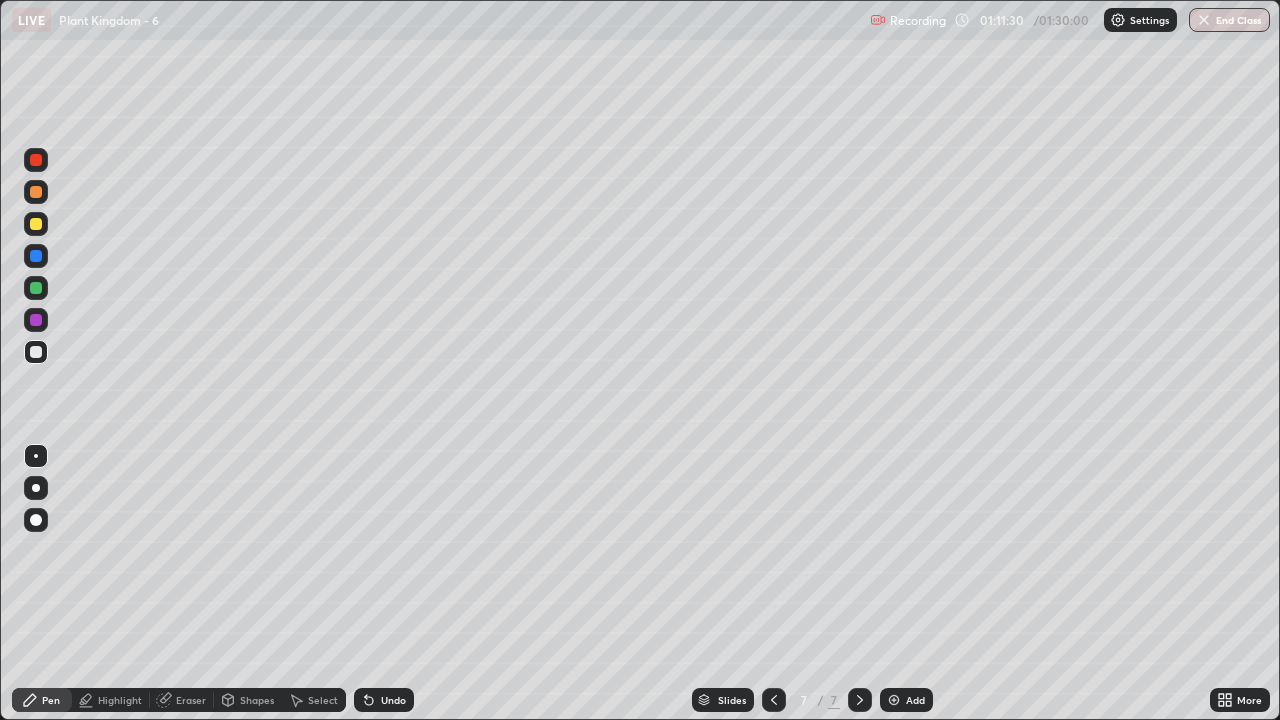 click 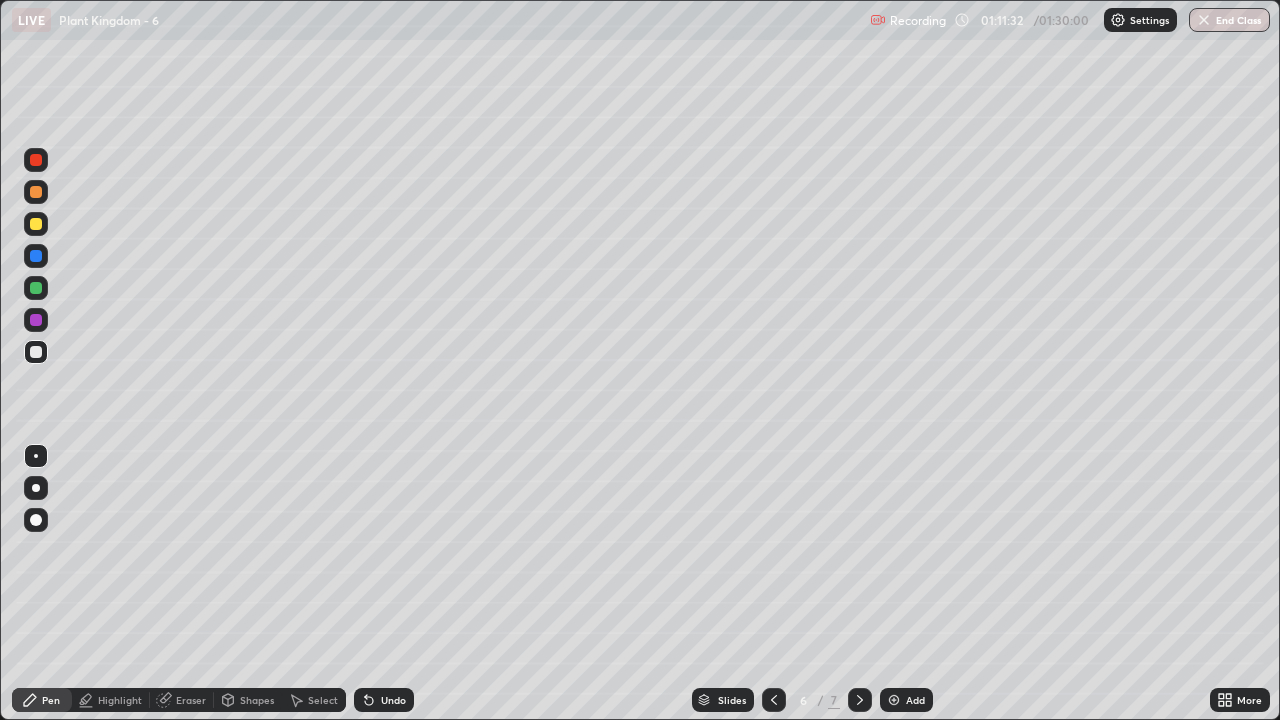 click 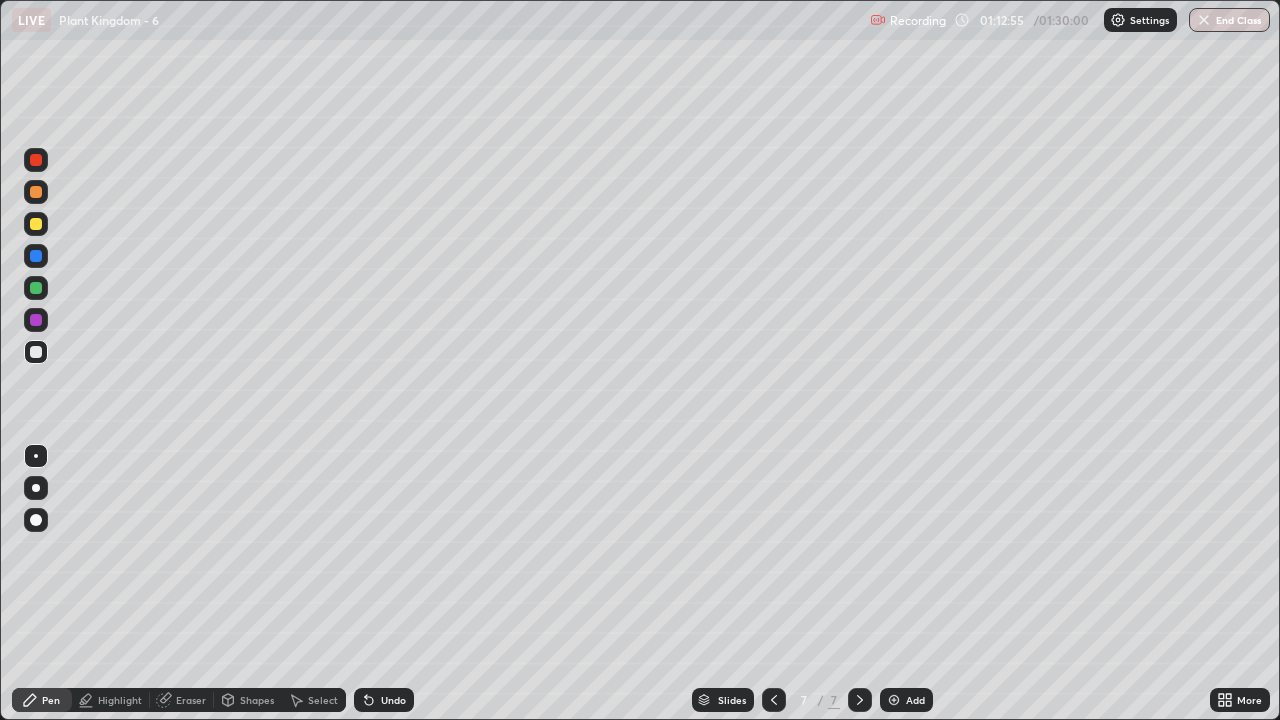 click at bounding box center (36, 224) 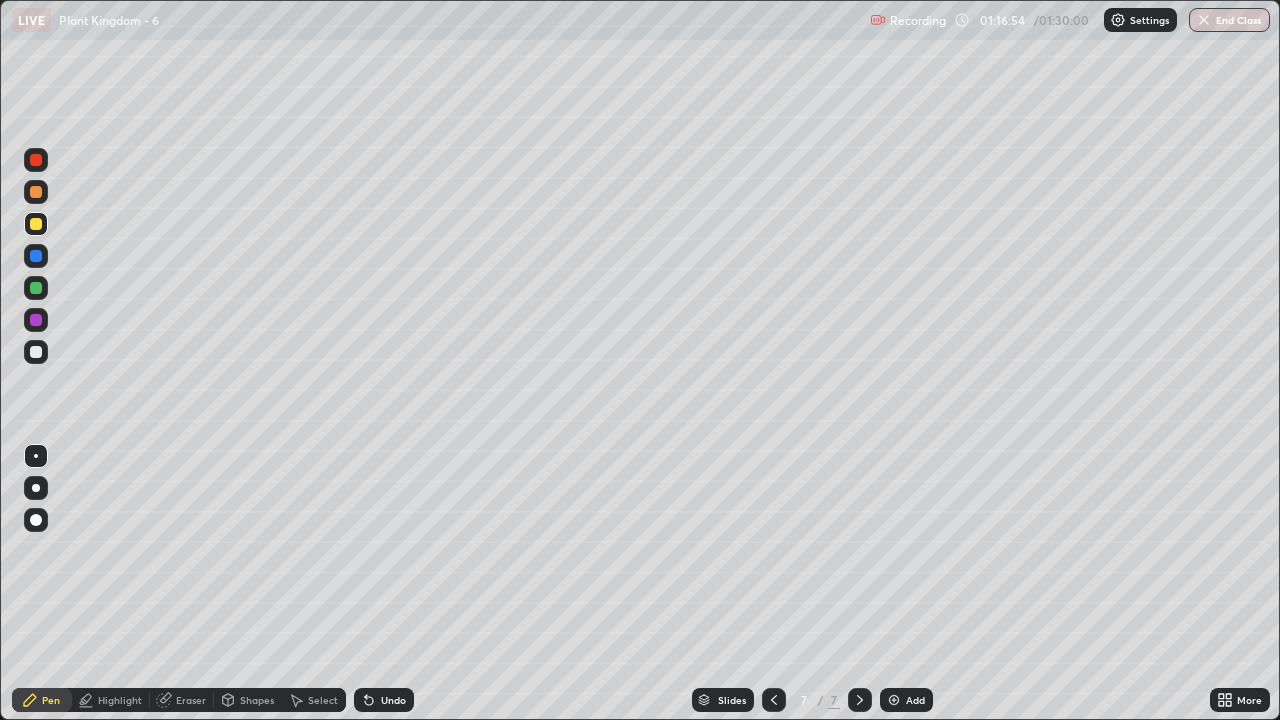 click at bounding box center [36, 288] 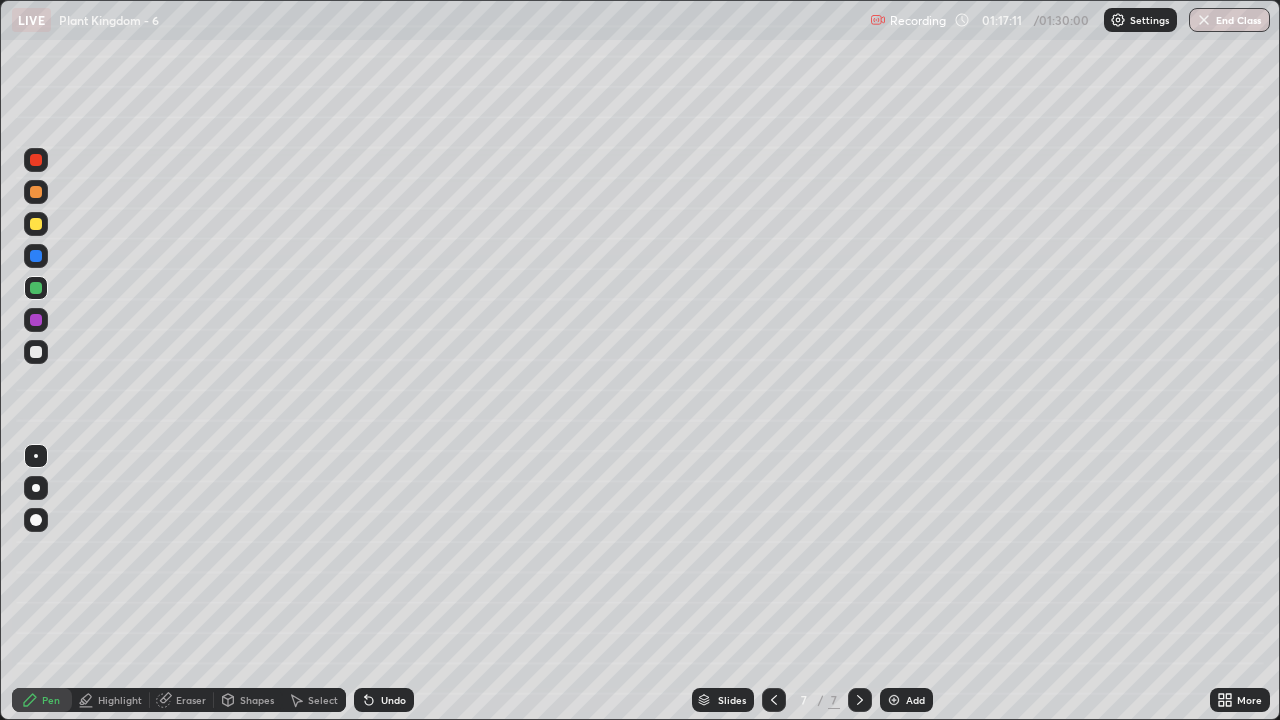 click at bounding box center [36, 224] 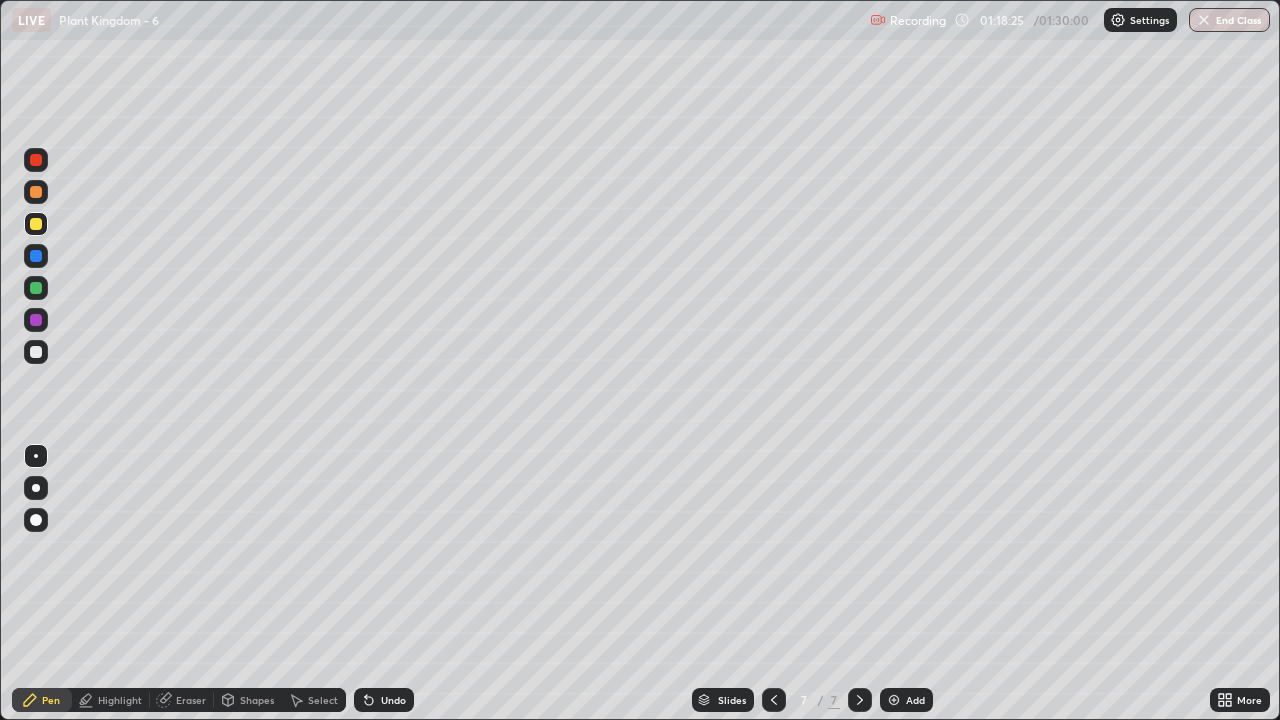 click on "Undo" at bounding box center (384, 700) 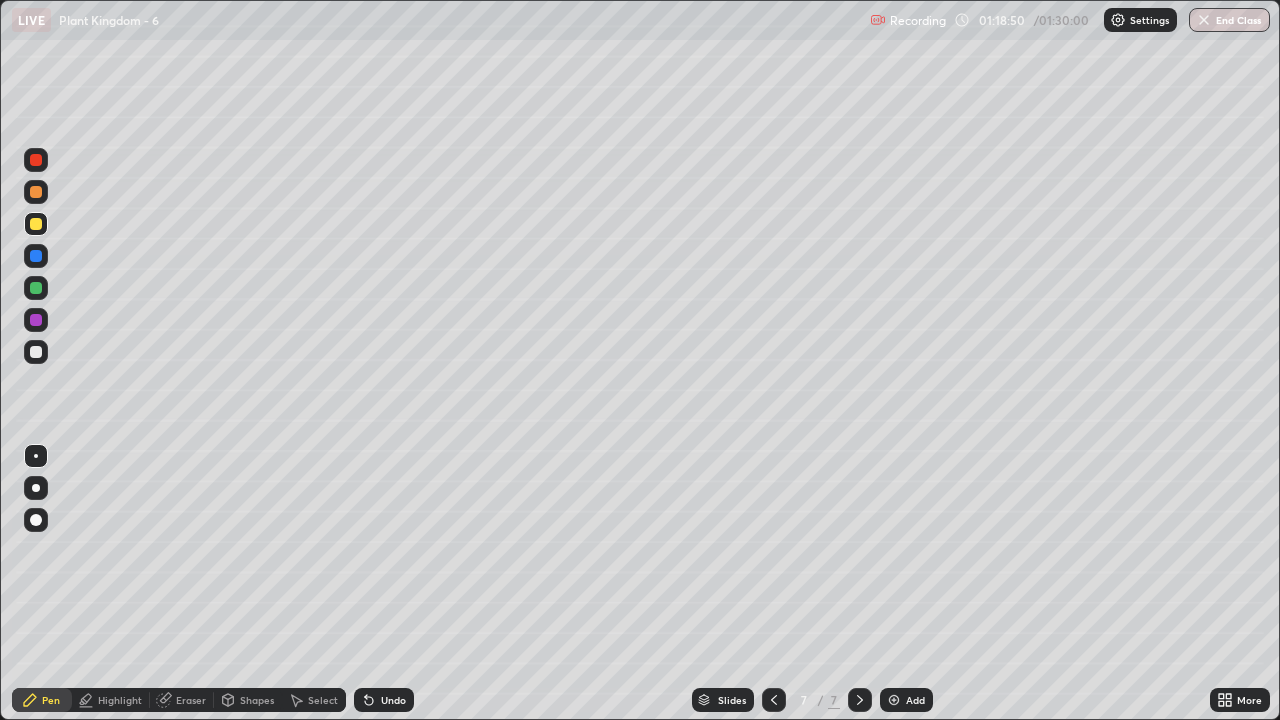 click at bounding box center (36, 288) 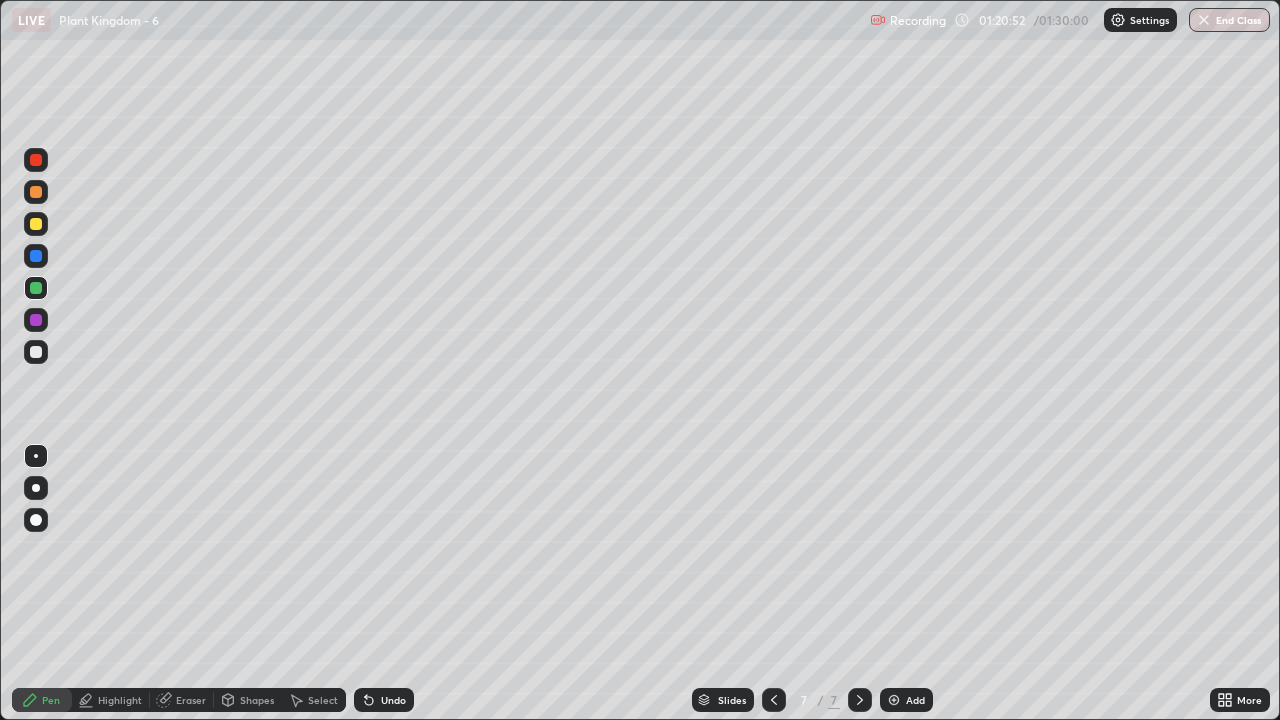 click 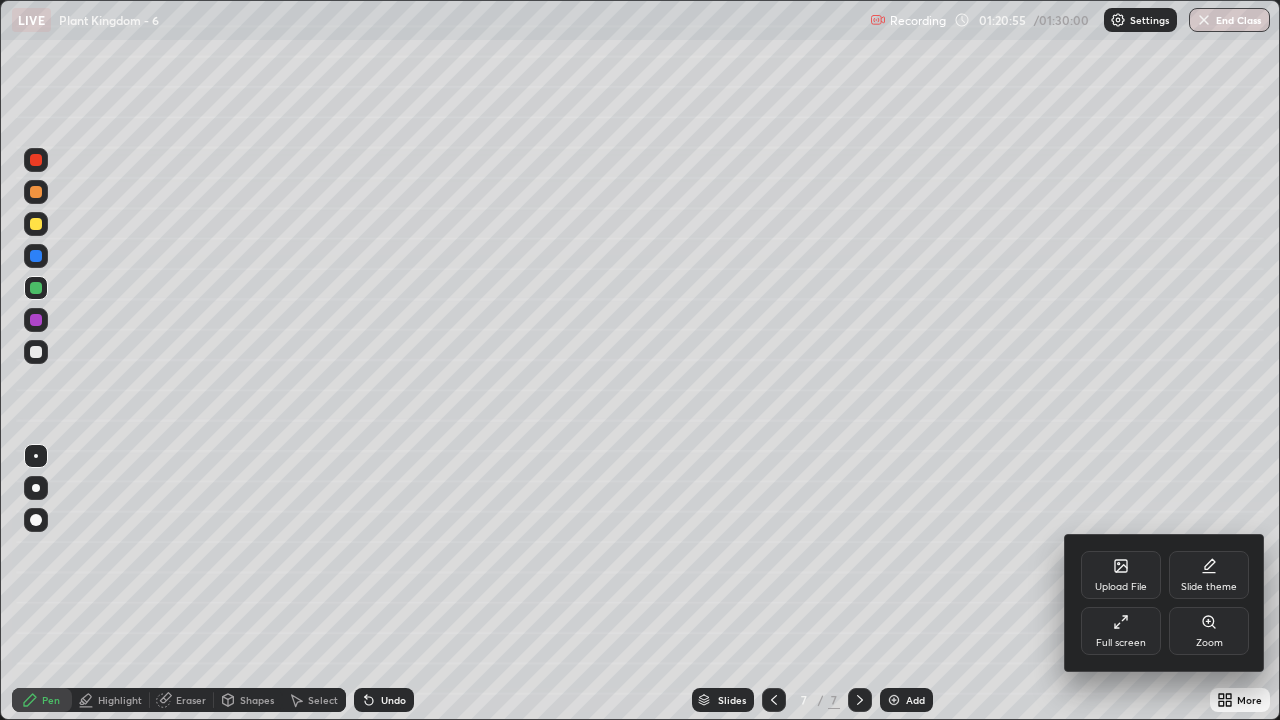 click on "Upload File" at bounding box center (1121, 575) 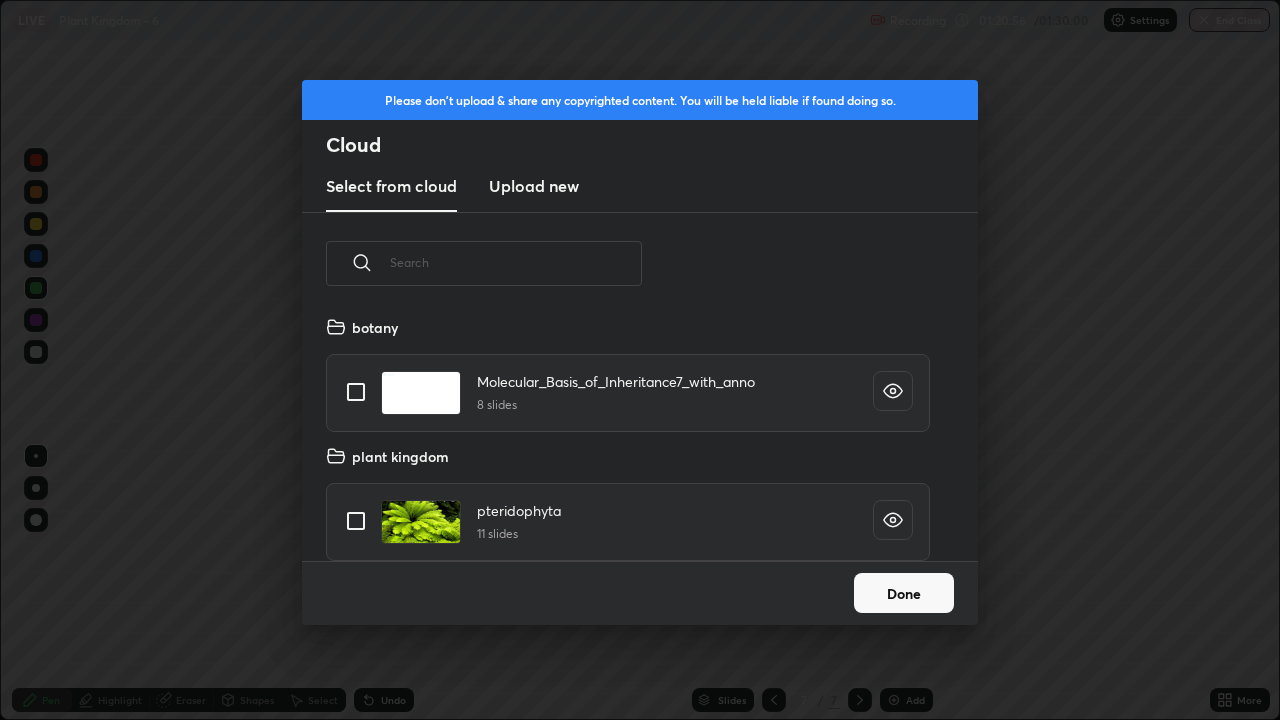 scroll, scrollTop: 7, scrollLeft: 11, axis: both 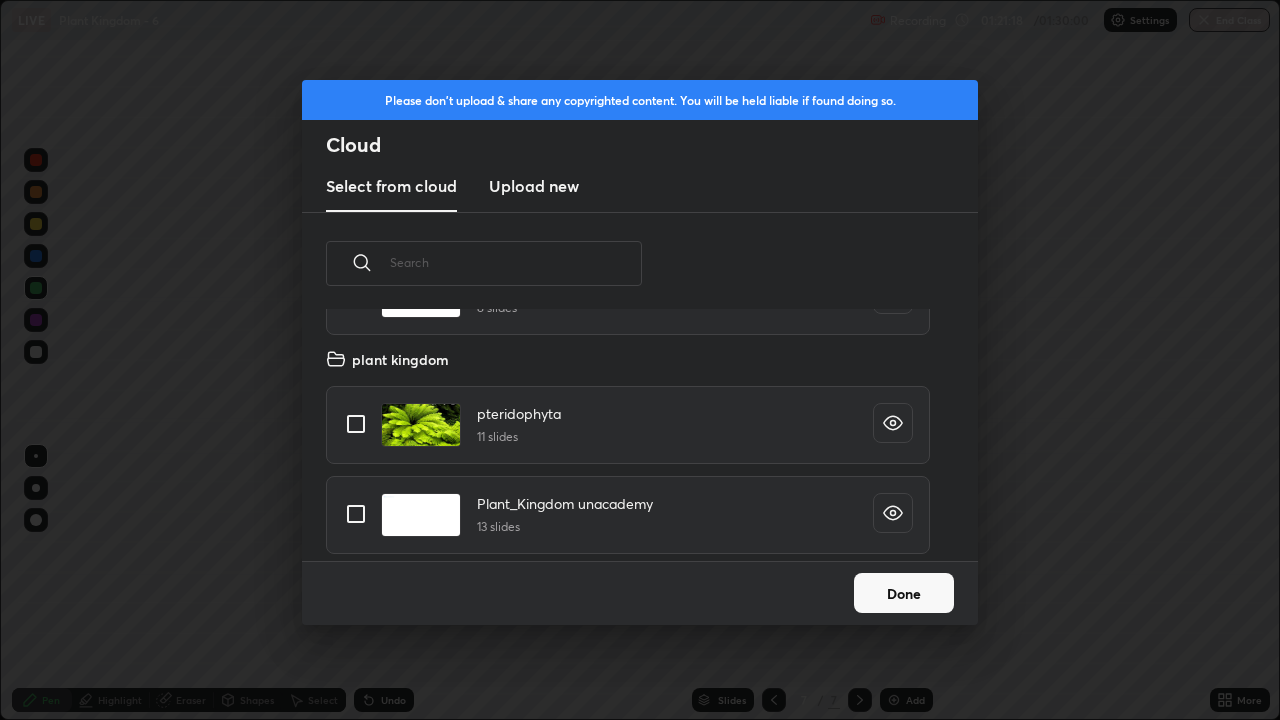 click on "Please don't upload & share any copyrighted content. You will be held liable if found doing so. Cloud Select from cloud Upload new ​ botany Molecular_Basis_of_Inheritance7_with_anno 8 slides plant kingdom pteridophyta 11 slides Plant_Kingdom unacademy 13 slides bryophyta 3- PLANT KINGDOM-03 1 slides Done" at bounding box center [640, 360] 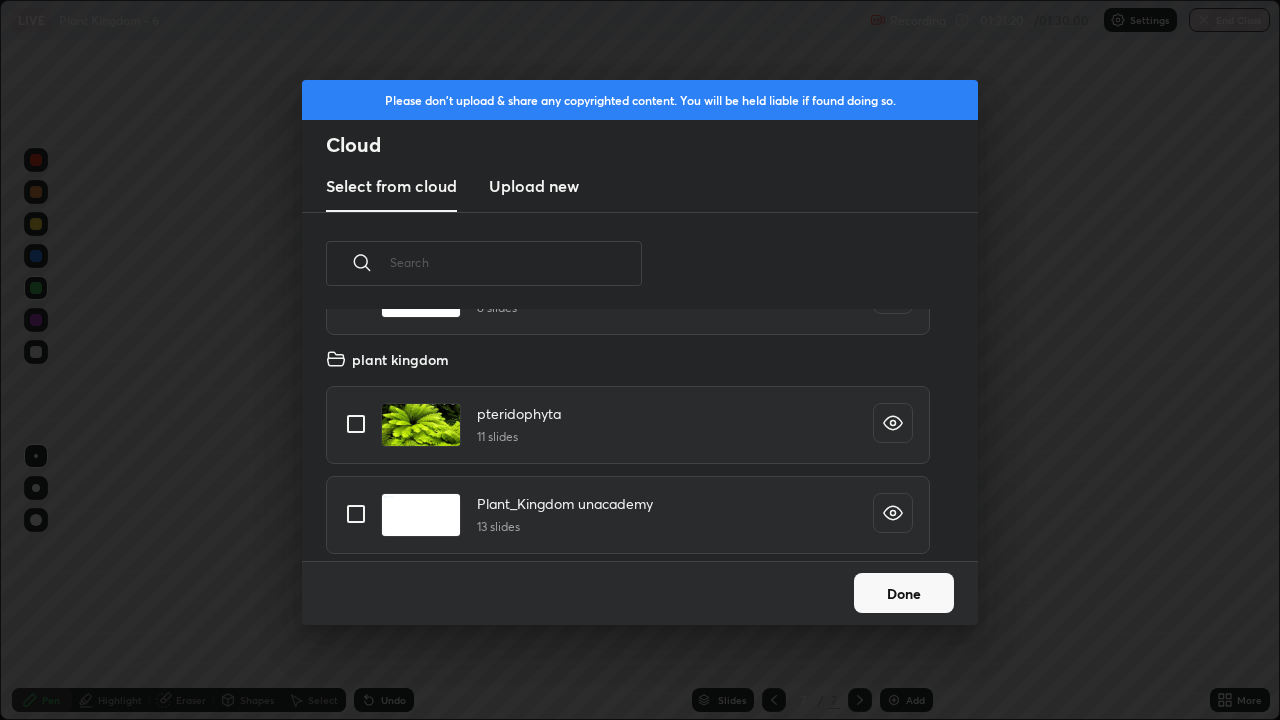 click on "Done" at bounding box center [904, 593] 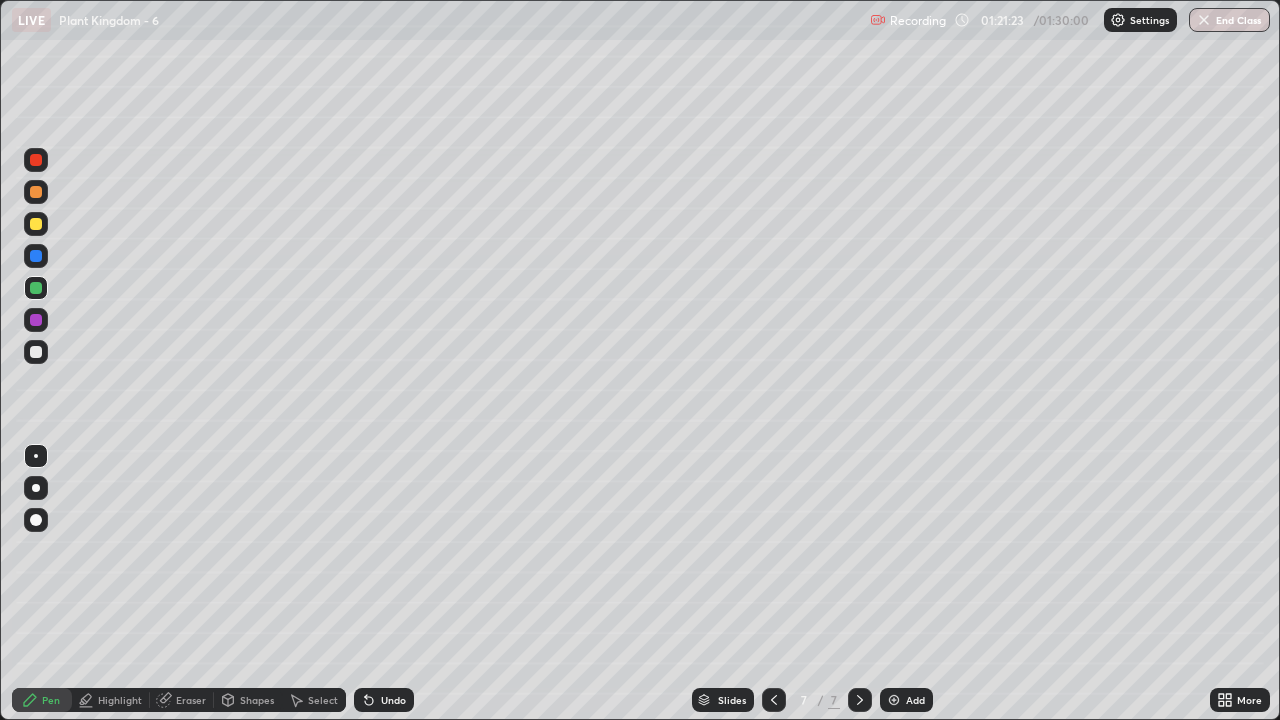 click on "Add" at bounding box center (915, 700) 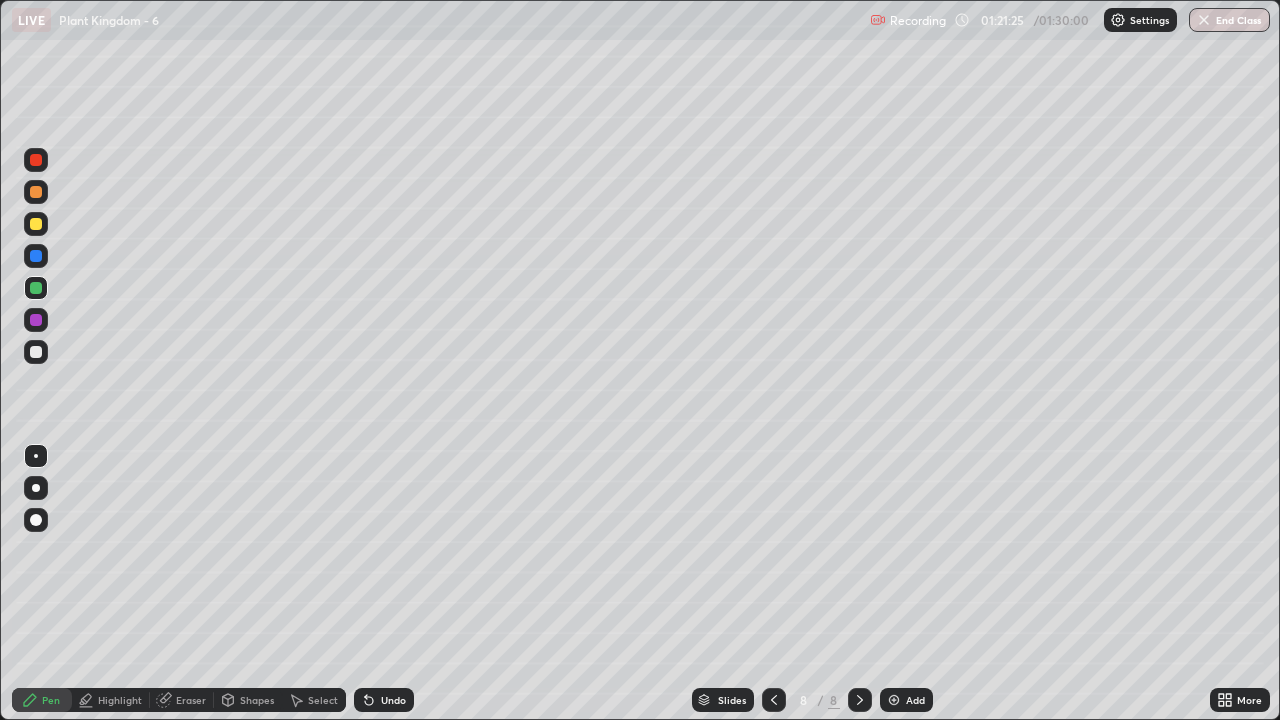 click at bounding box center (36, 288) 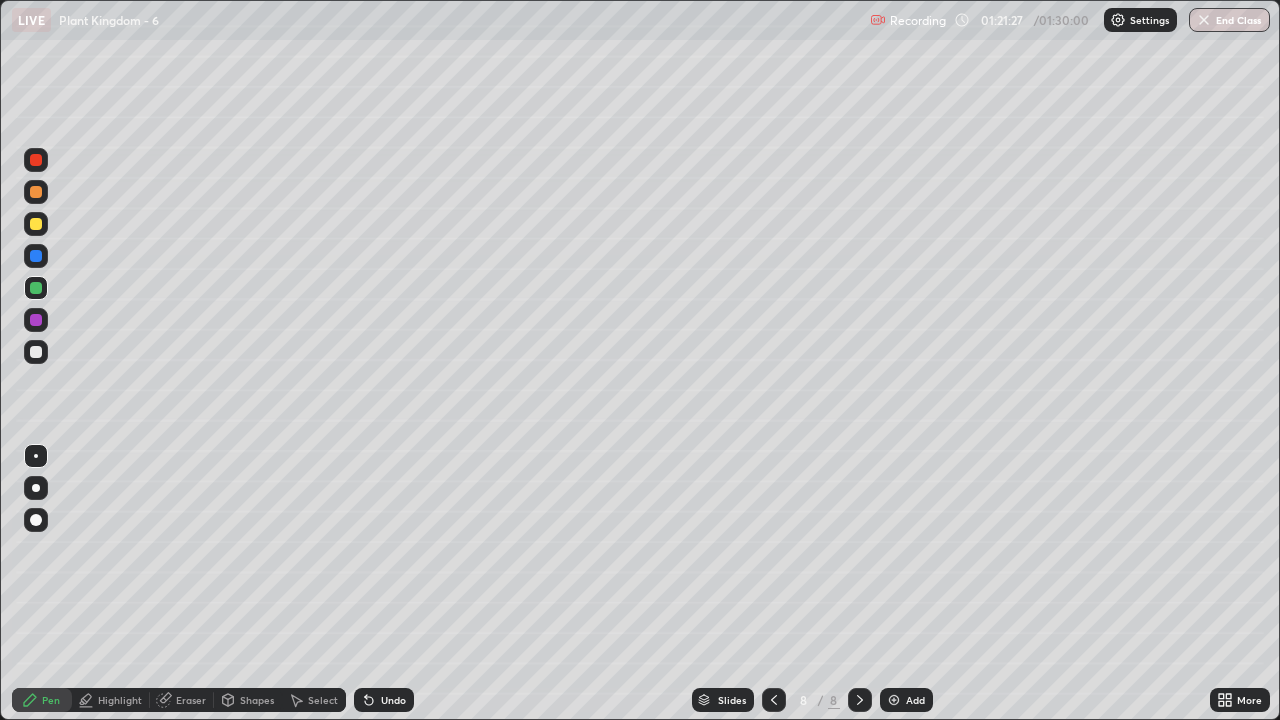 click at bounding box center (36, 224) 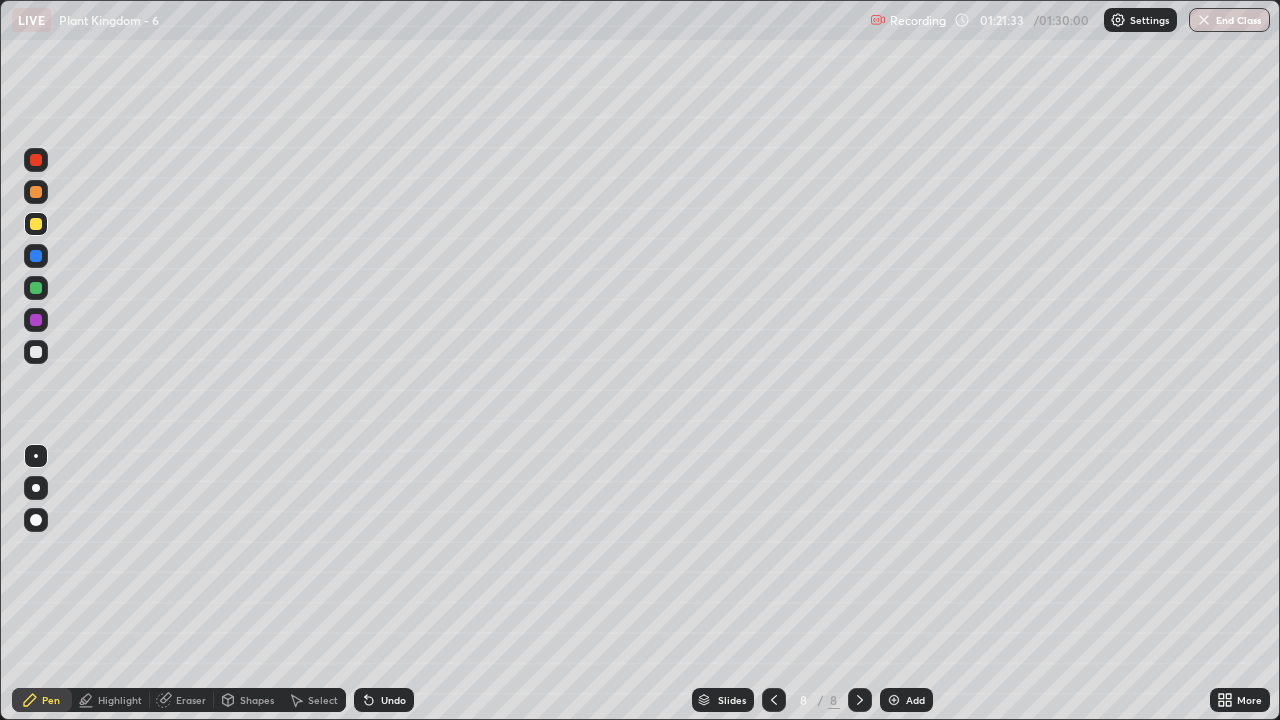 click at bounding box center [36, 288] 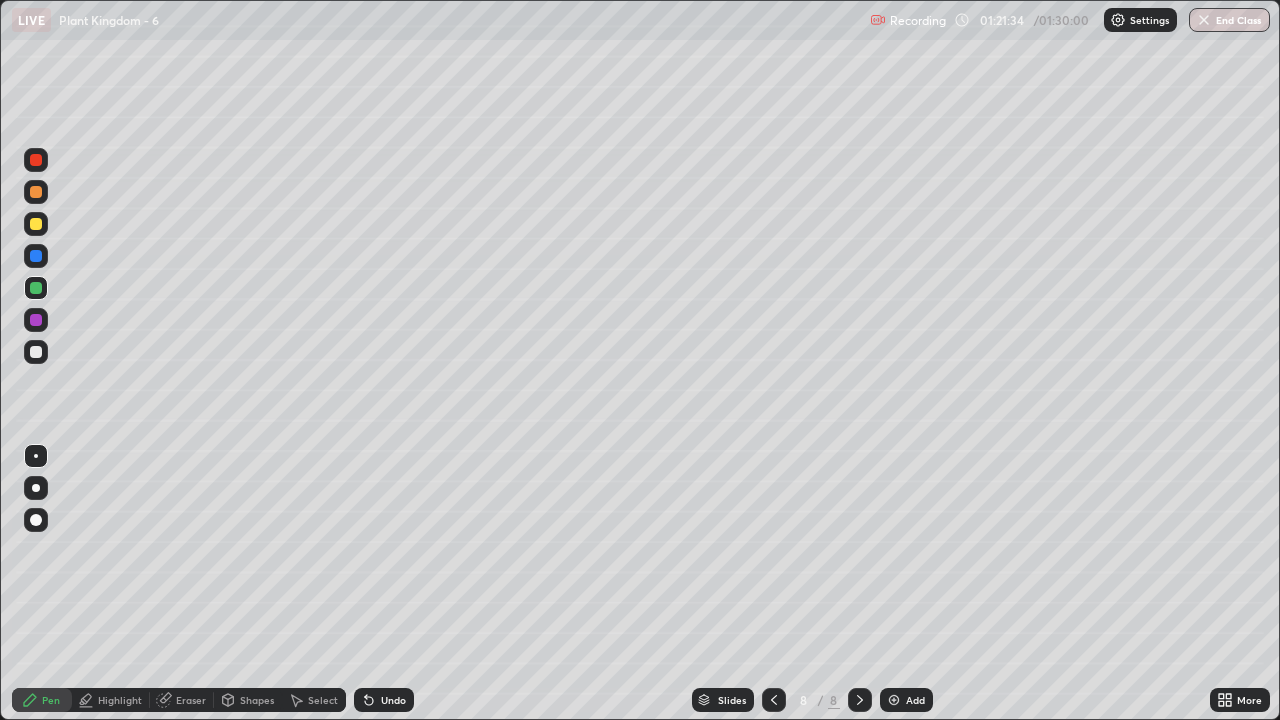 click at bounding box center [36, 488] 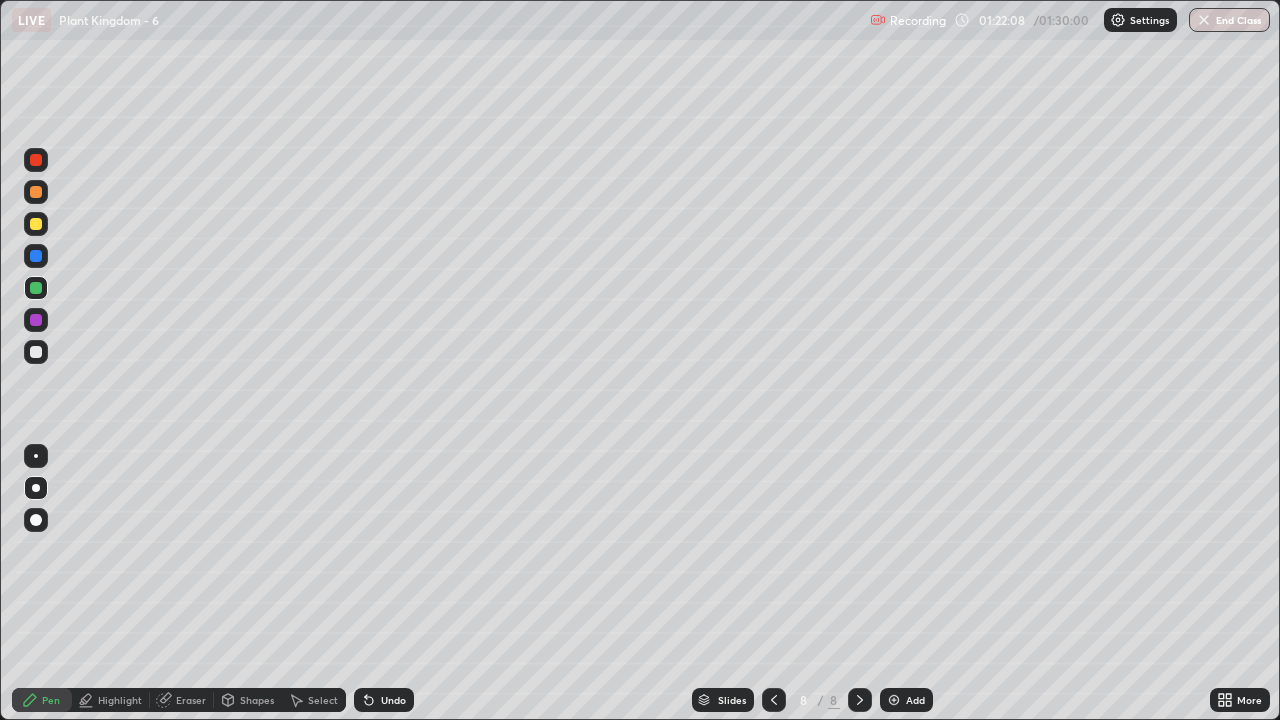 click on "Eraser" at bounding box center (182, 700) 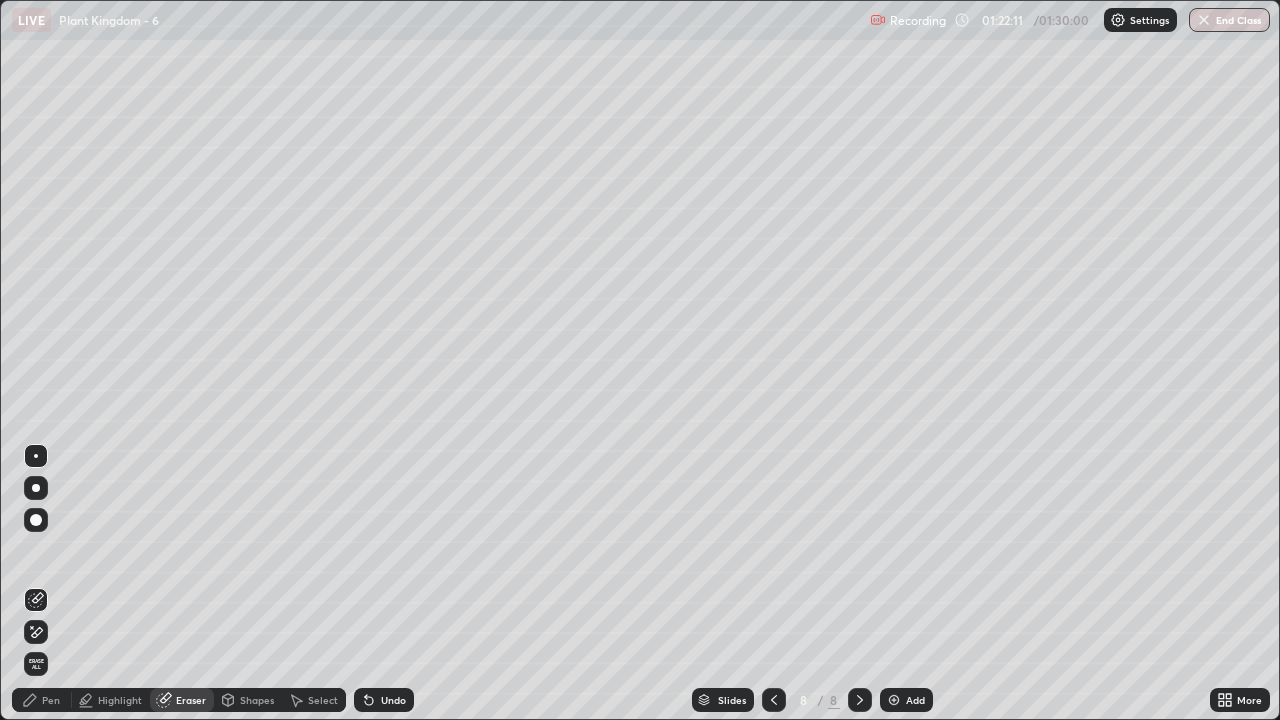 click on "Pen" at bounding box center [42, 700] 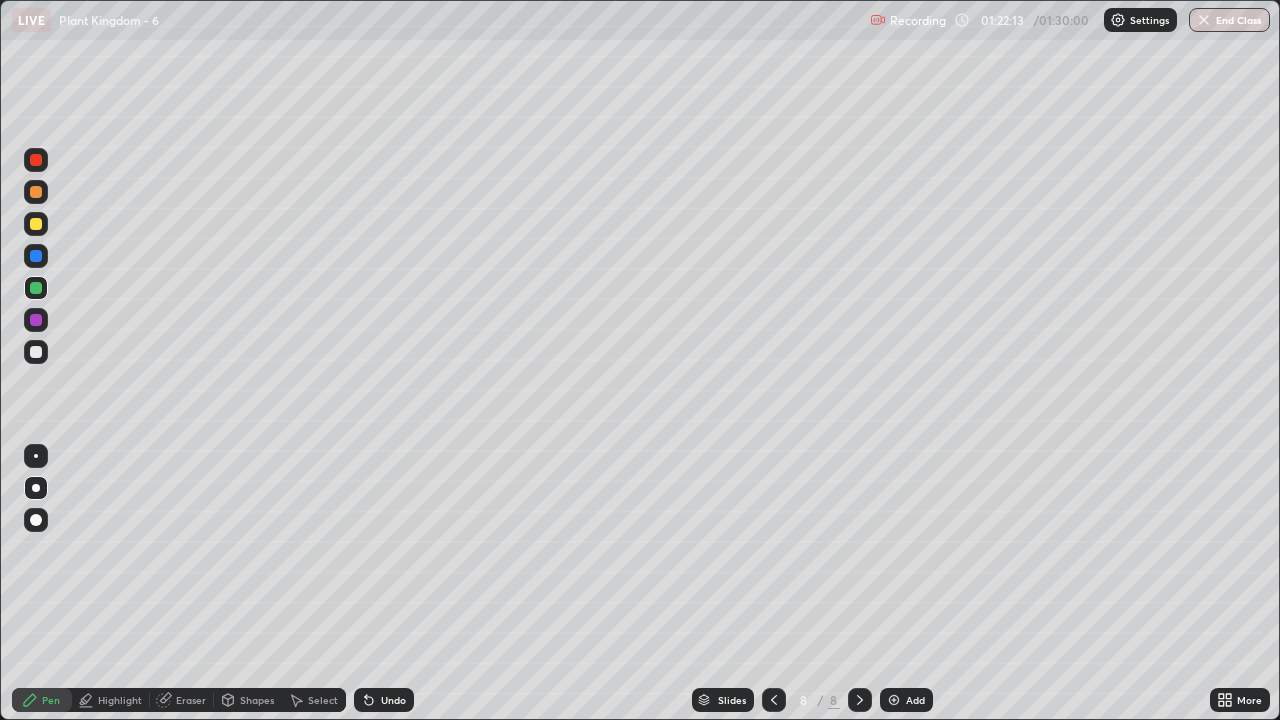 click at bounding box center (36, 288) 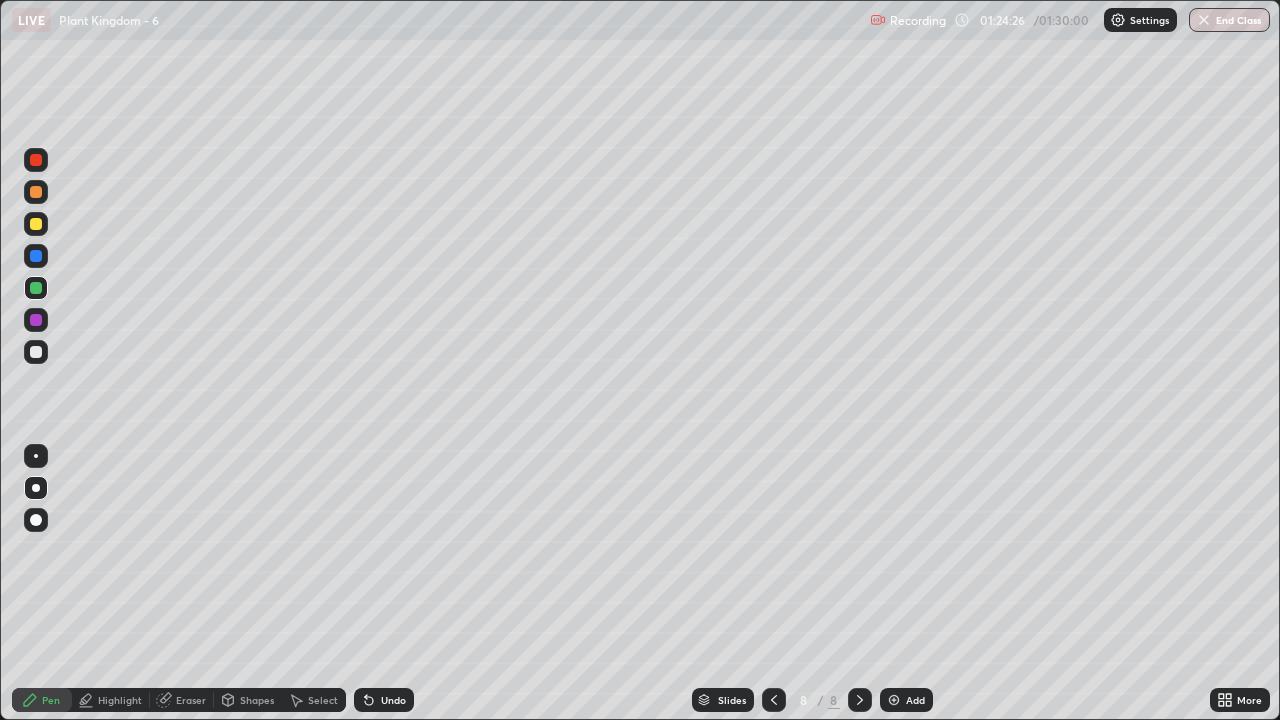 click at bounding box center [36, 192] 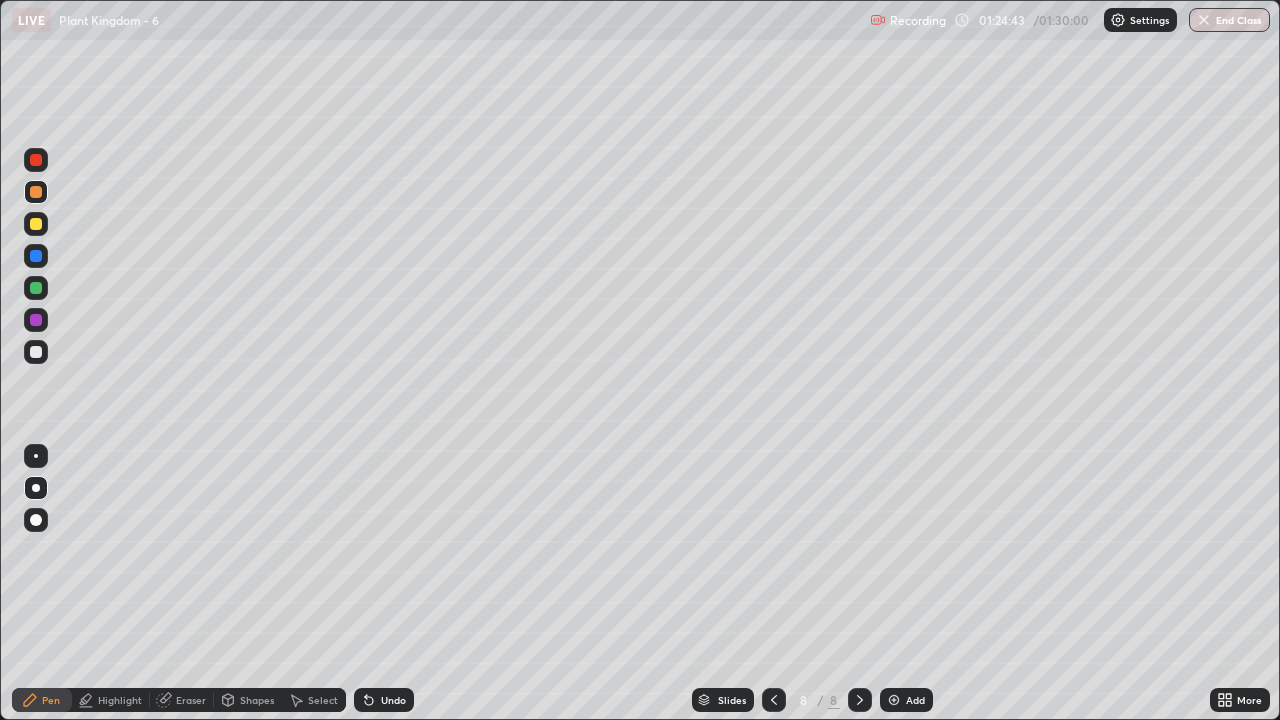 click at bounding box center [36, 456] 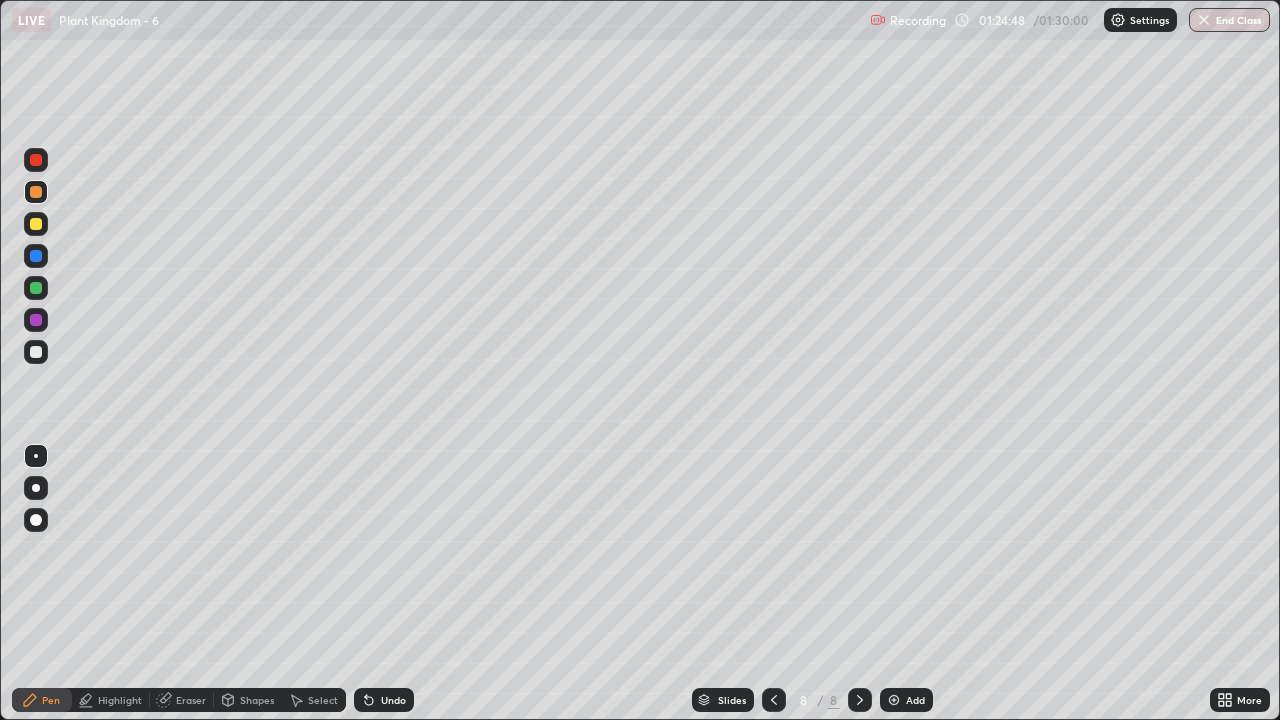 click at bounding box center (36, 256) 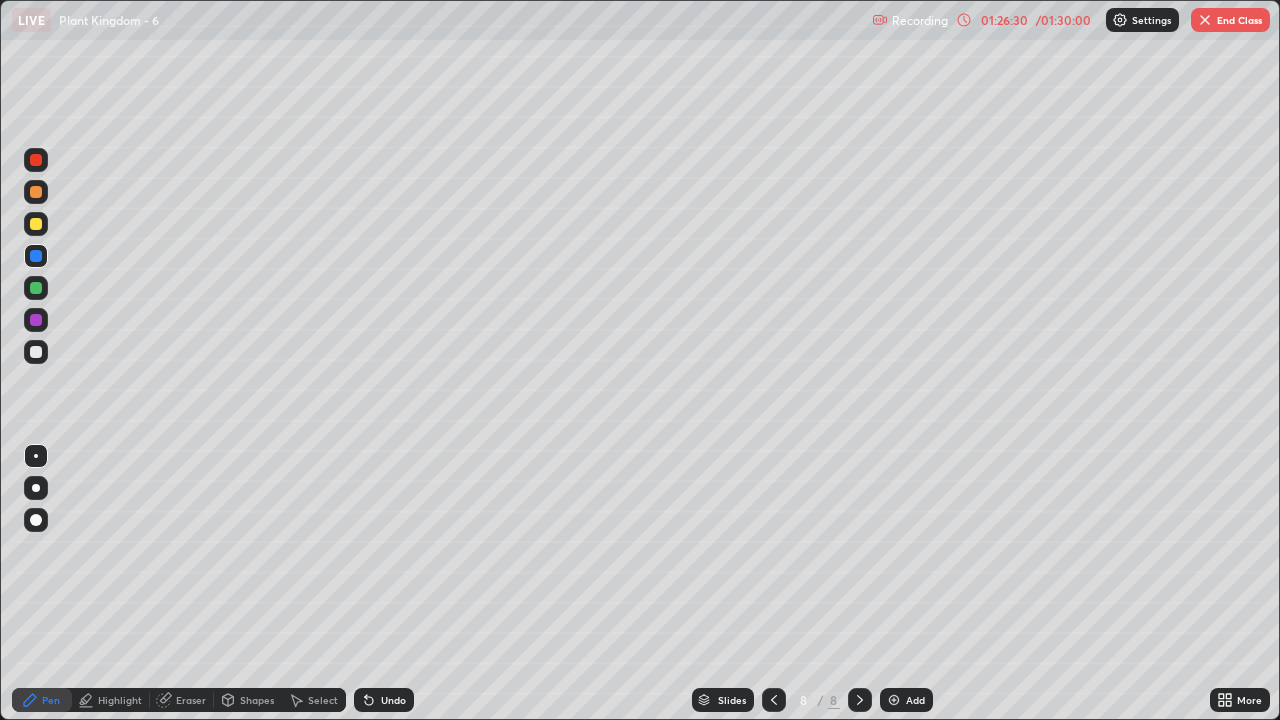 click at bounding box center (36, 288) 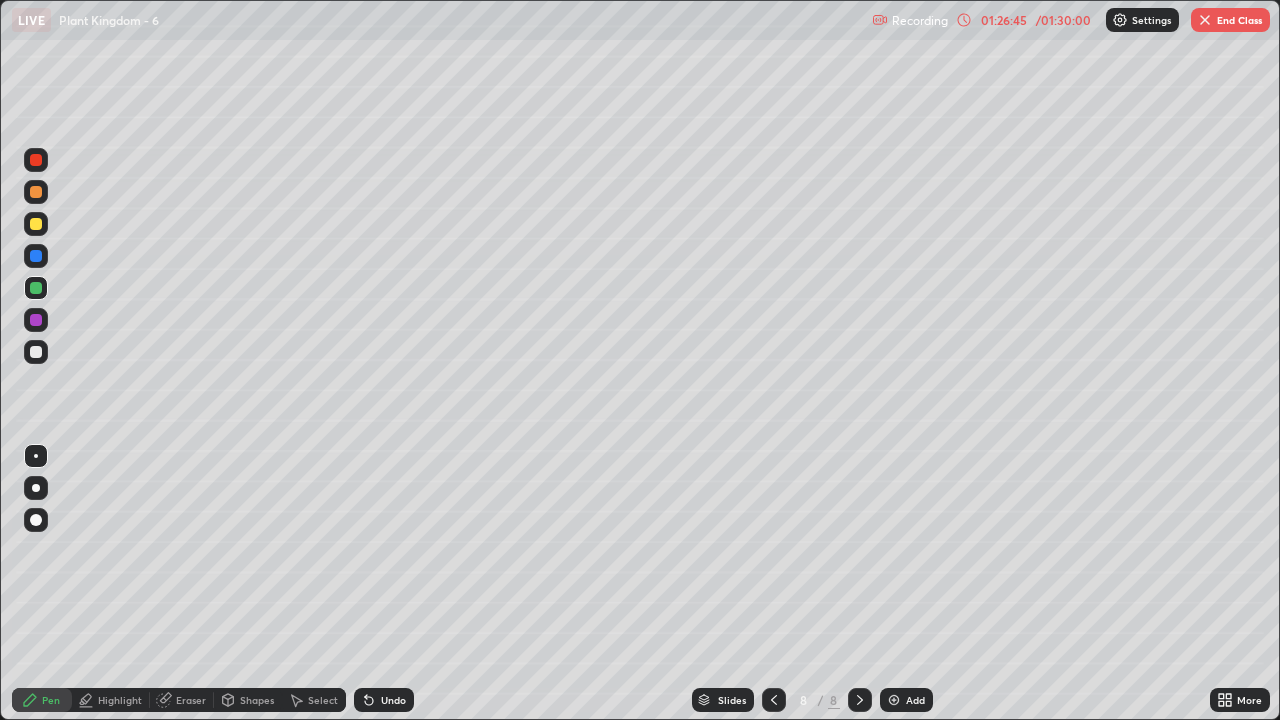click on "Undo" at bounding box center (393, 700) 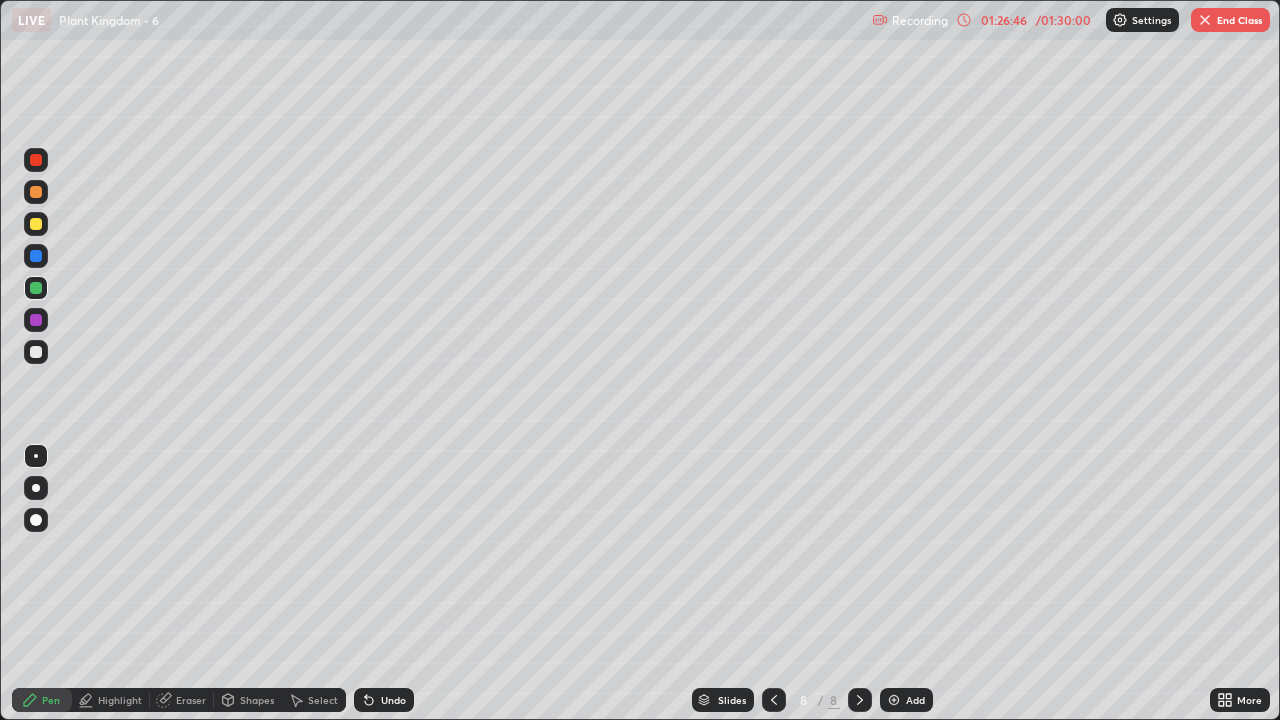click on "Undo" at bounding box center (393, 700) 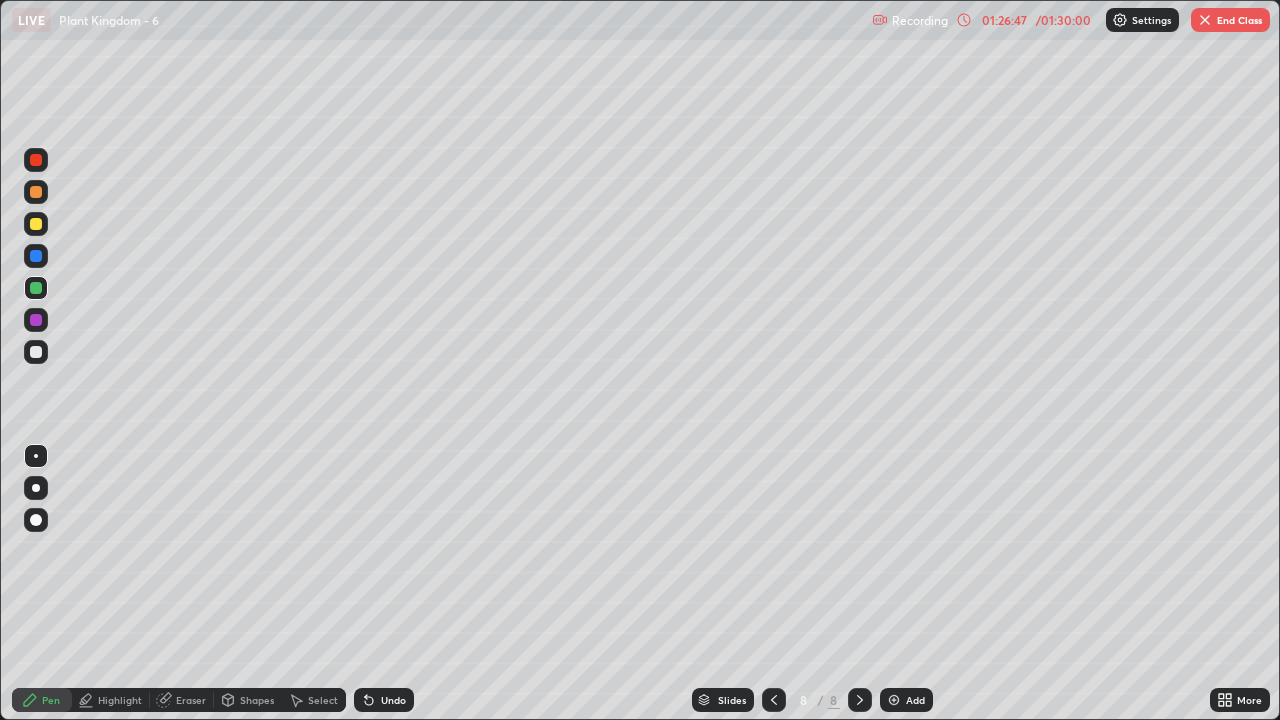 click on "Undo" at bounding box center (384, 700) 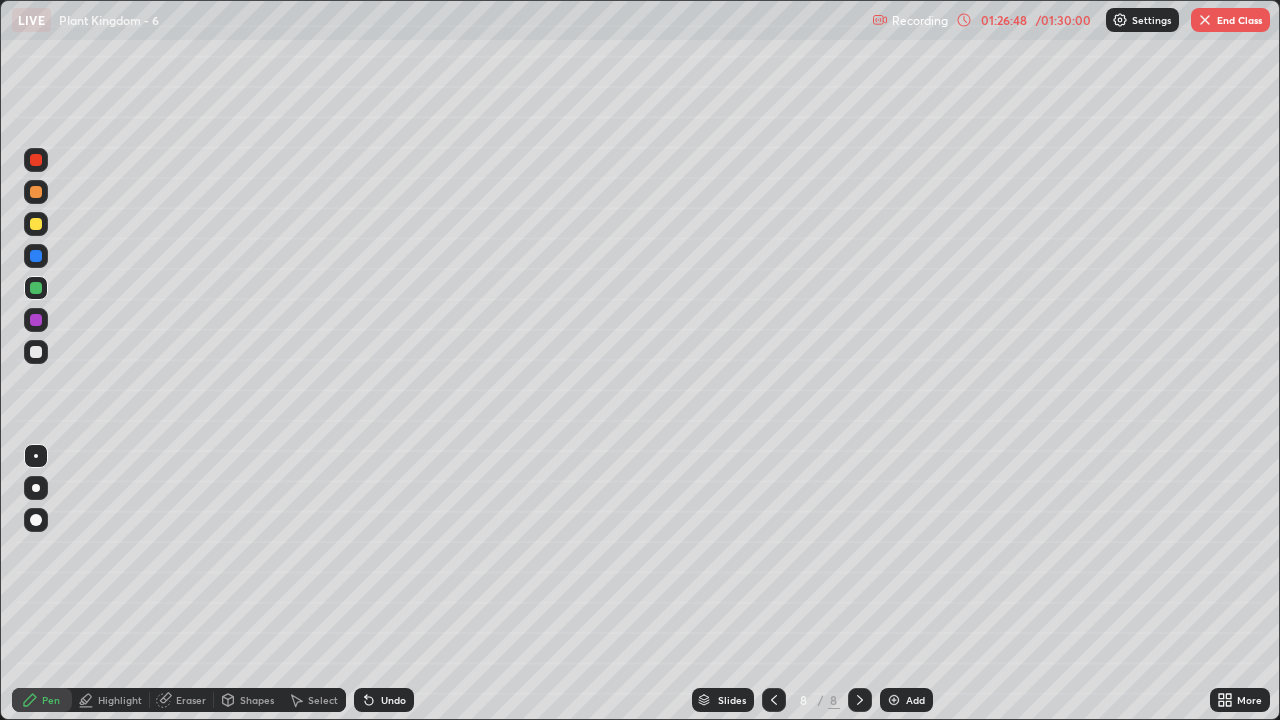 click on "Undo" at bounding box center [384, 700] 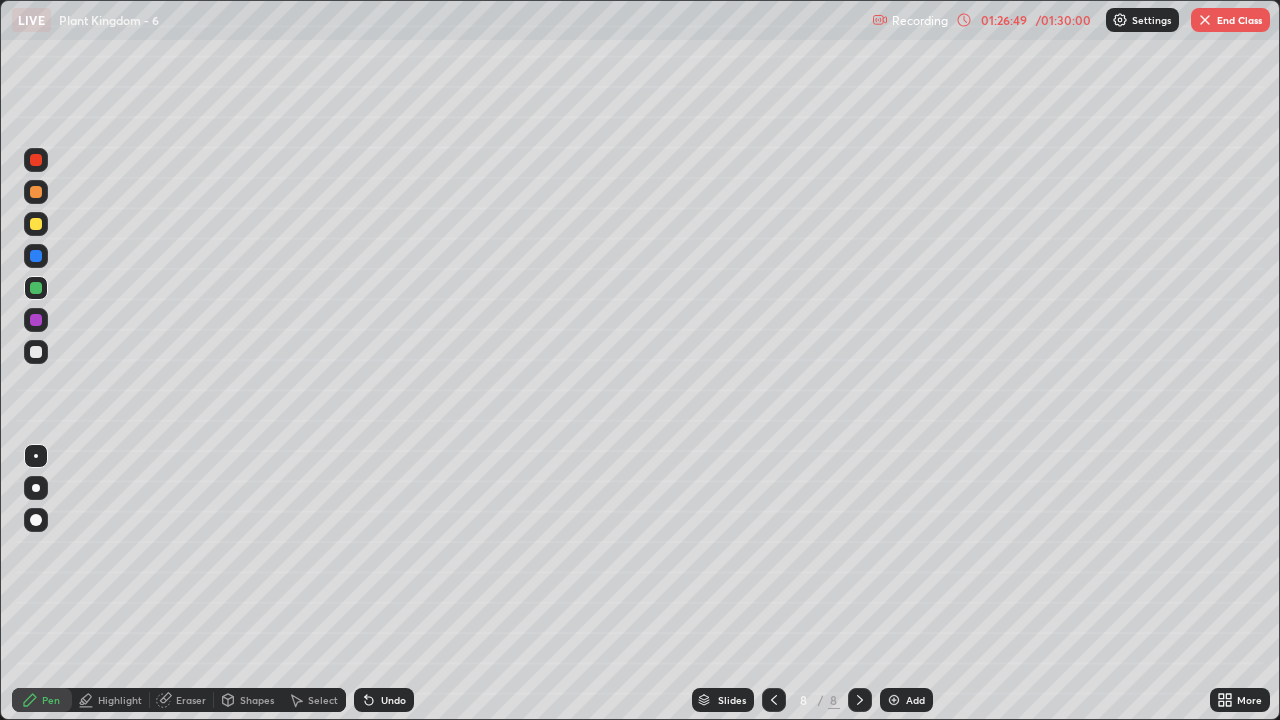 click on "Undo" at bounding box center [380, 700] 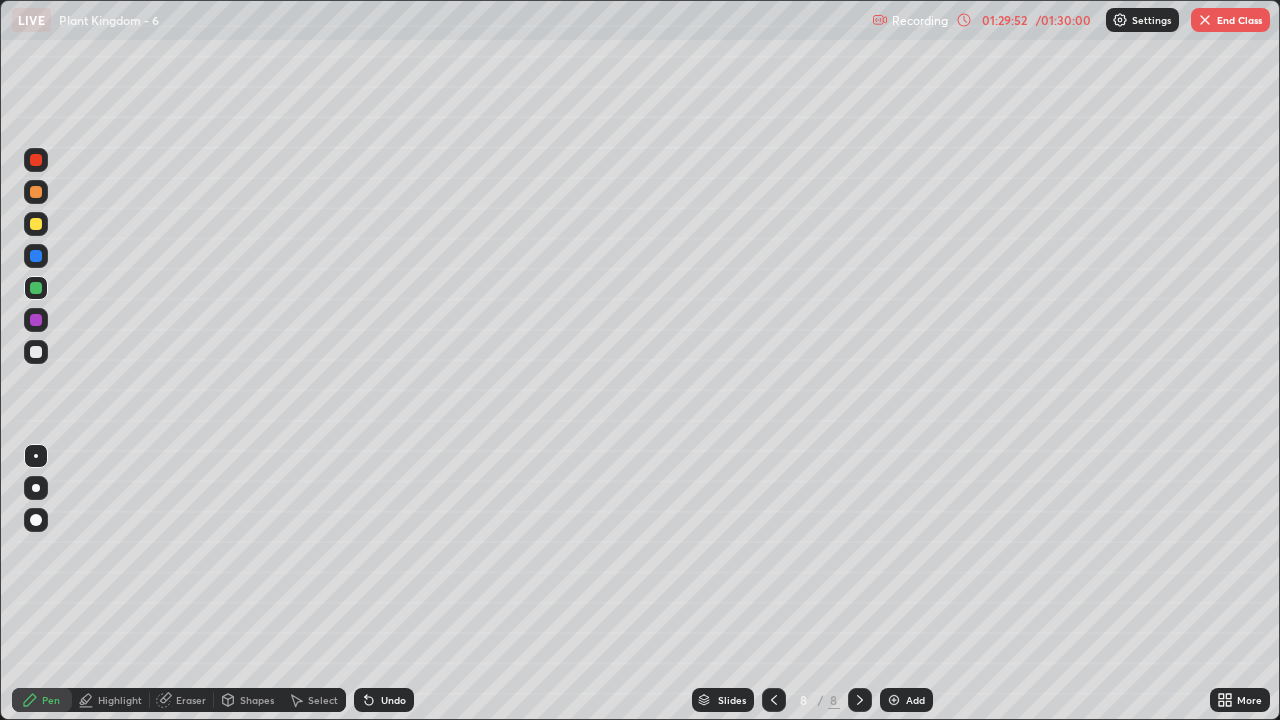 click on "End Class" at bounding box center (1230, 20) 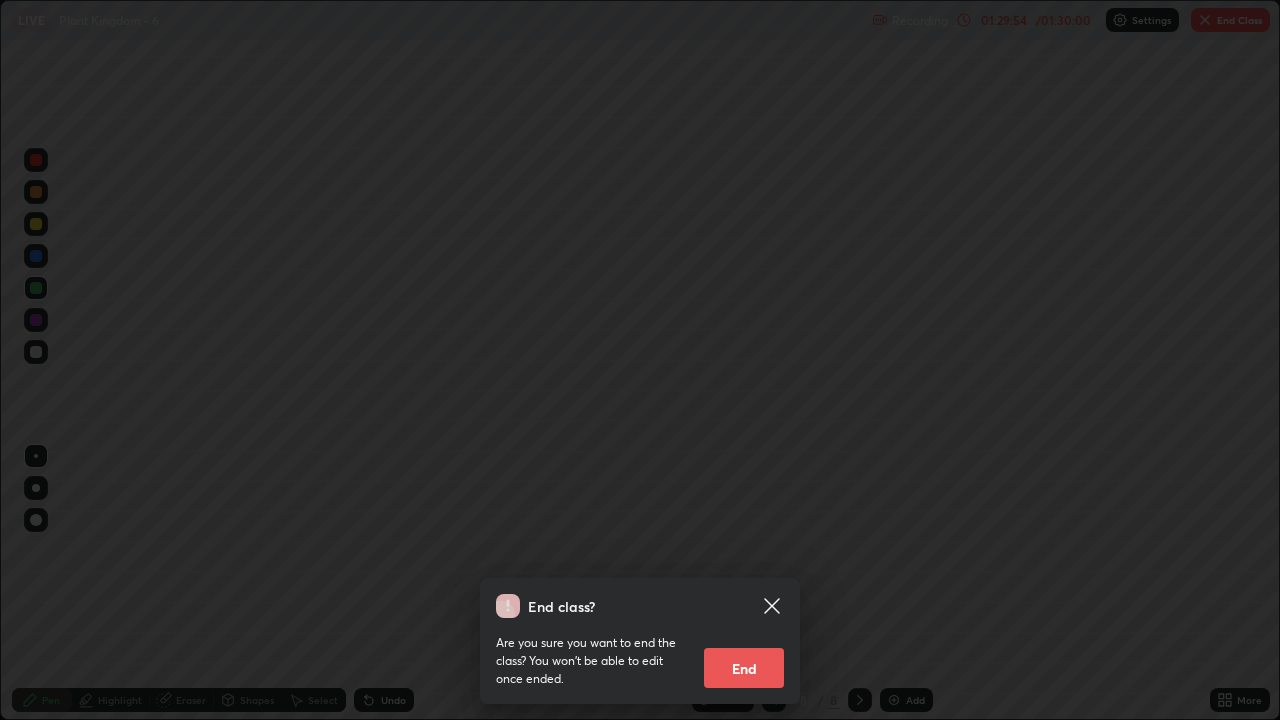 click on "End" at bounding box center [744, 668] 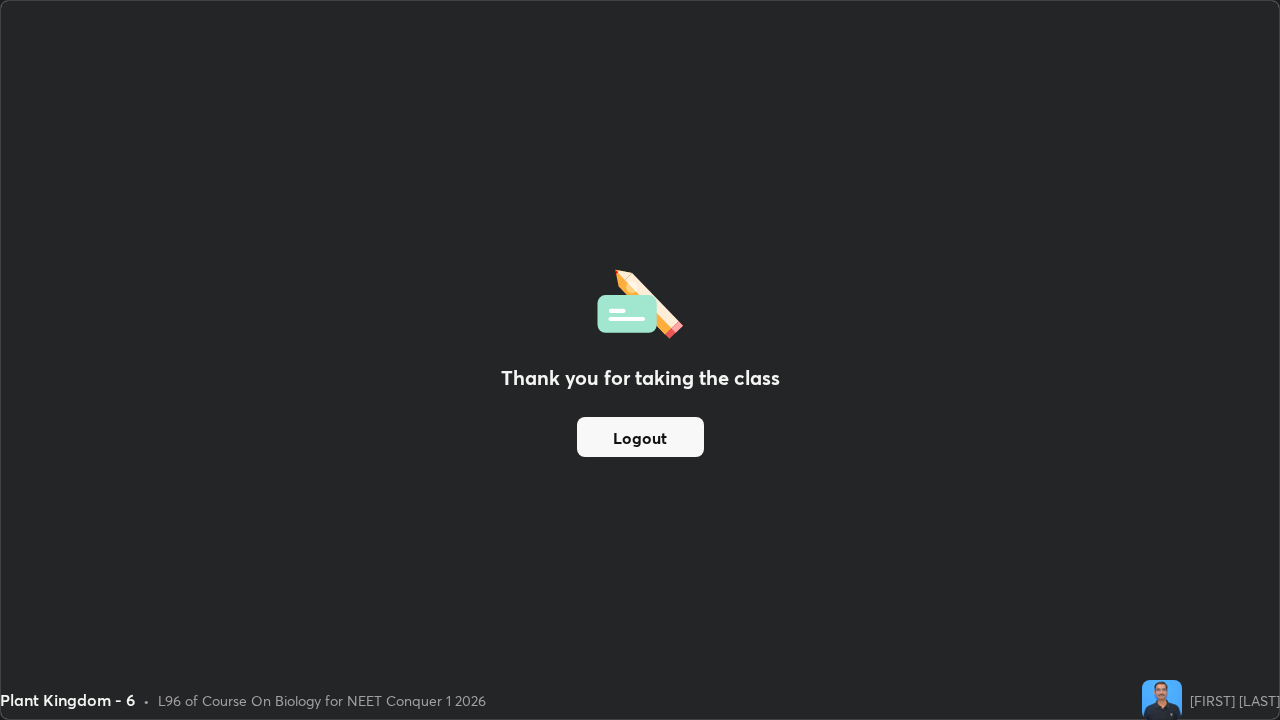 click on "Logout" at bounding box center [640, 437] 